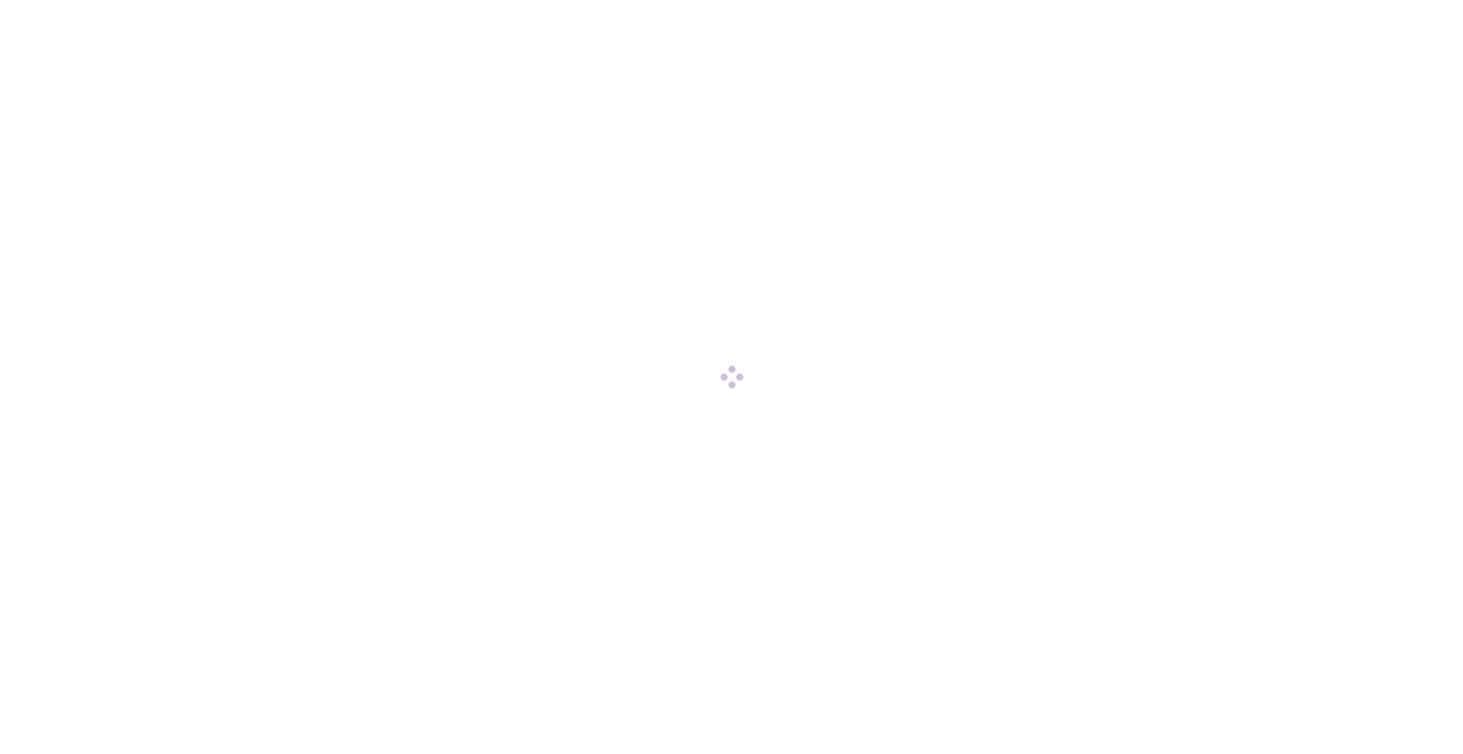 scroll, scrollTop: 0, scrollLeft: 0, axis: both 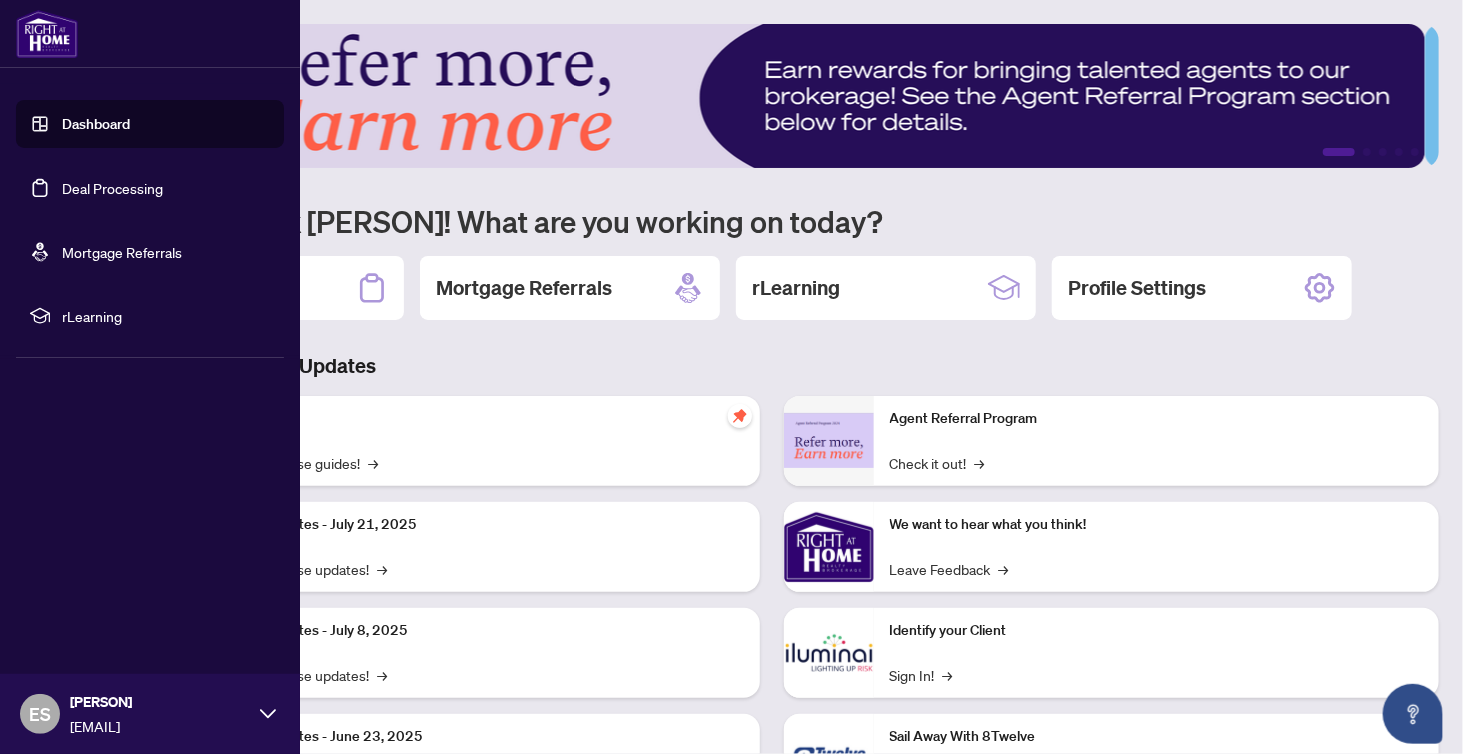 click on "Deal Processing" at bounding box center [112, 188] 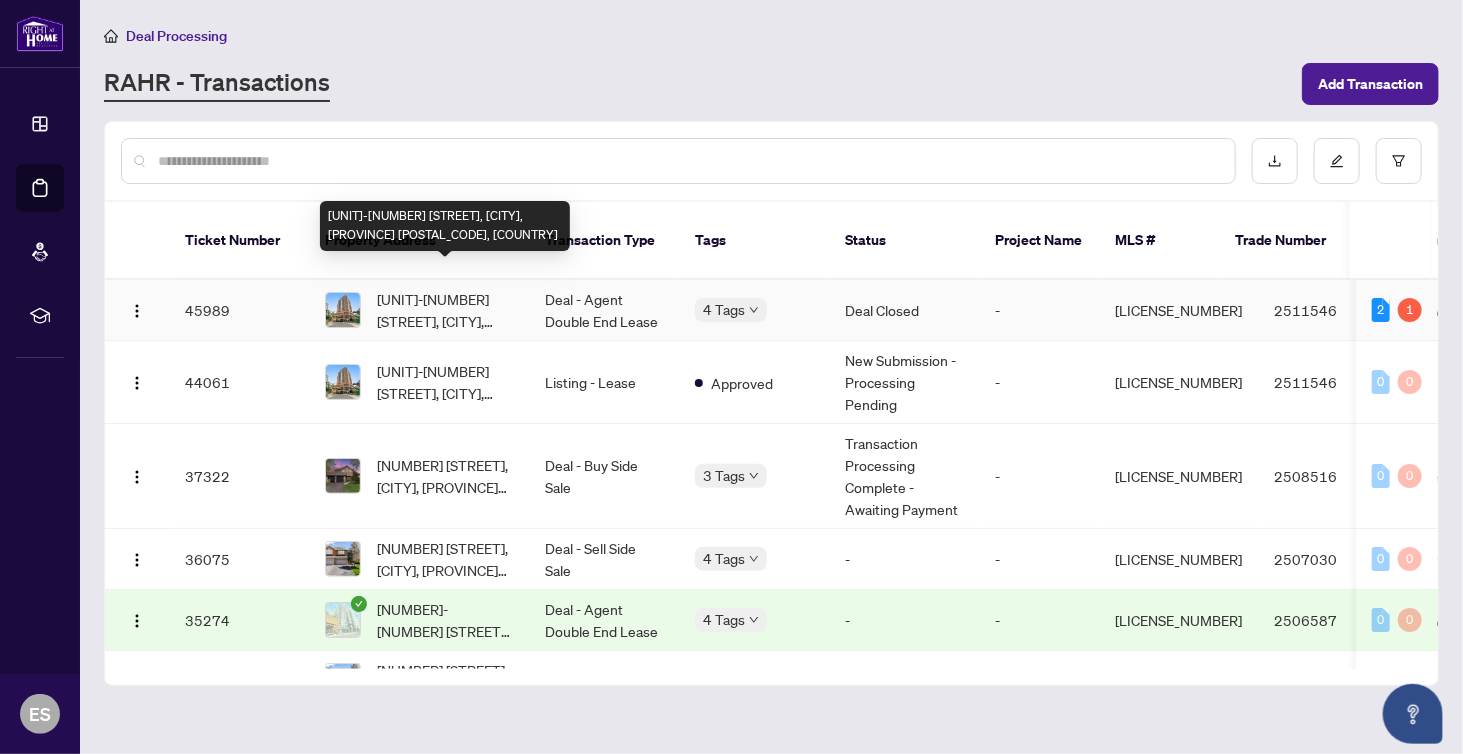 click on "[UNIT]-[NUMBER] [STREET], [CITY], [PROVINCE] [POSTAL_CODE], [COUNTRY]" at bounding box center (445, 310) 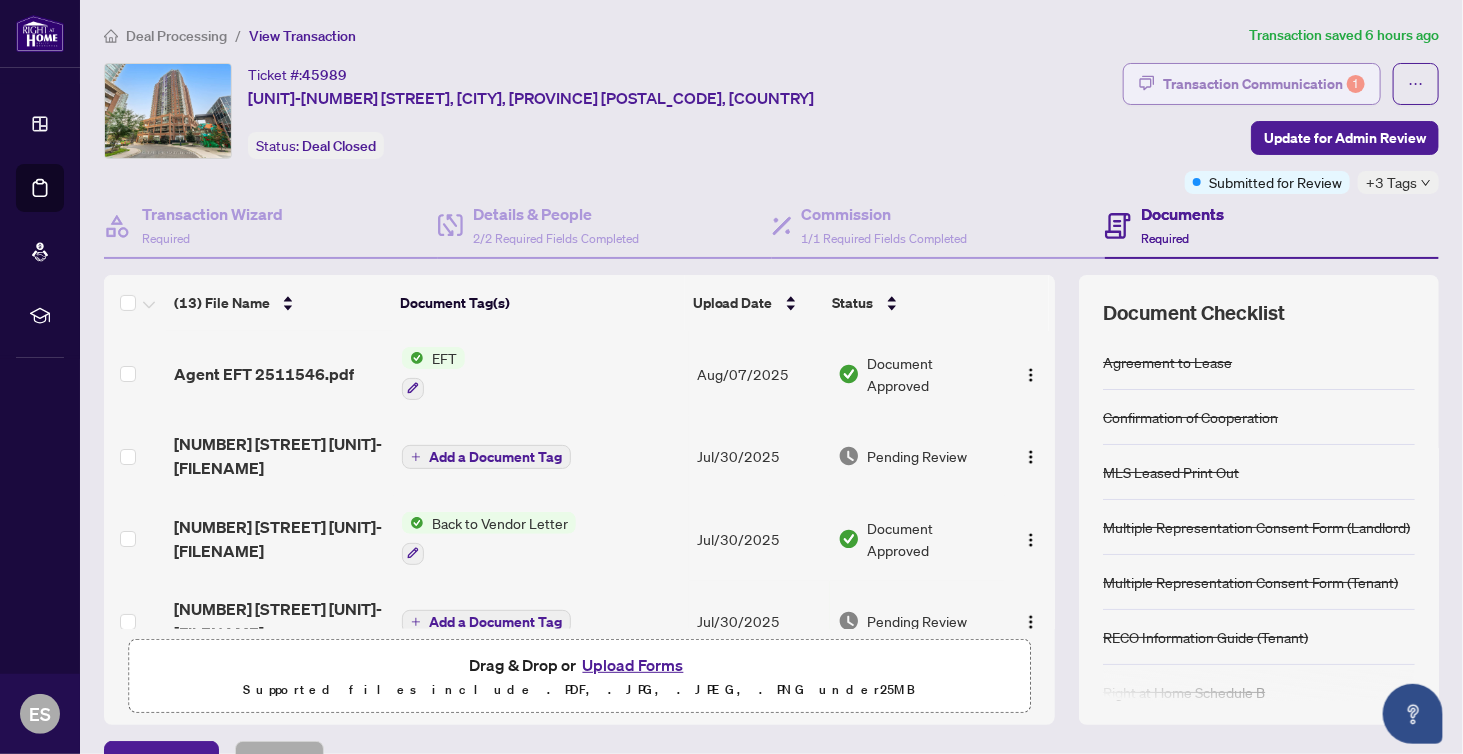click on "Transaction Communication 1" at bounding box center [1264, 84] 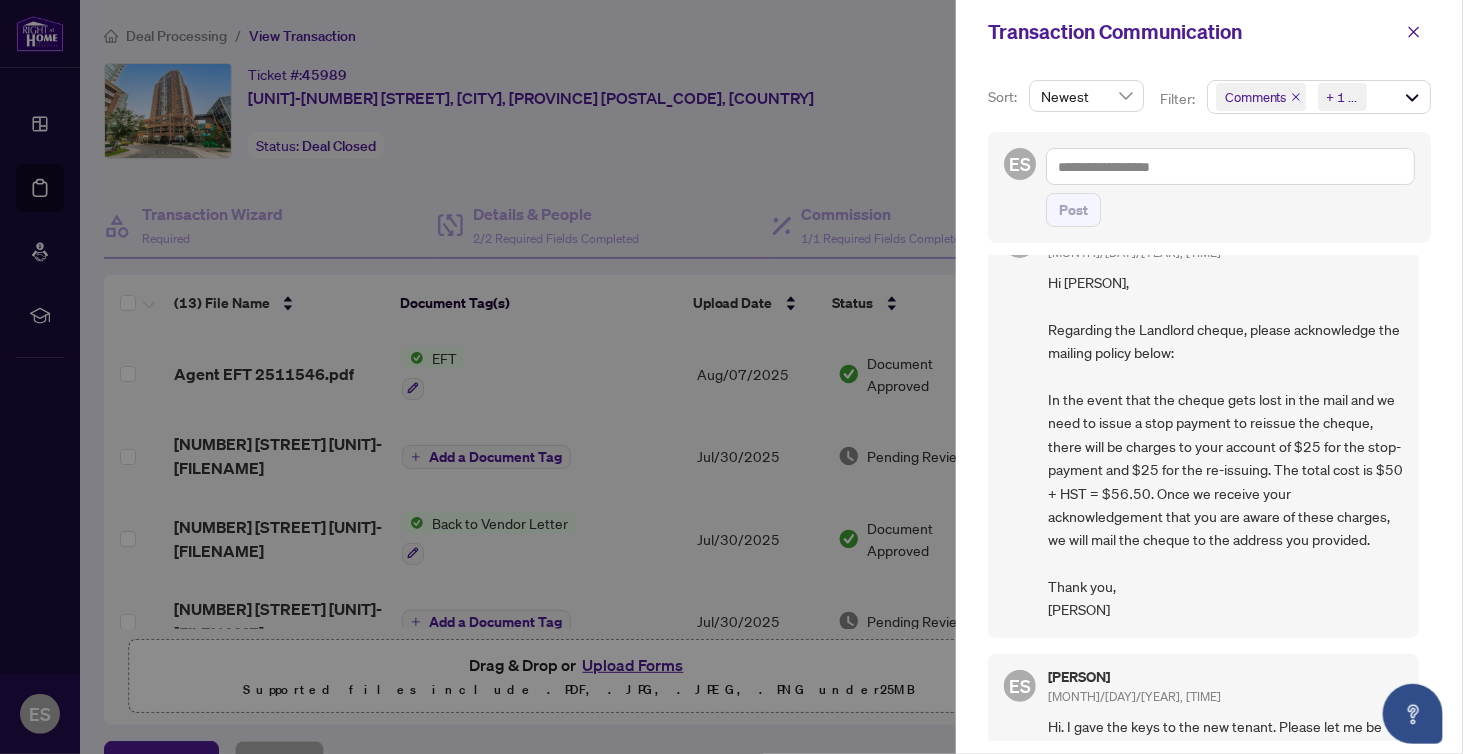 scroll, scrollTop: 0, scrollLeft: 0, axis: both 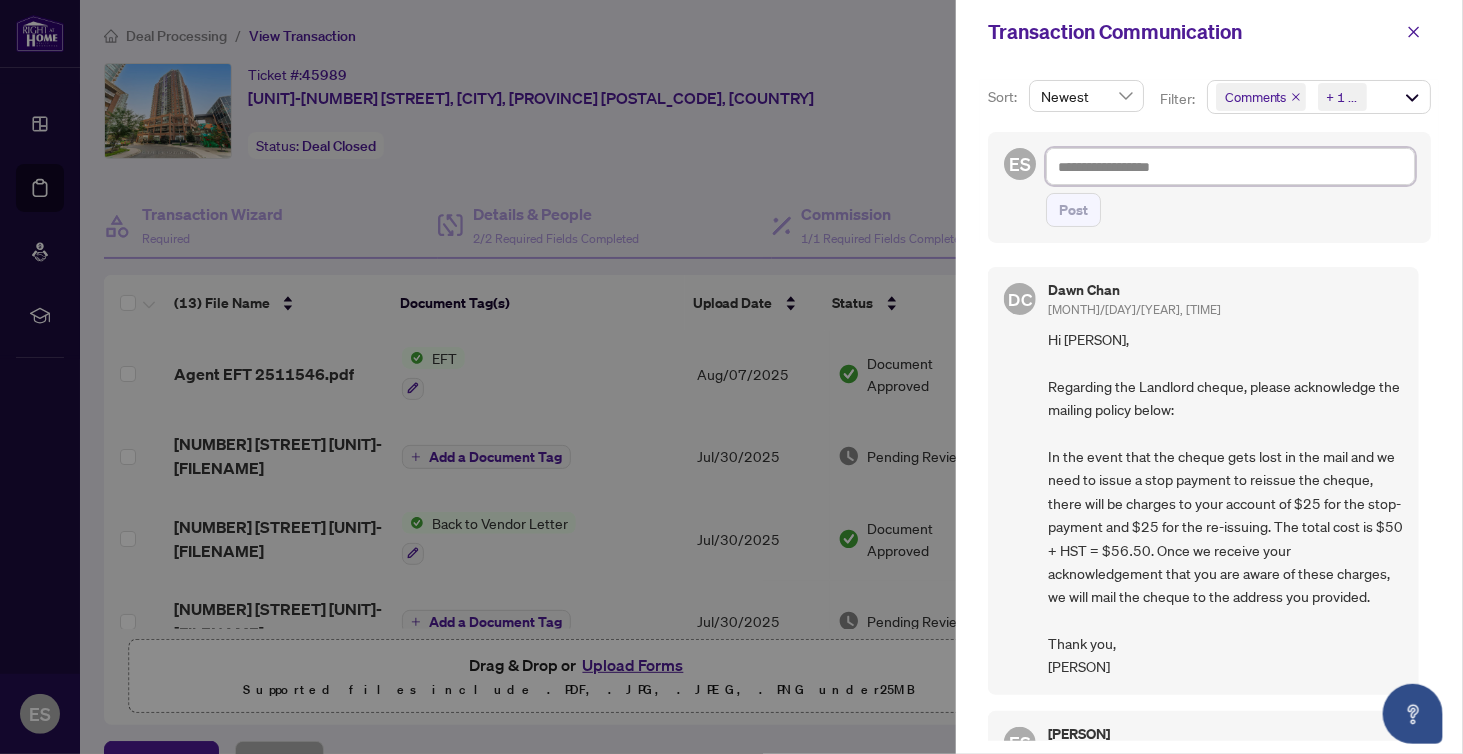 click at bounding box center [1230, 166] 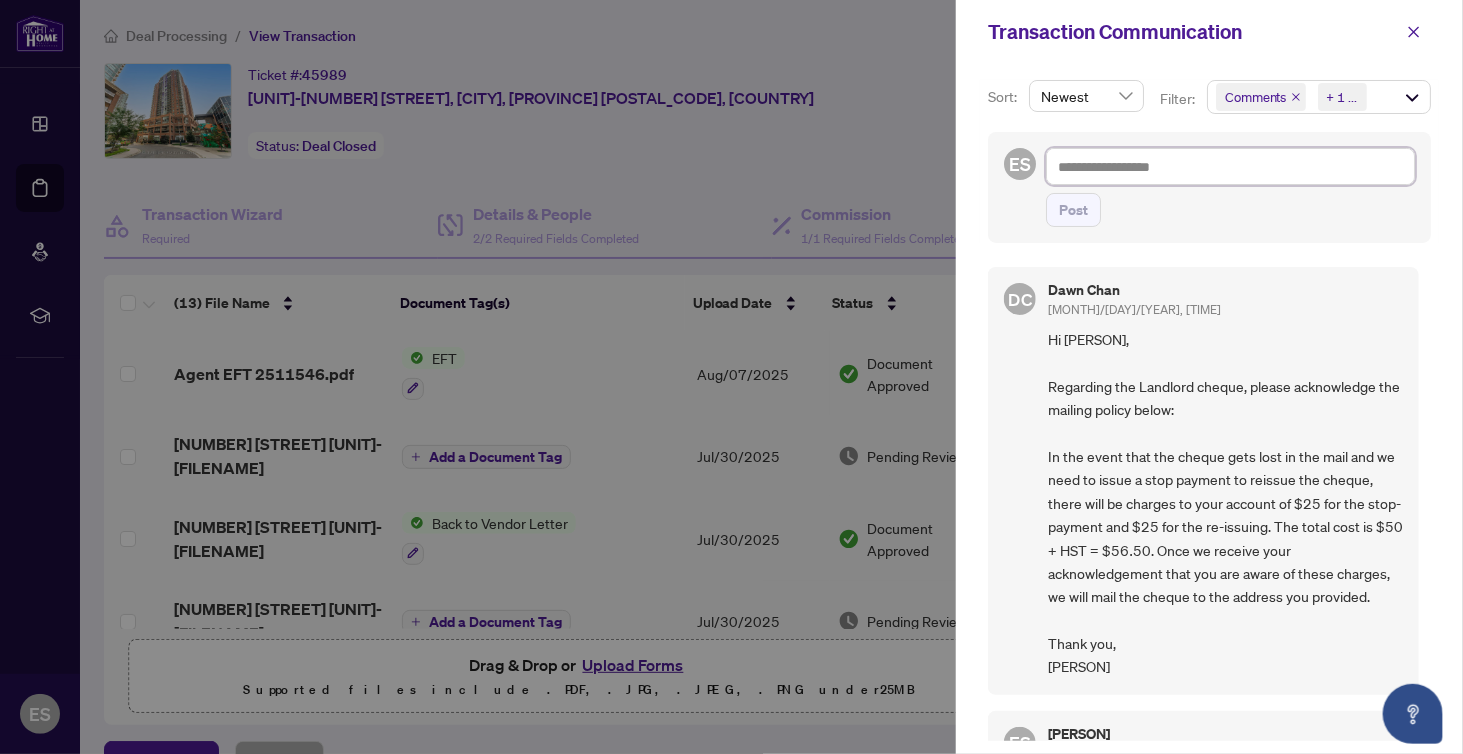 type on "*" 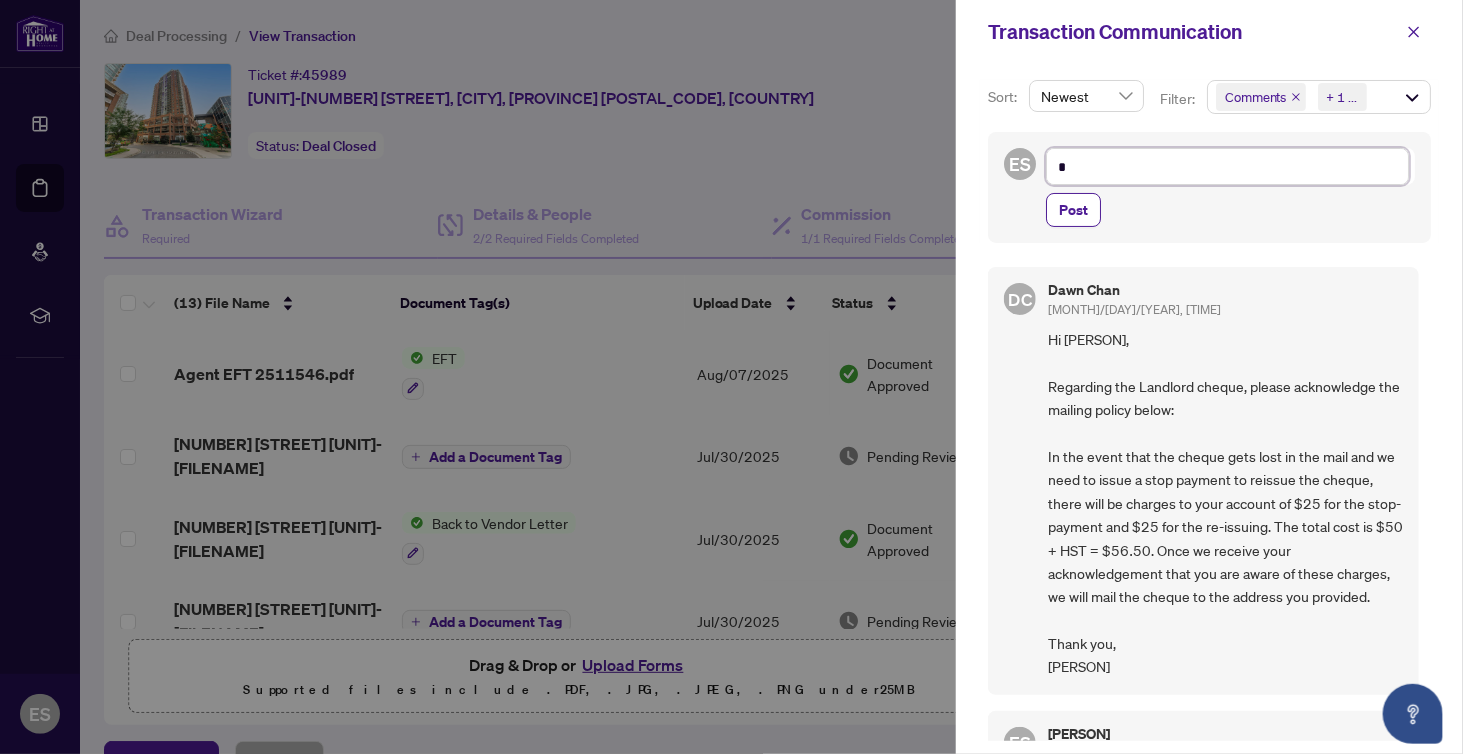 type on "**" 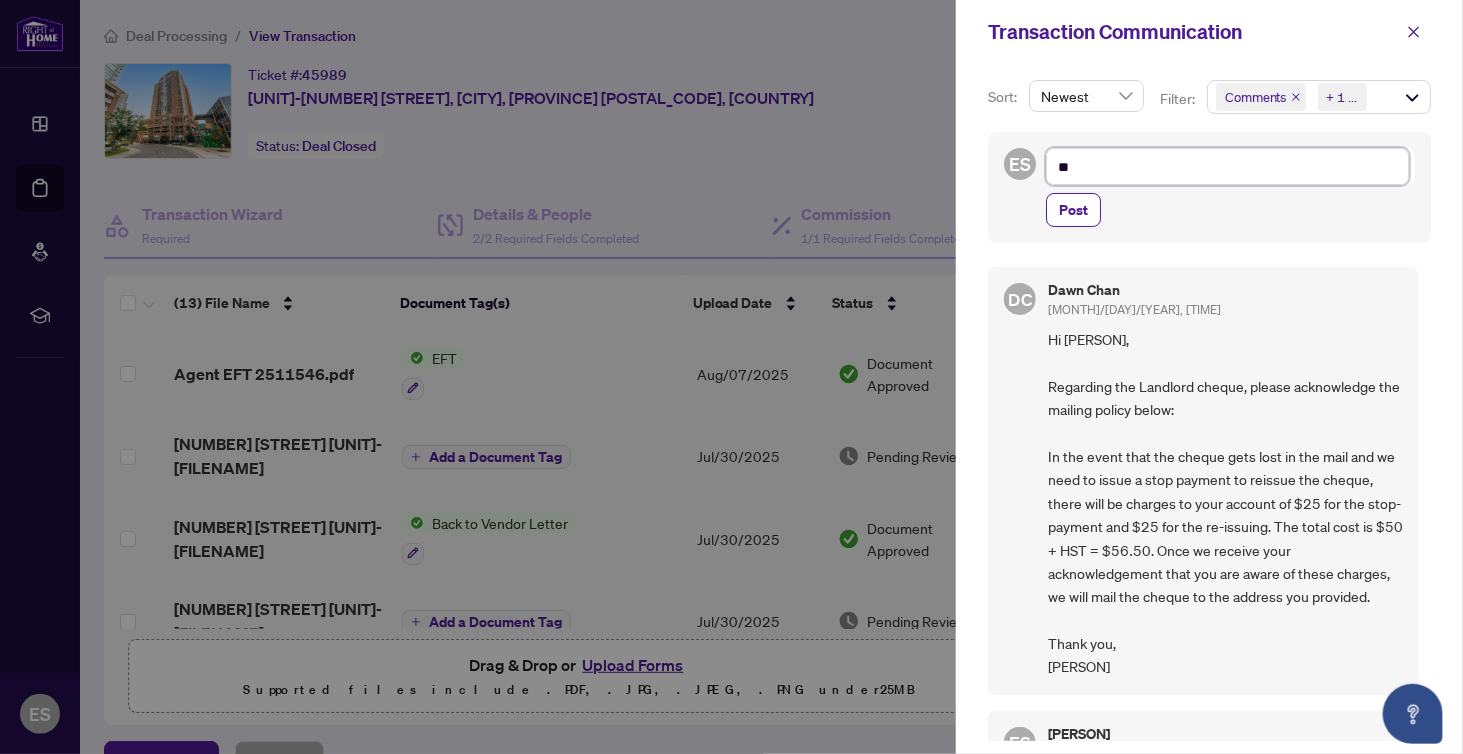 type on "**" 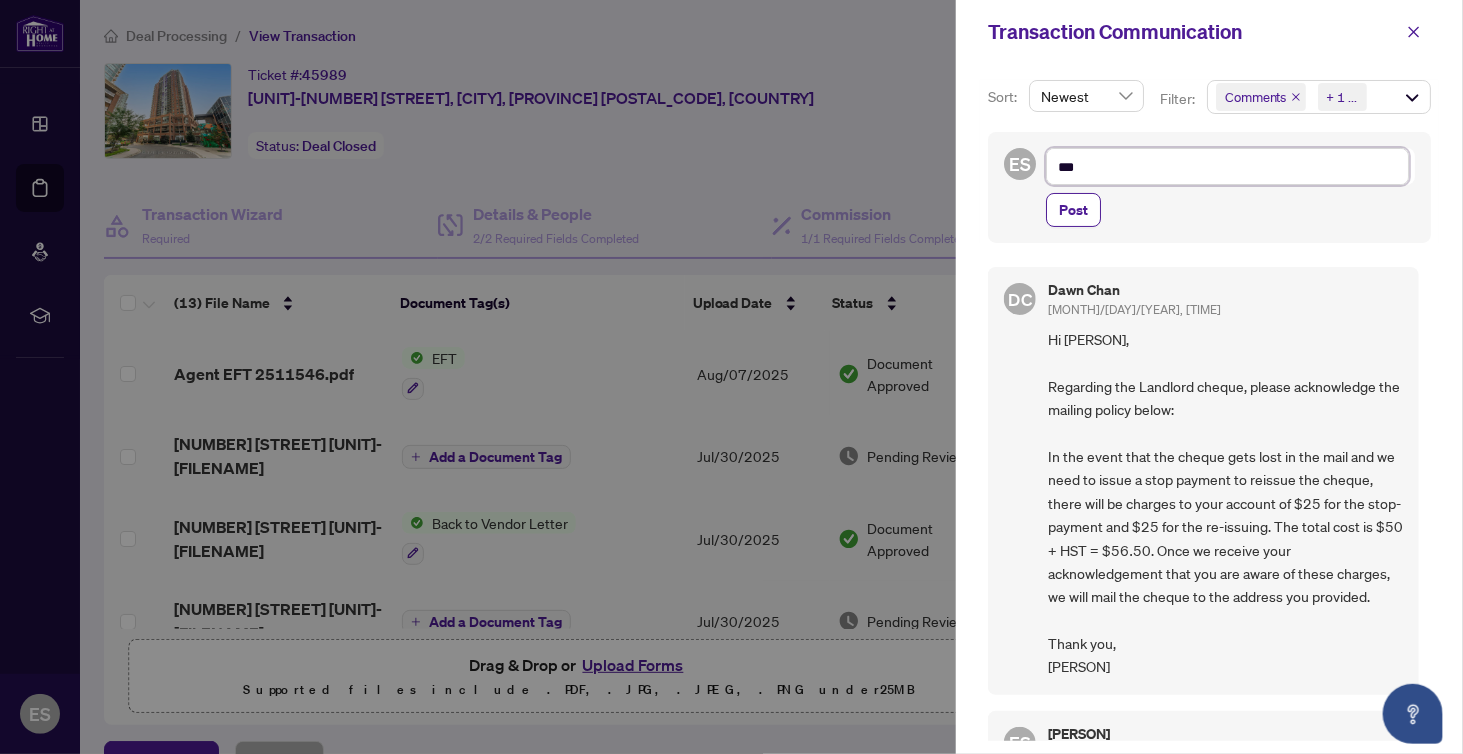 type on "****" 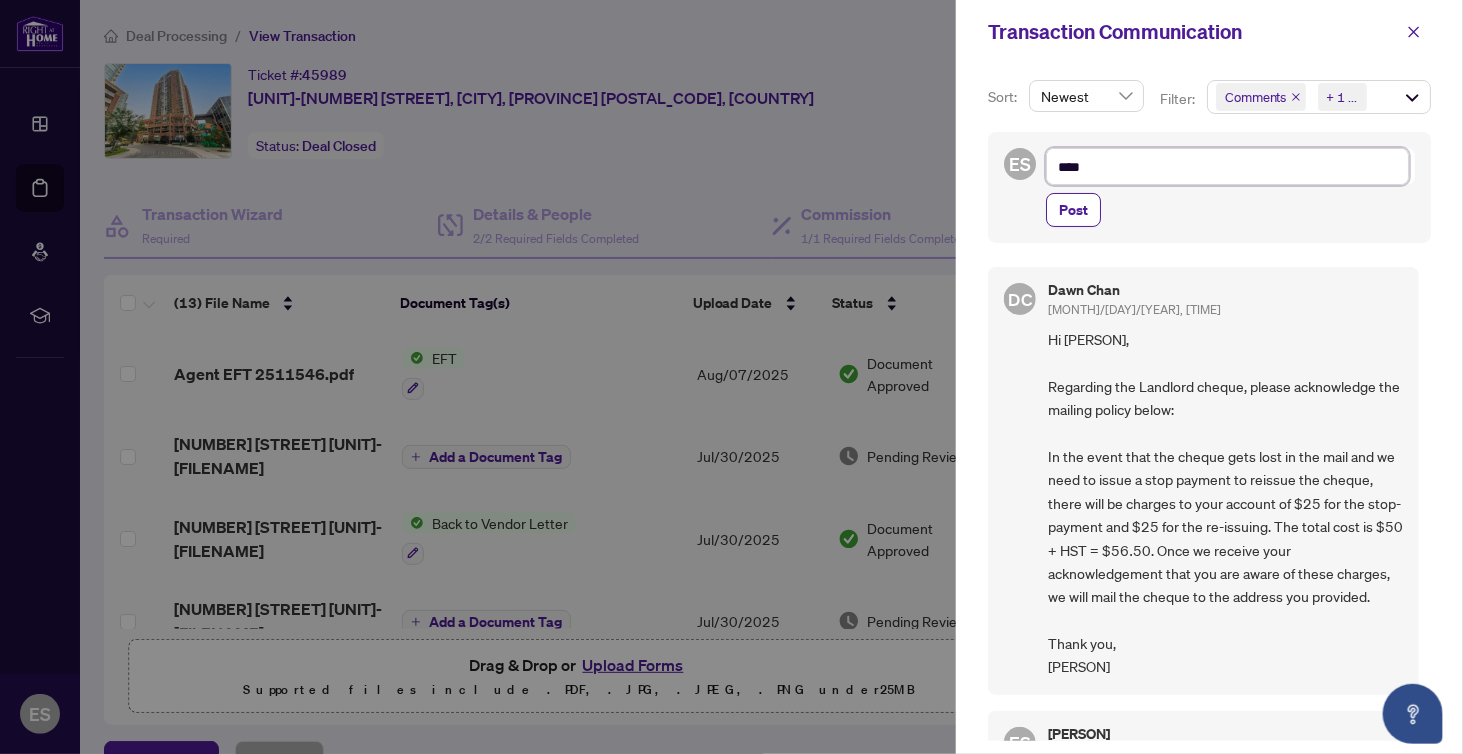 type on "*****" 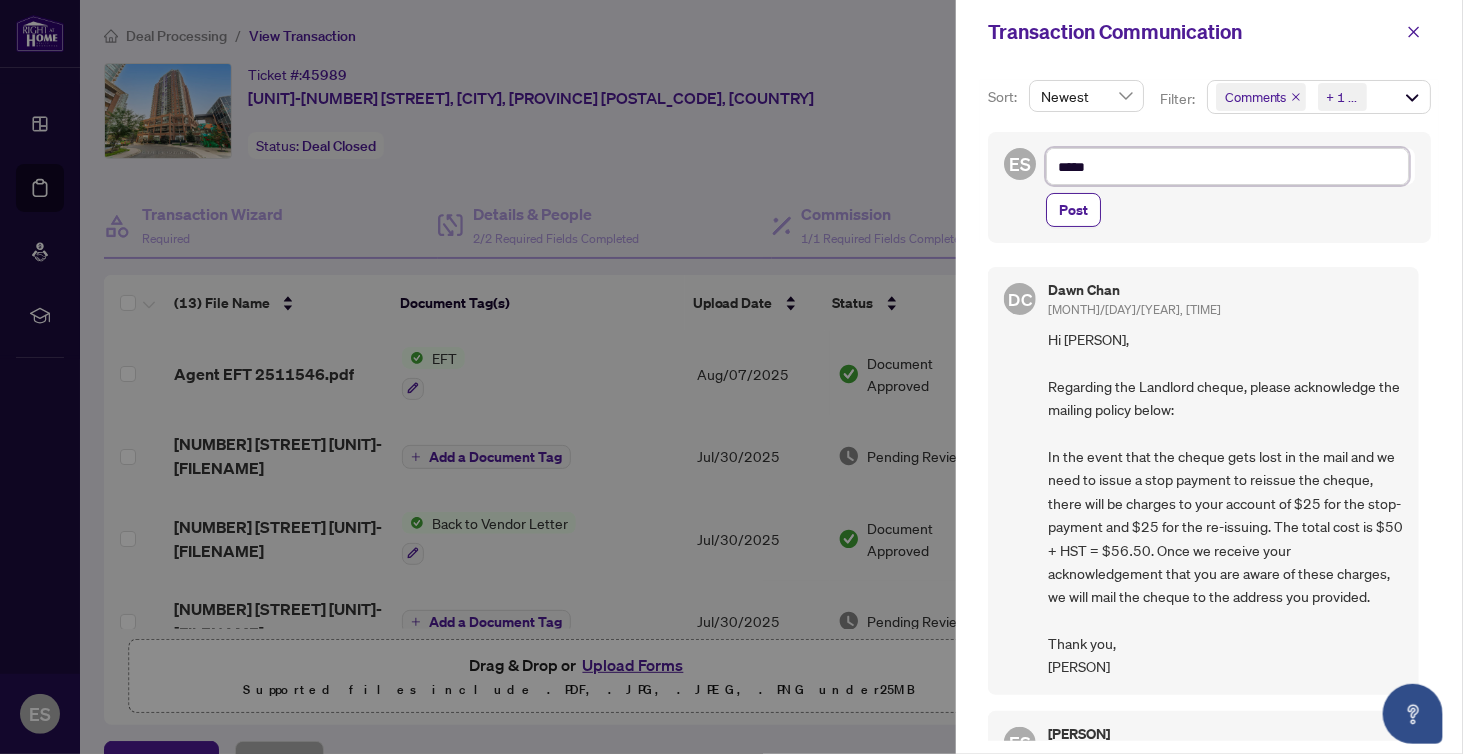 type on "******" 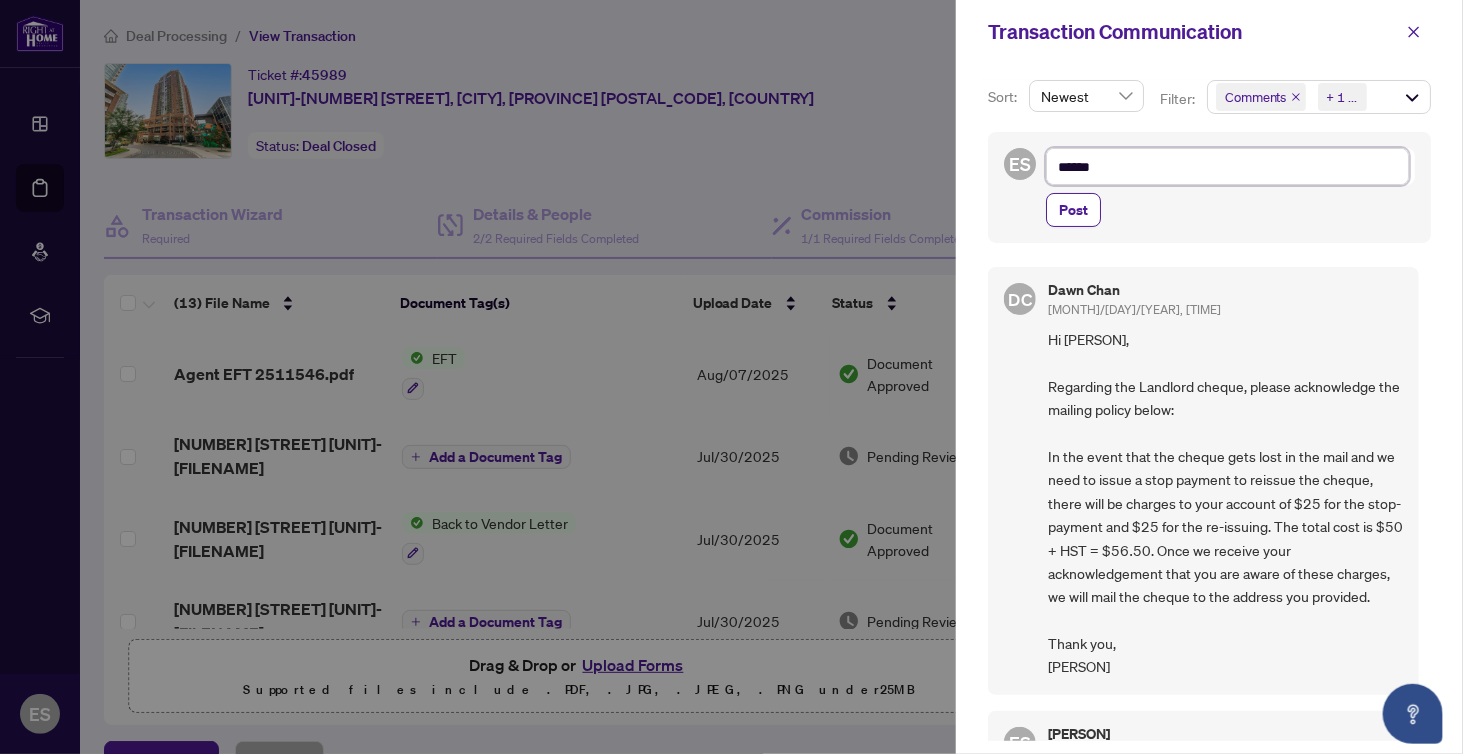 type on "*******" 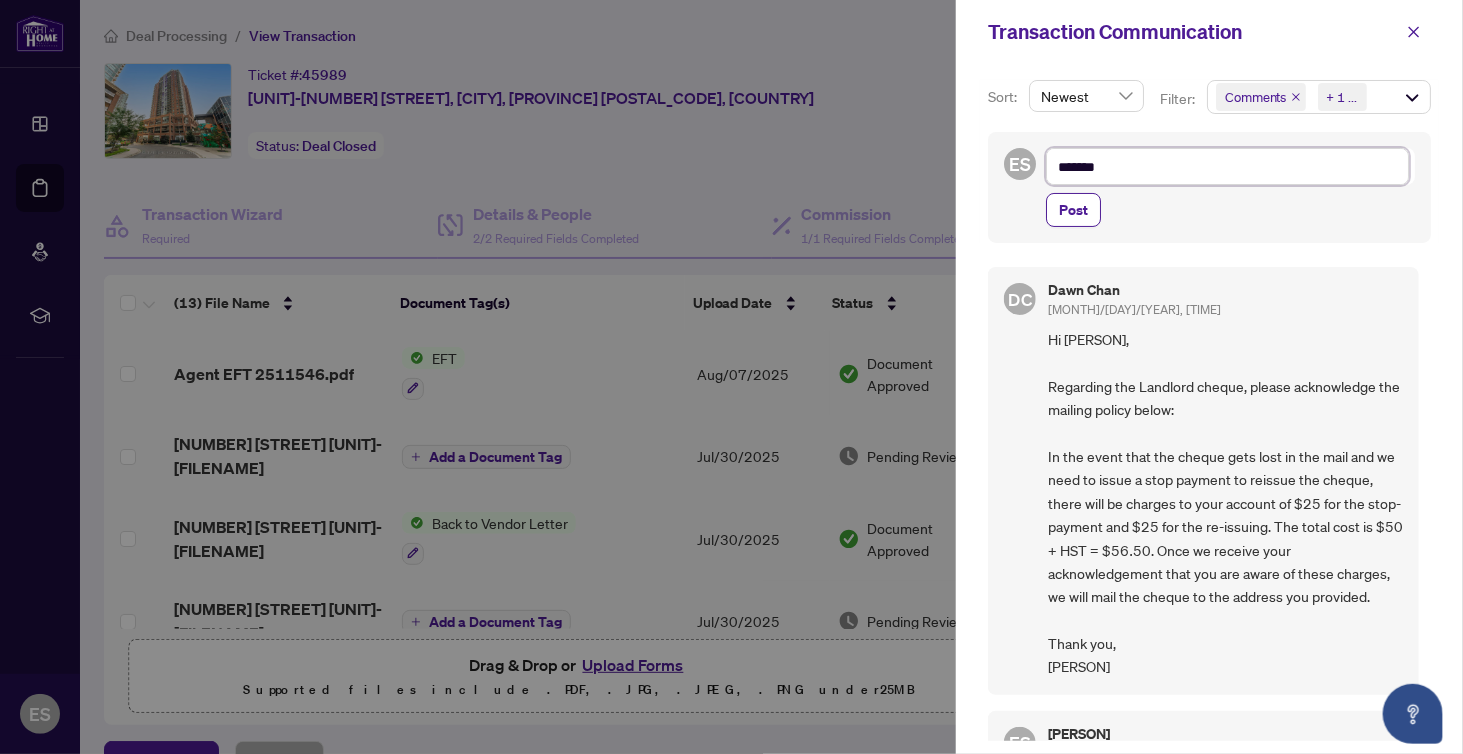 type on "********" 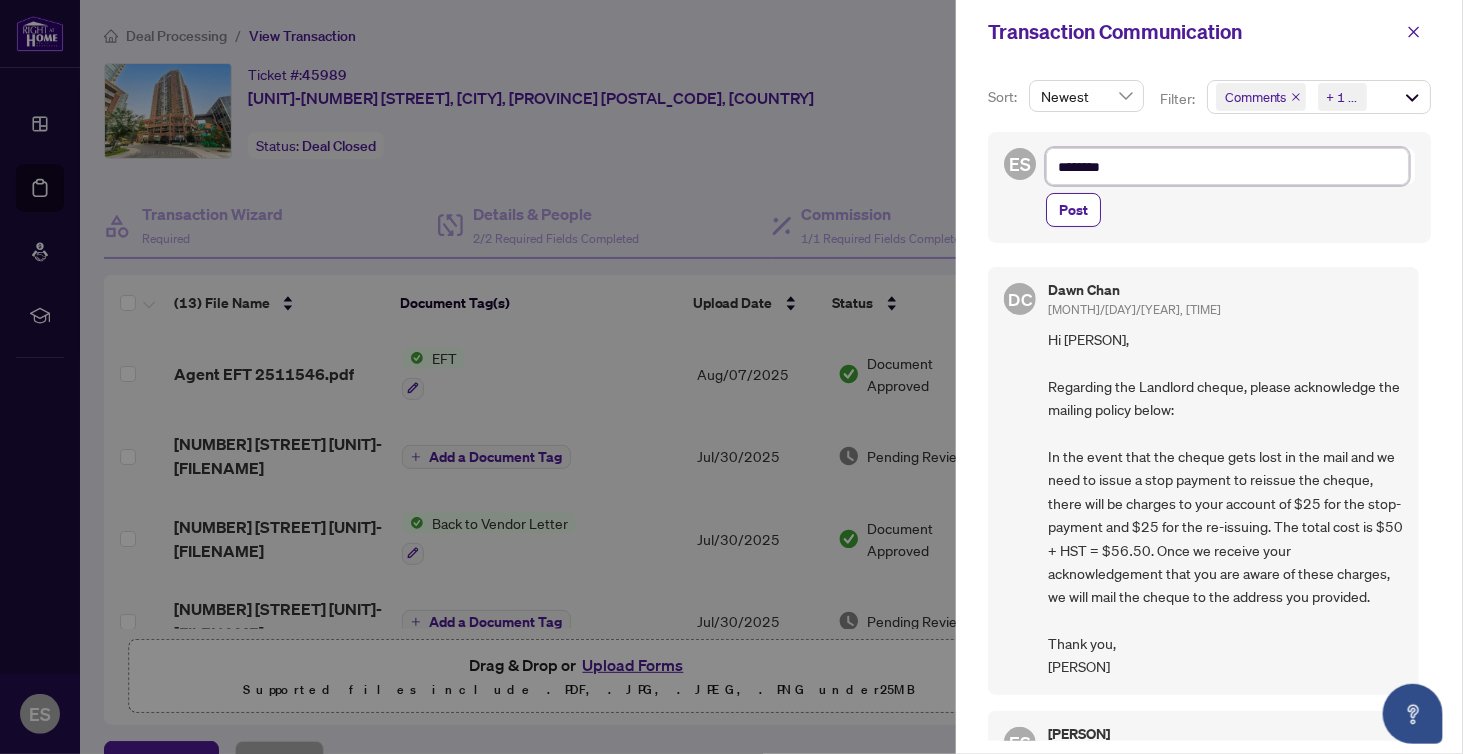 type on "********" 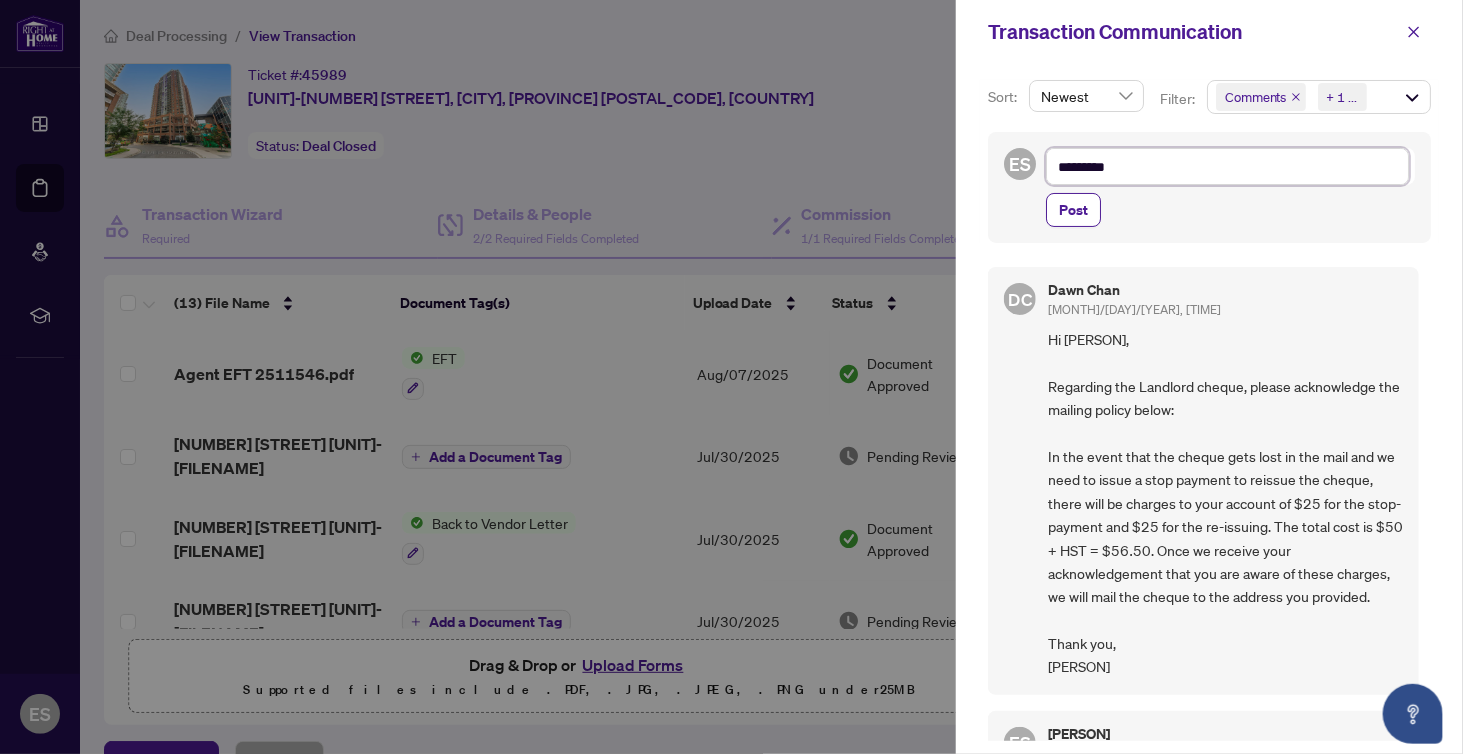 type on "**********" 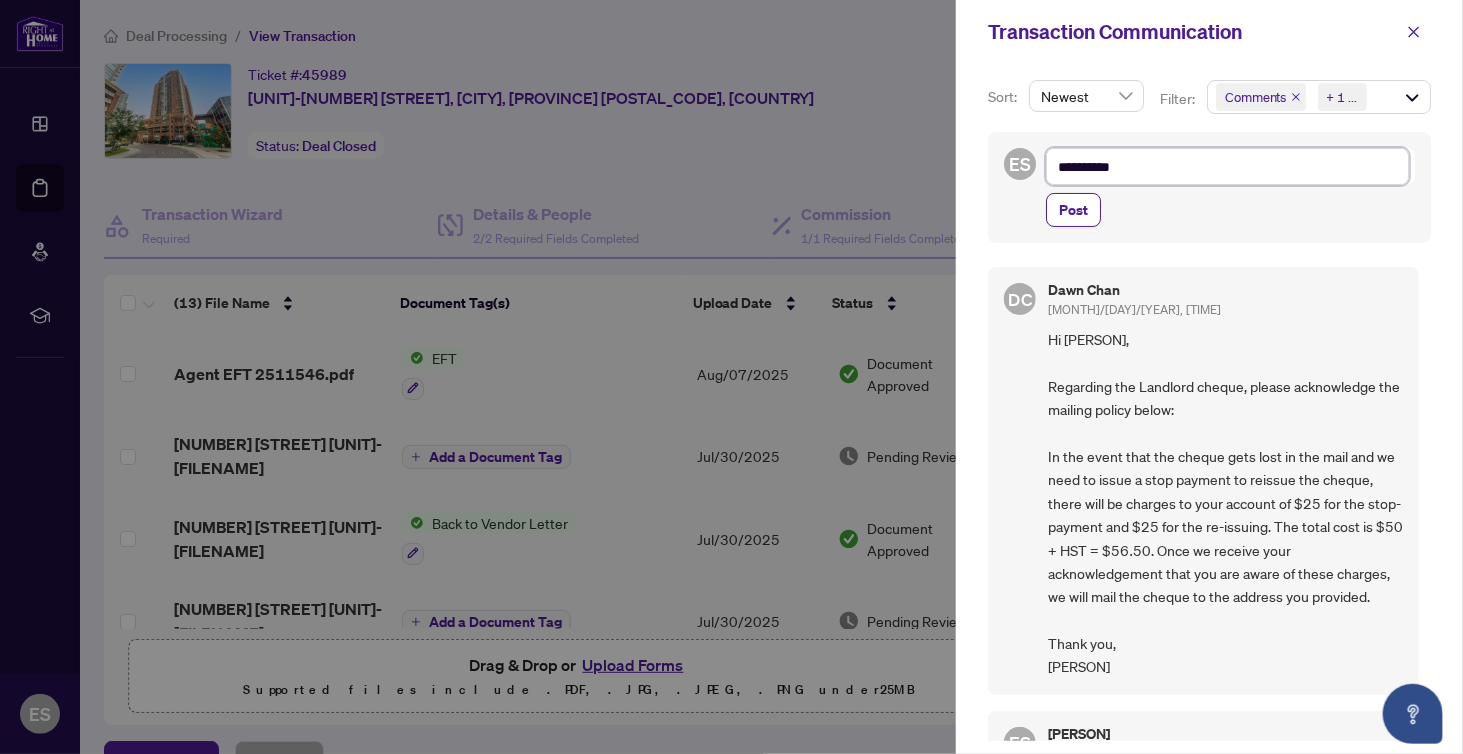 type on "**********" 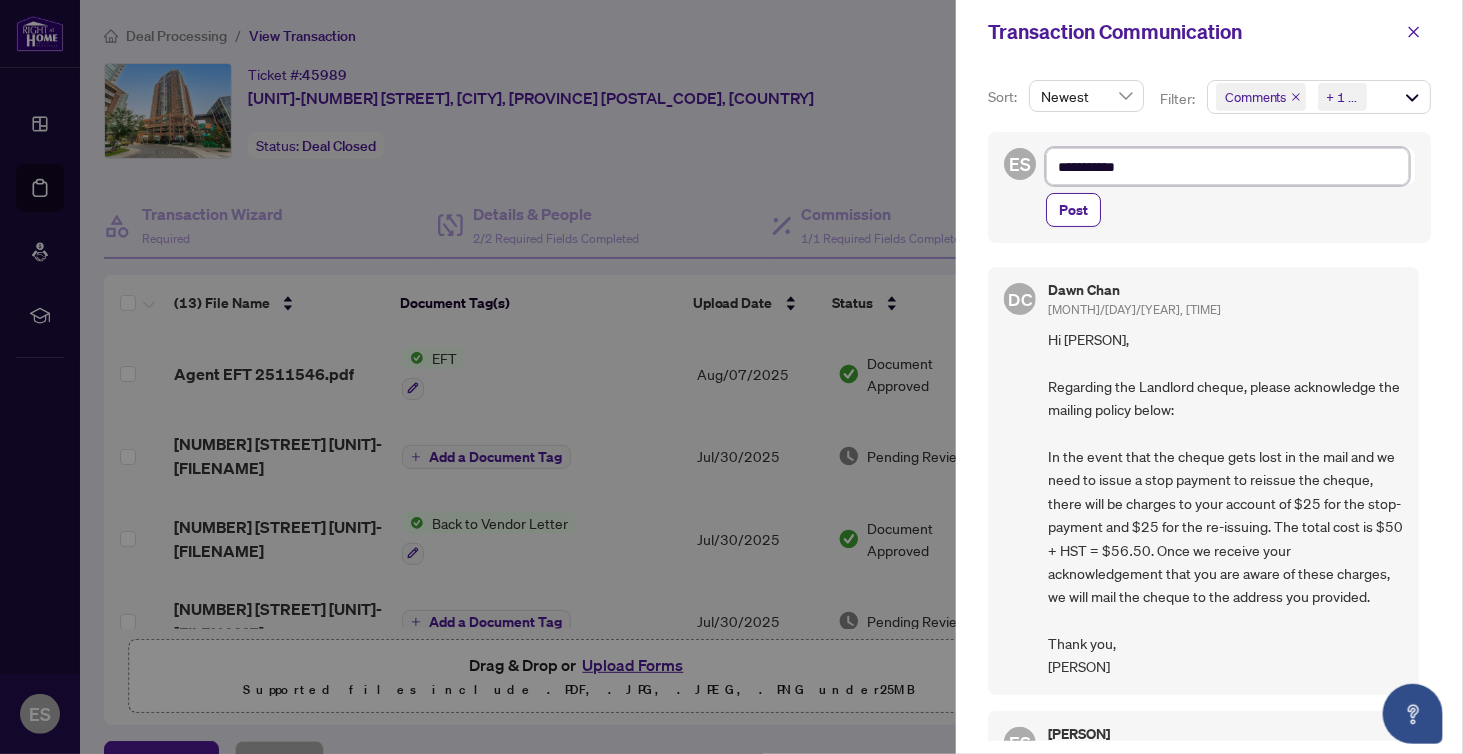 type on "**********" 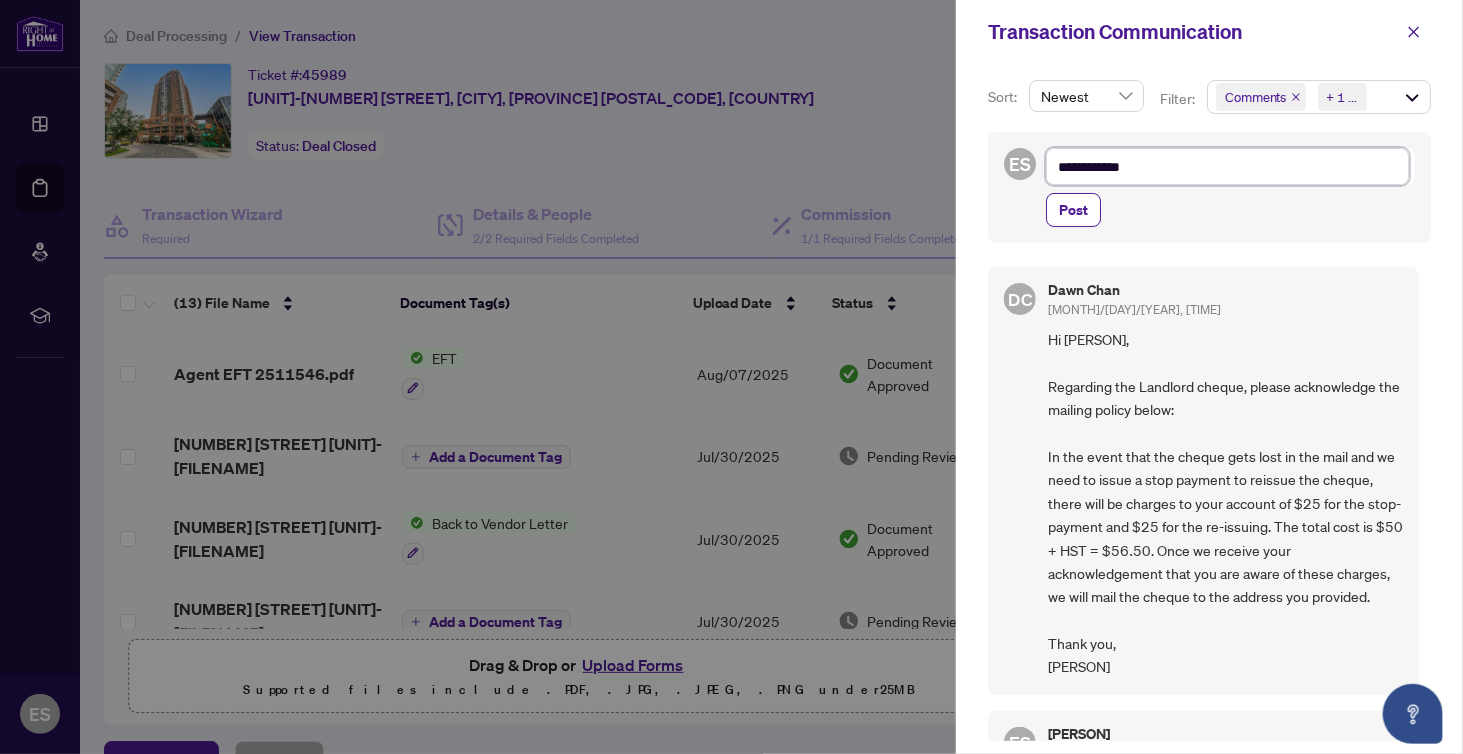 type on "**********" 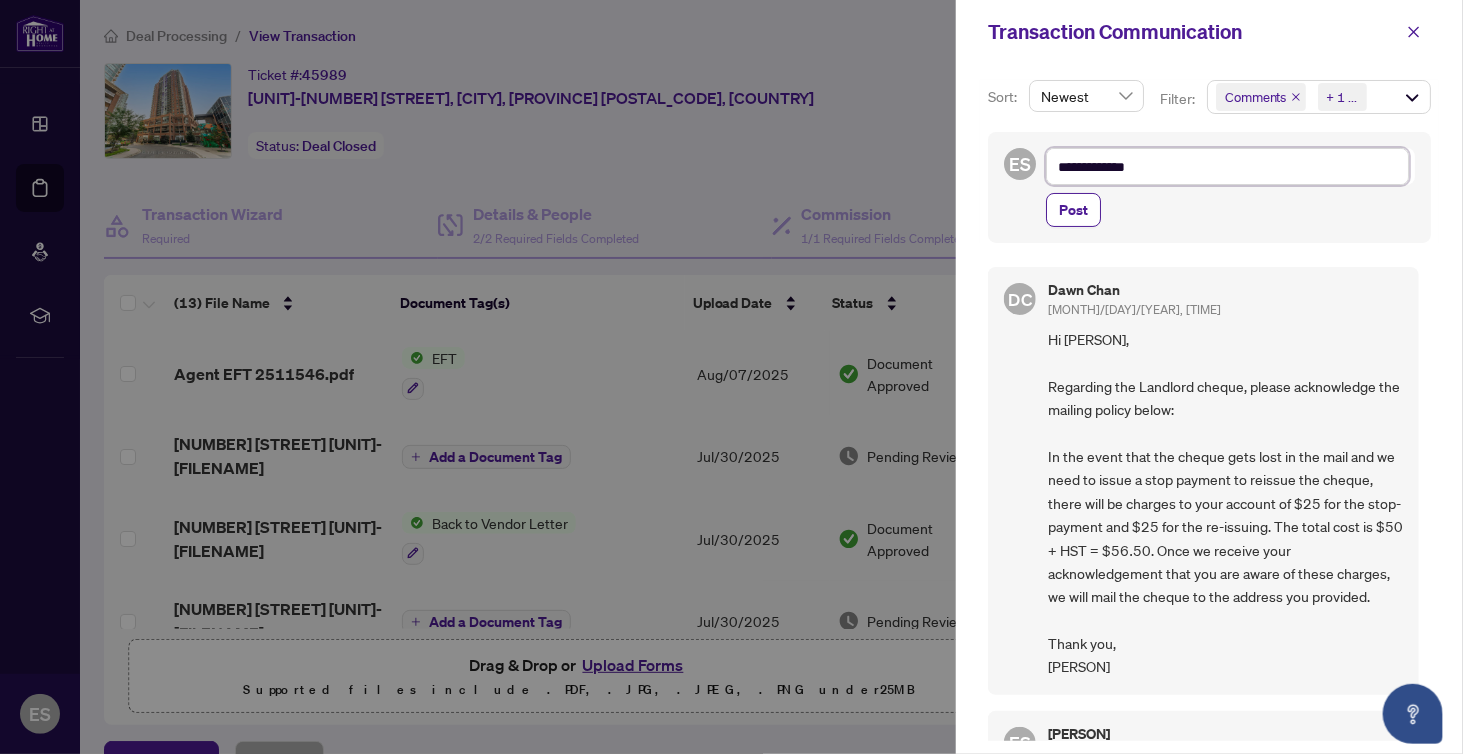 type on "**********" 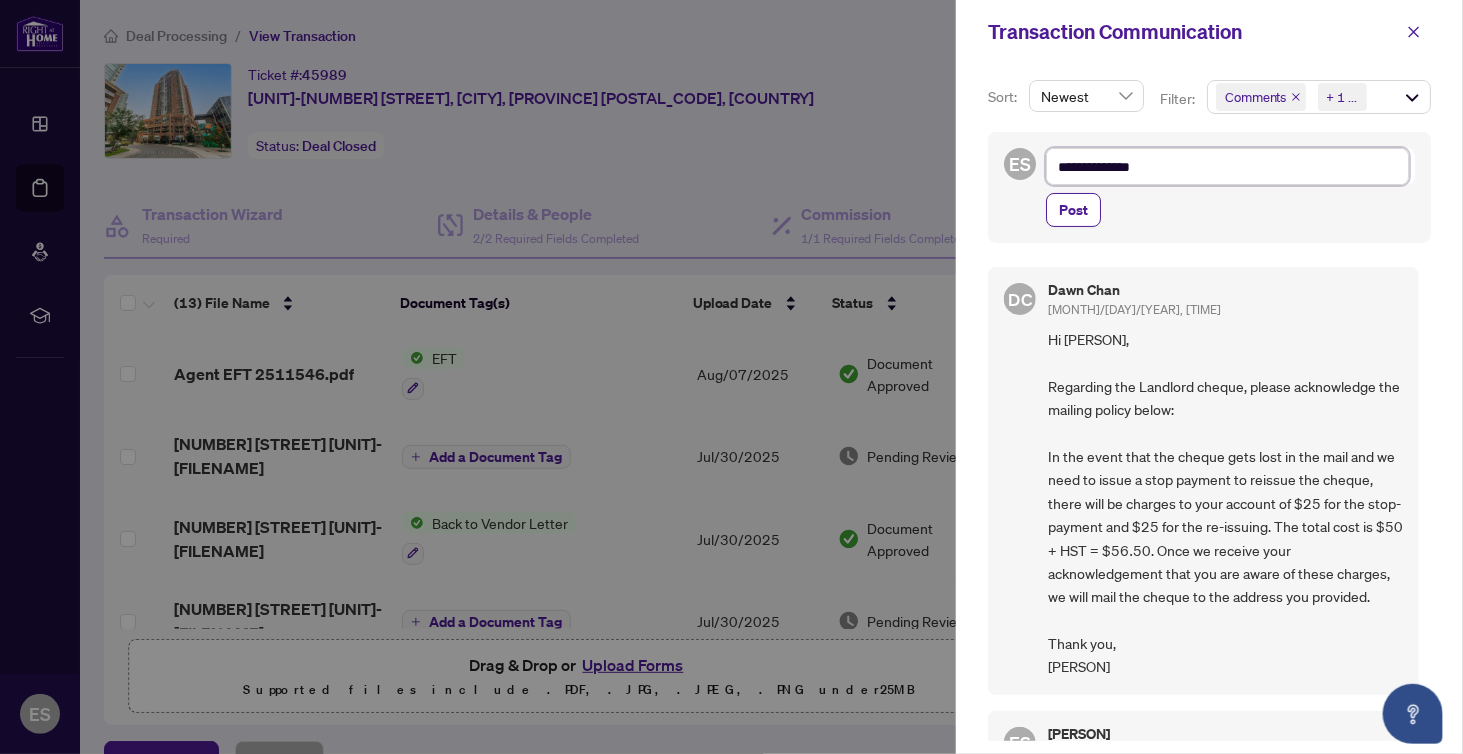 type on "**********" 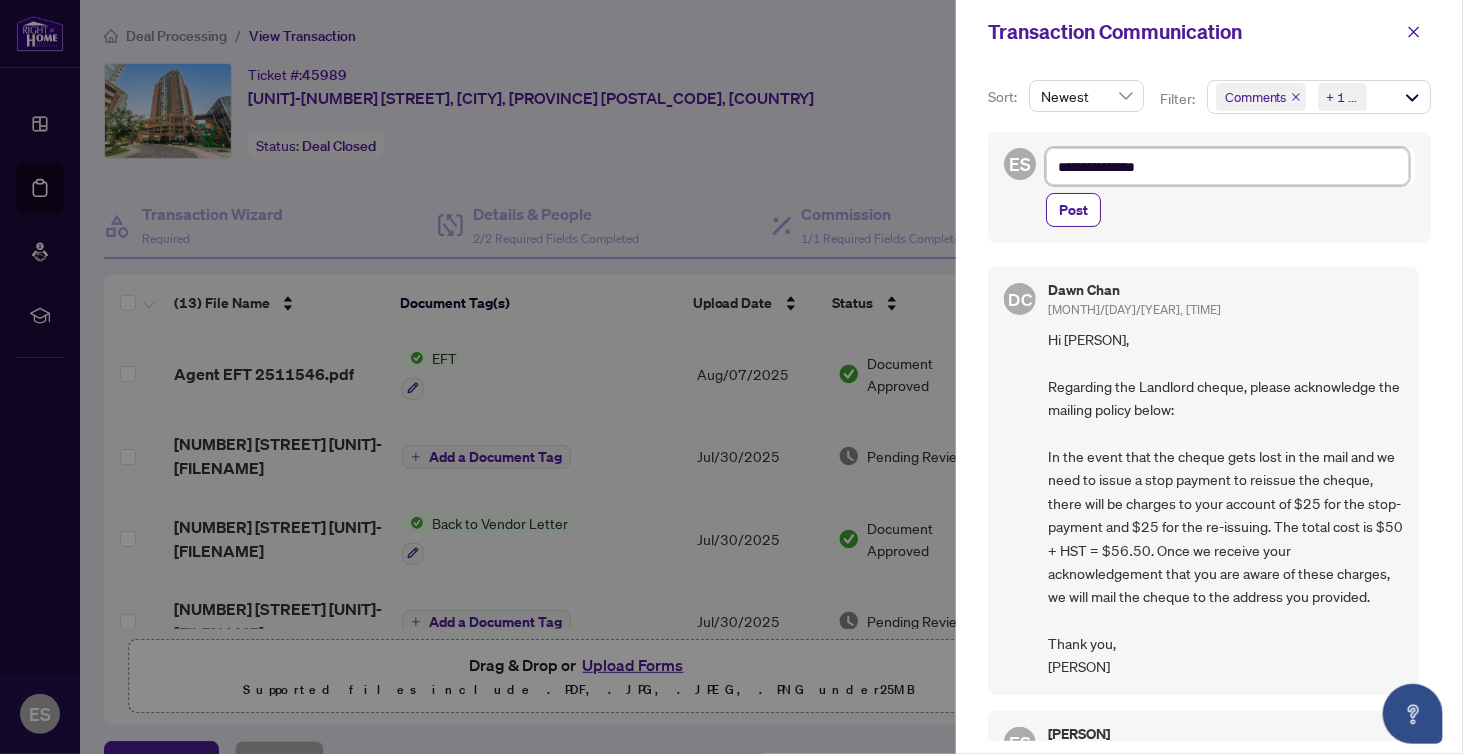 type on "**********" 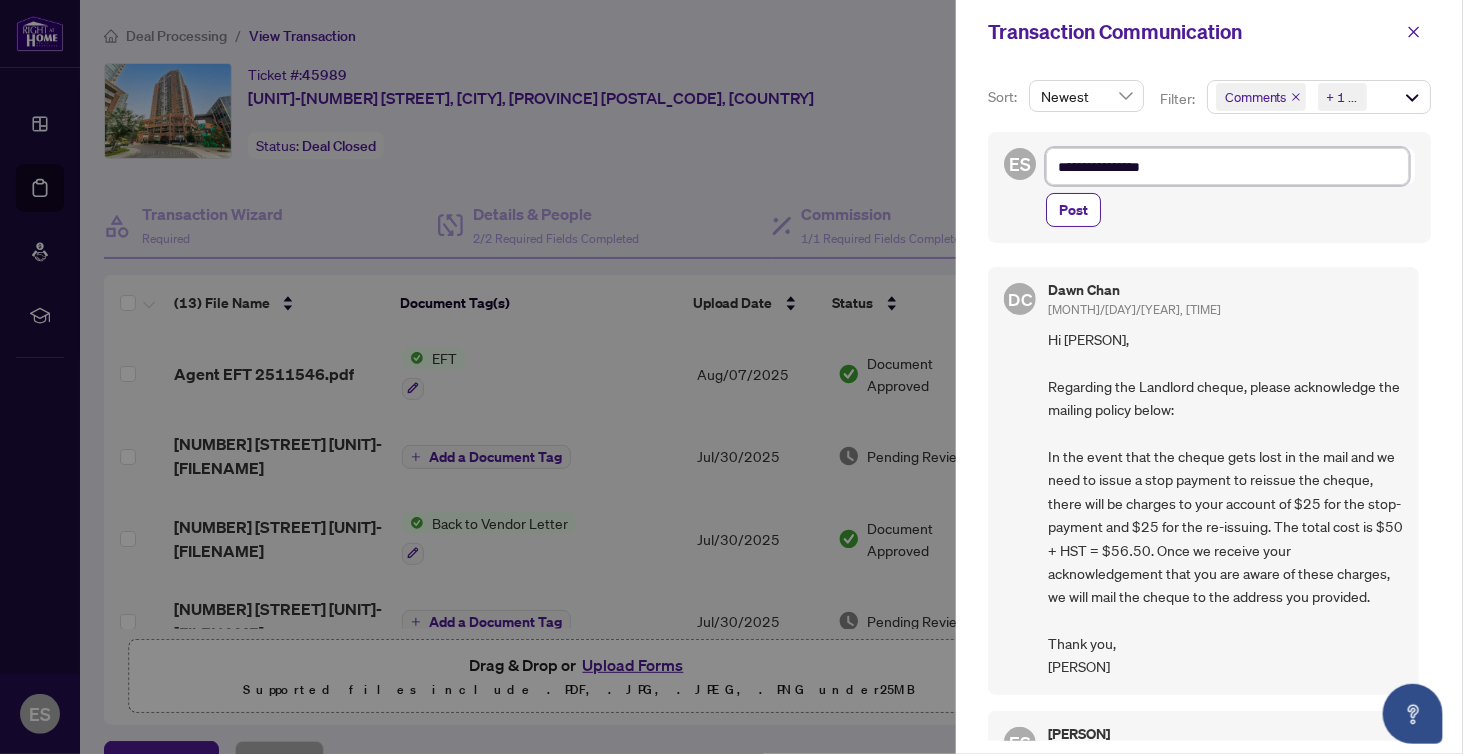 type on "**********" 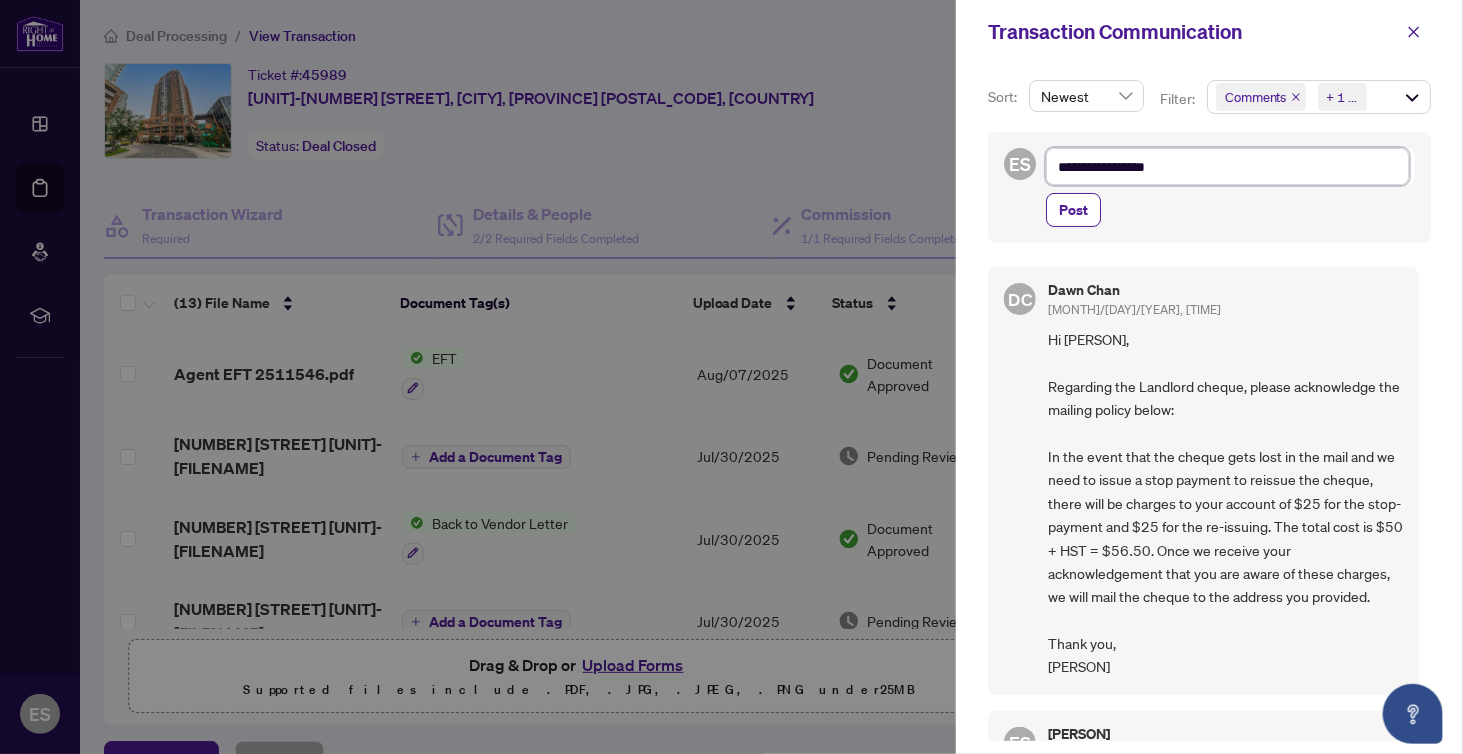 type on "**********" 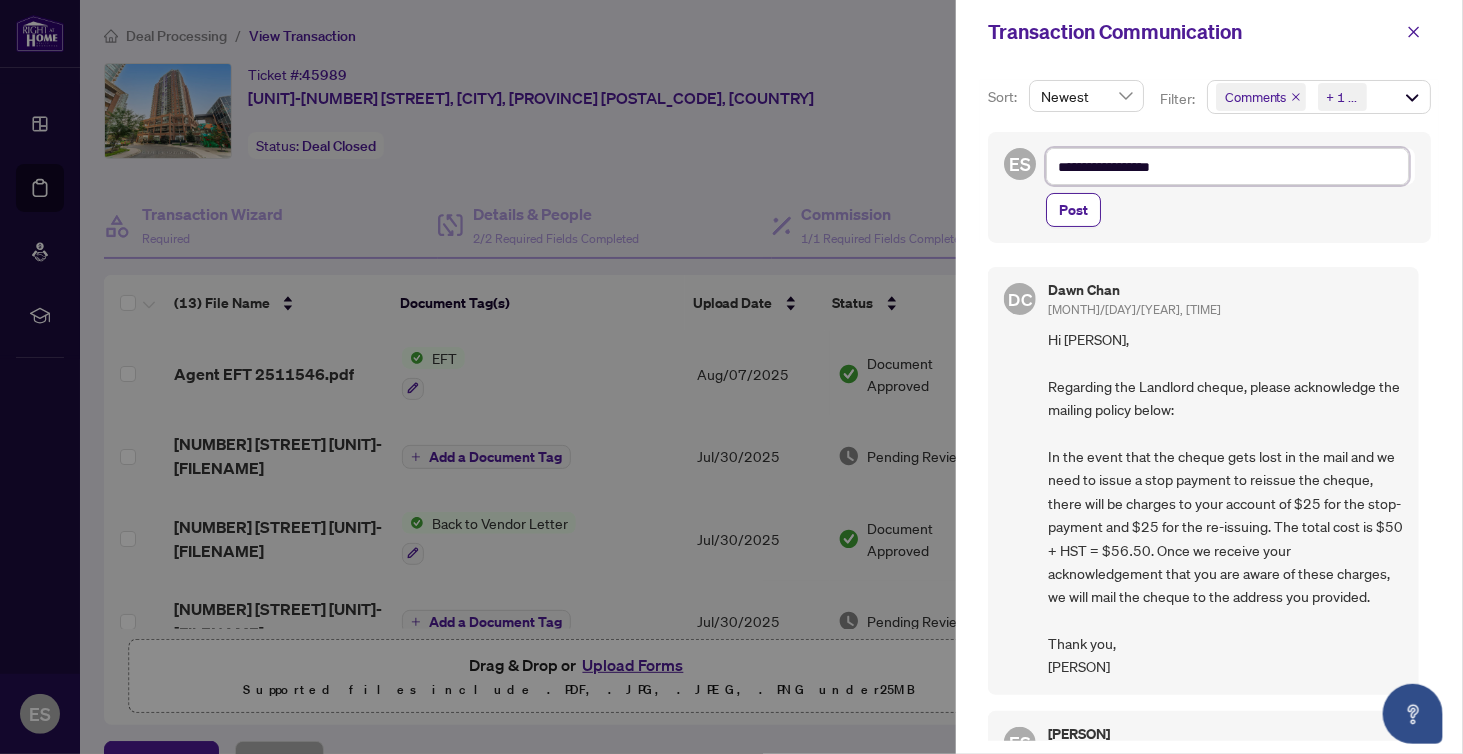 type on "**********" 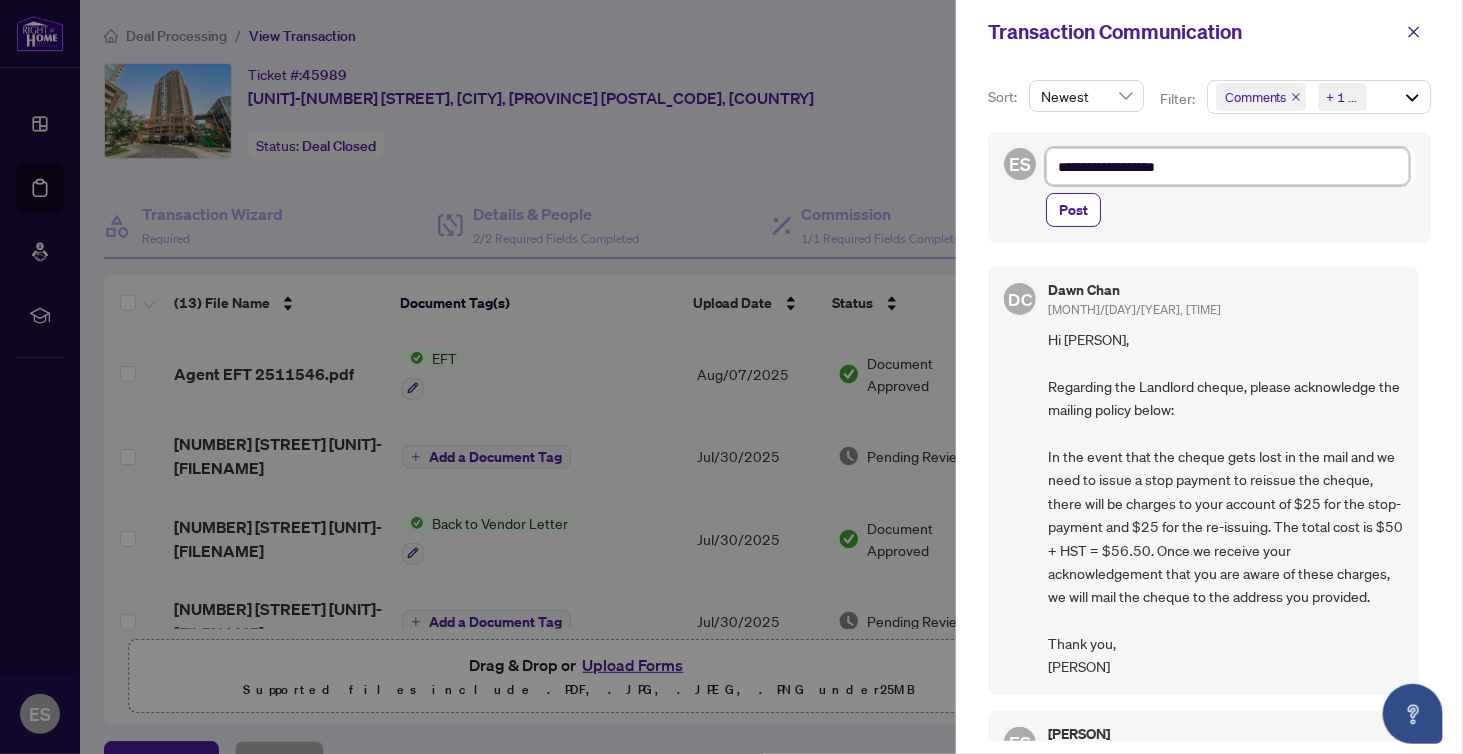 type on "**********" 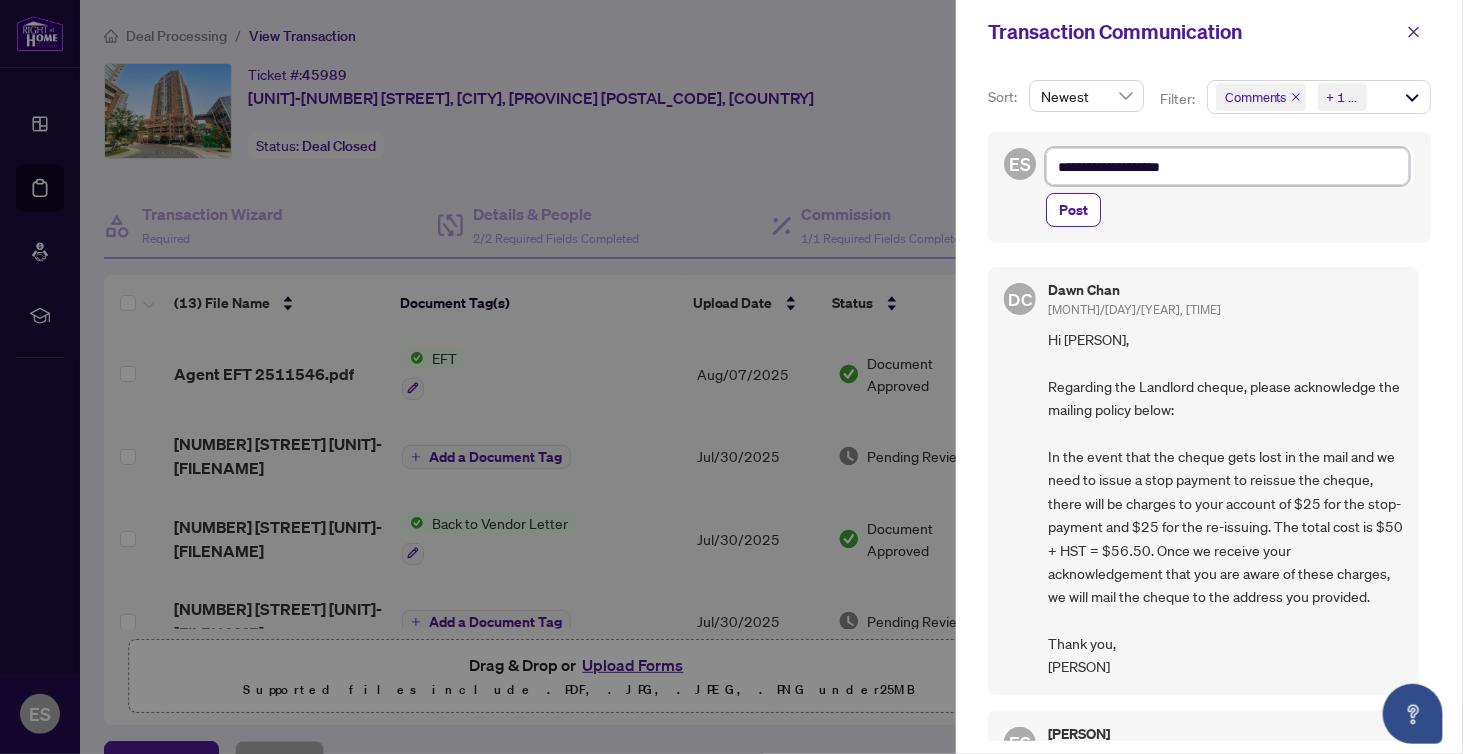 type on "**********" 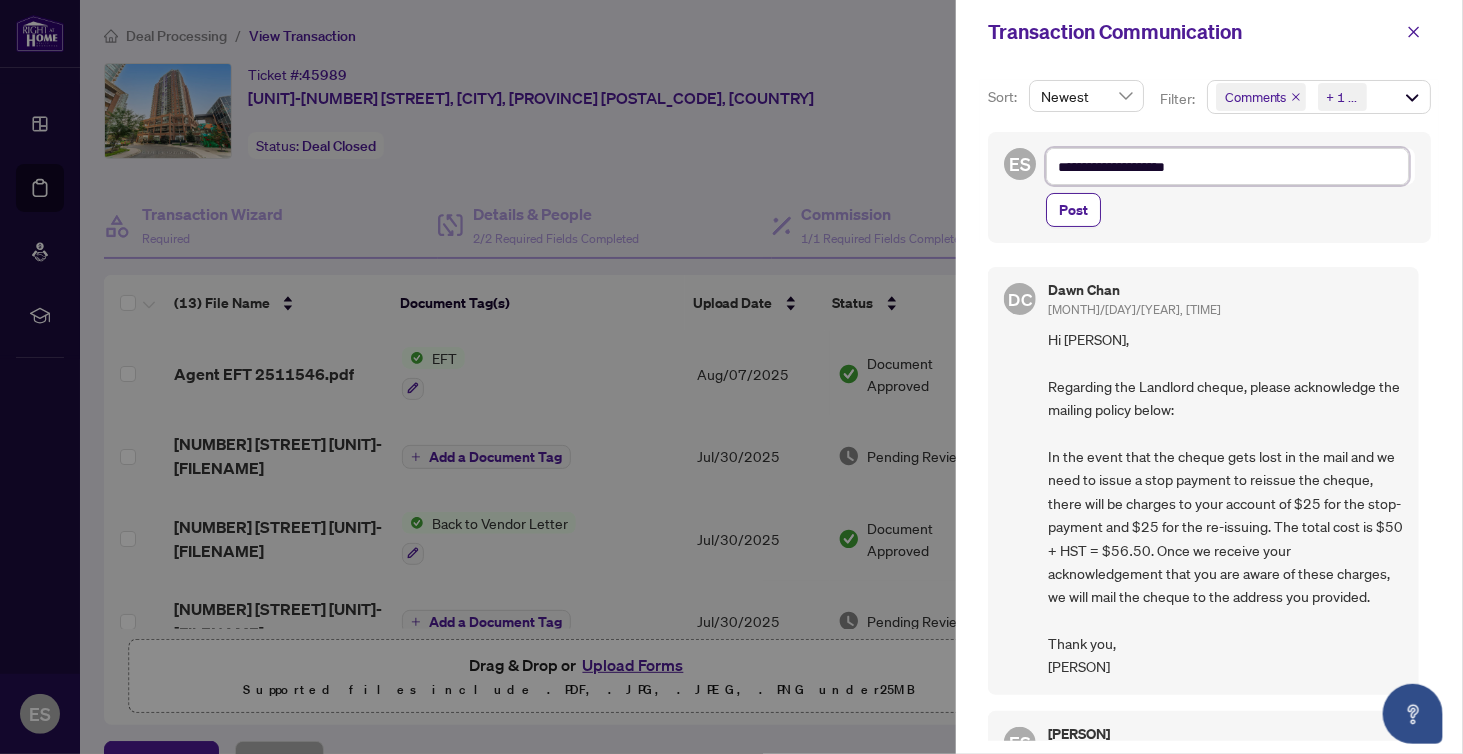 type on "**********" 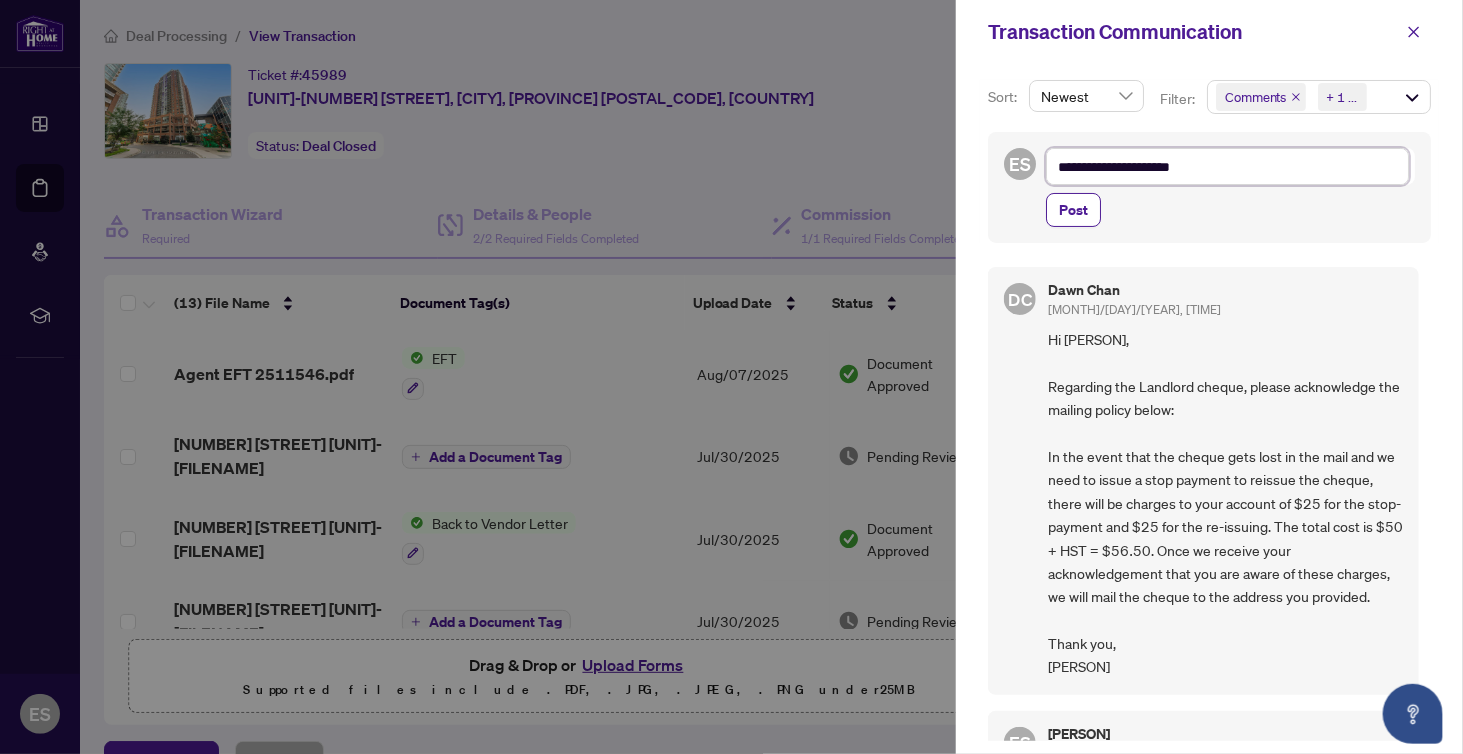 type on "**********" 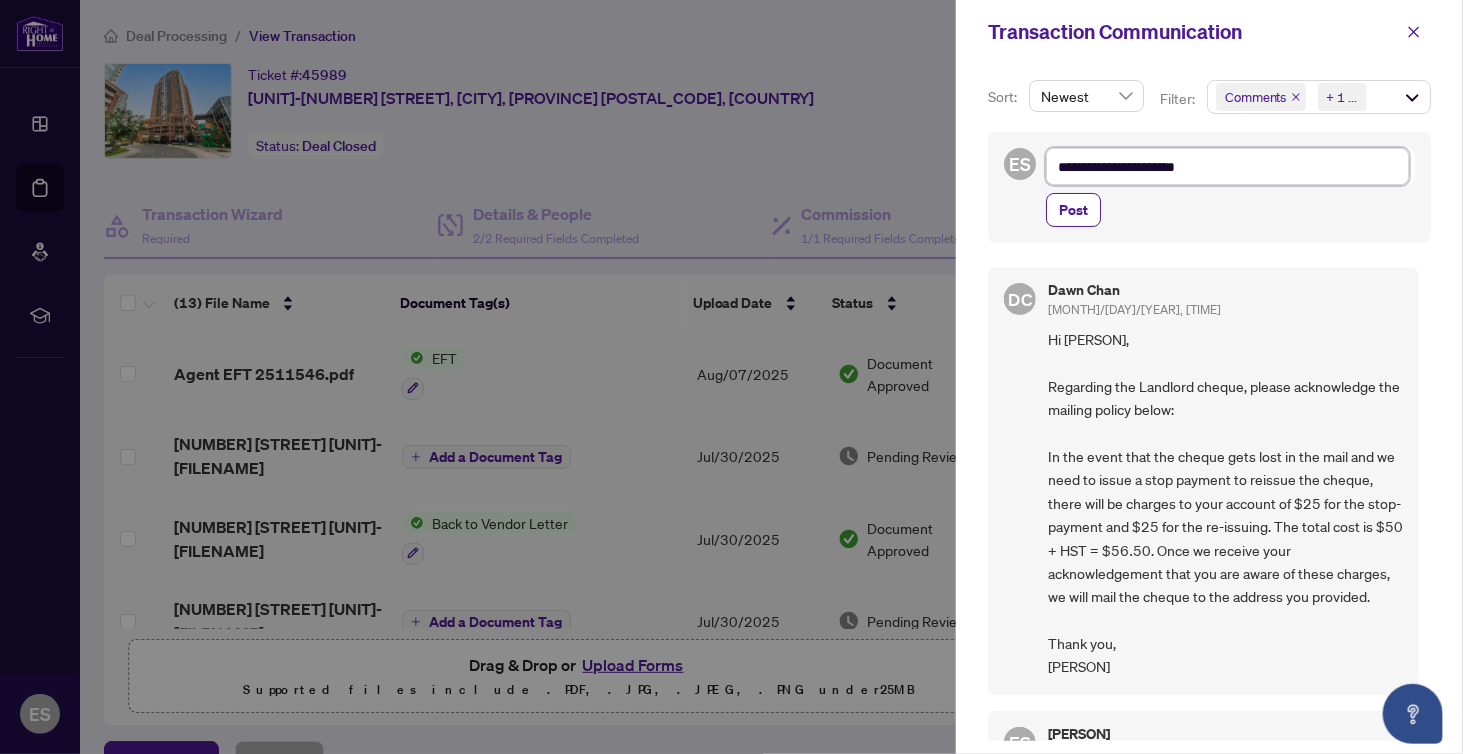 type on "**********" 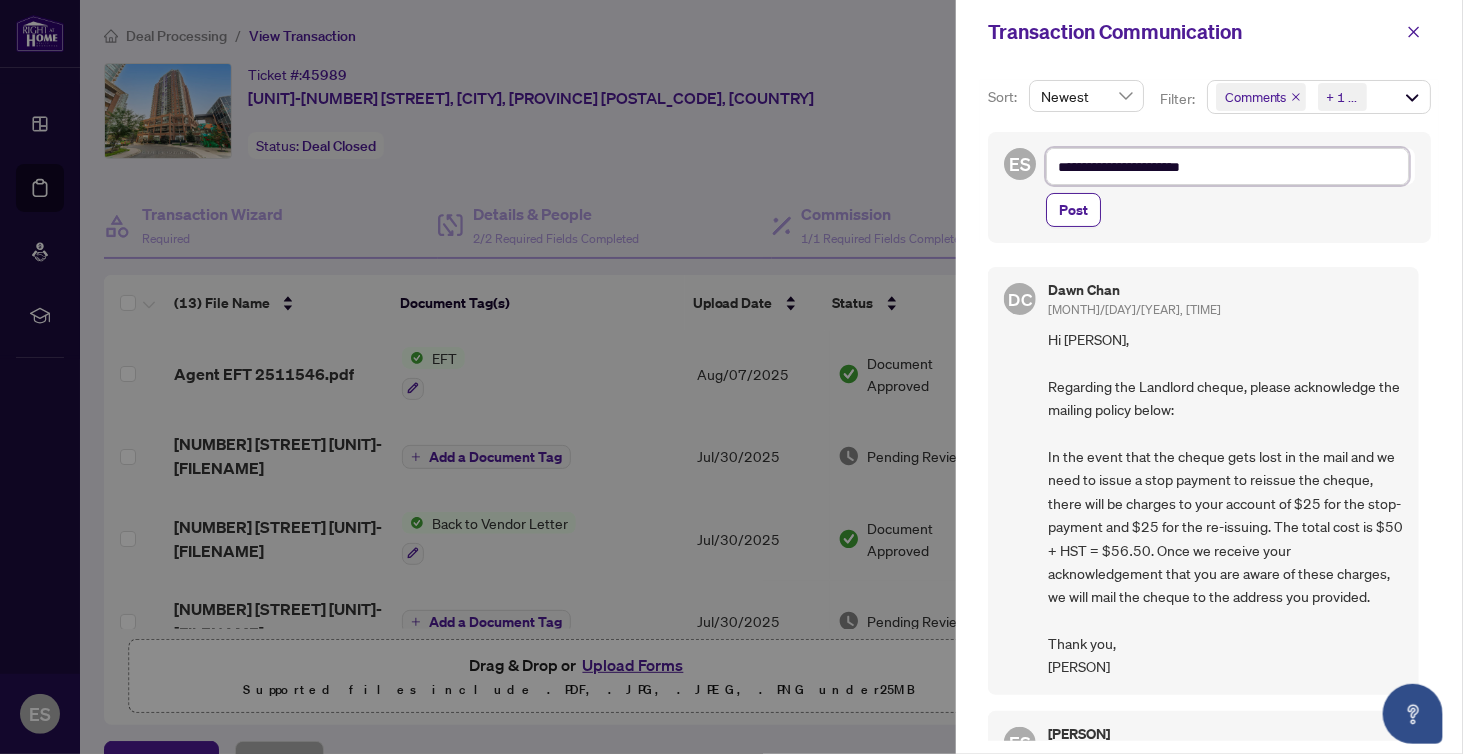 type on "**********" 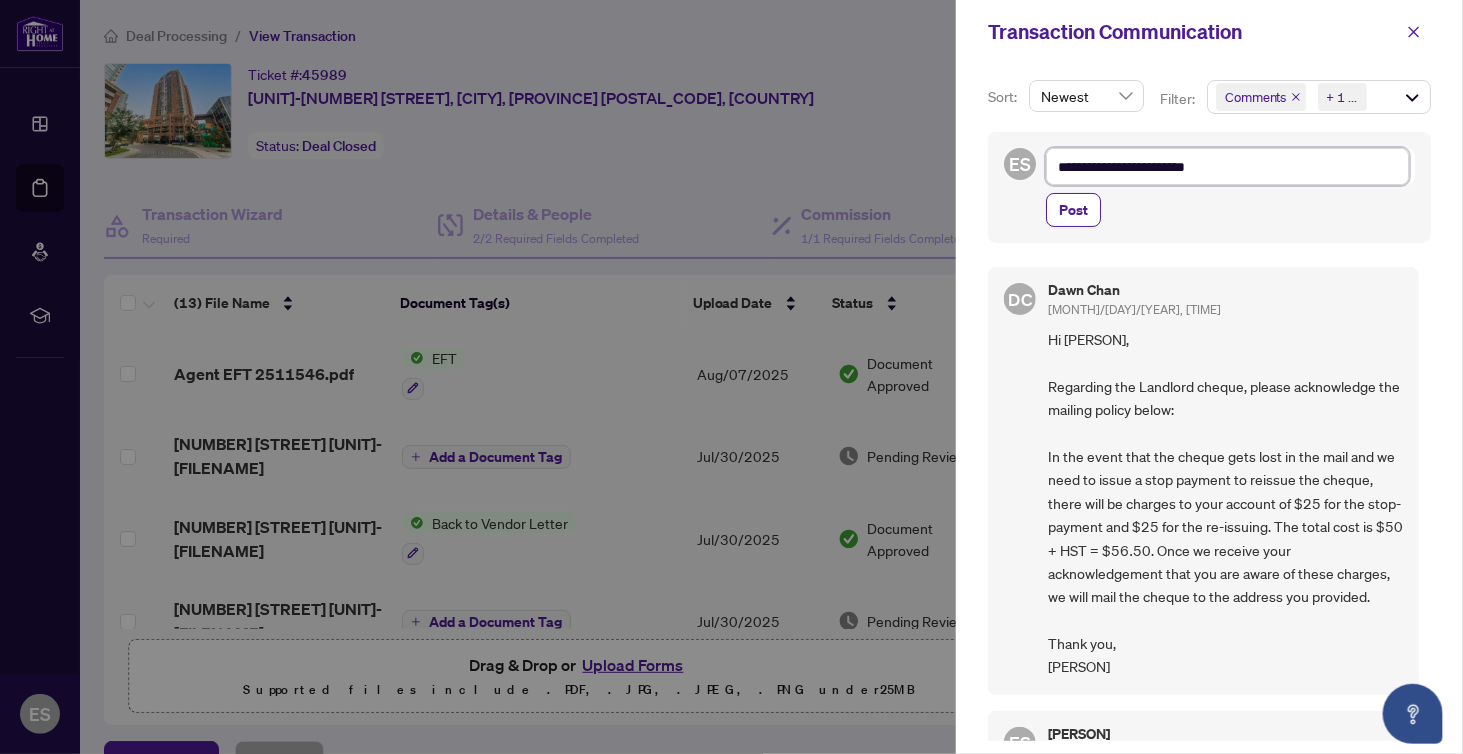 type on "**********" 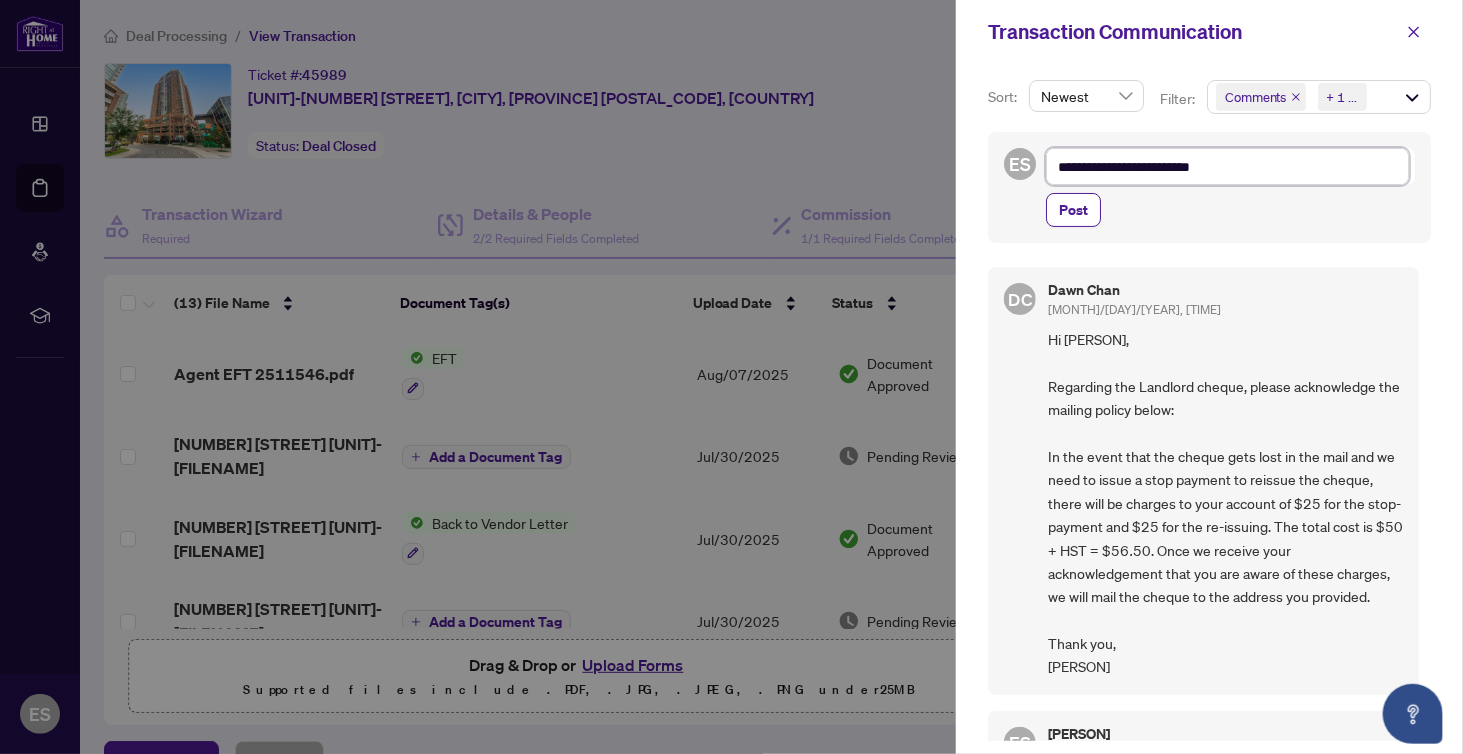 type on "**********" 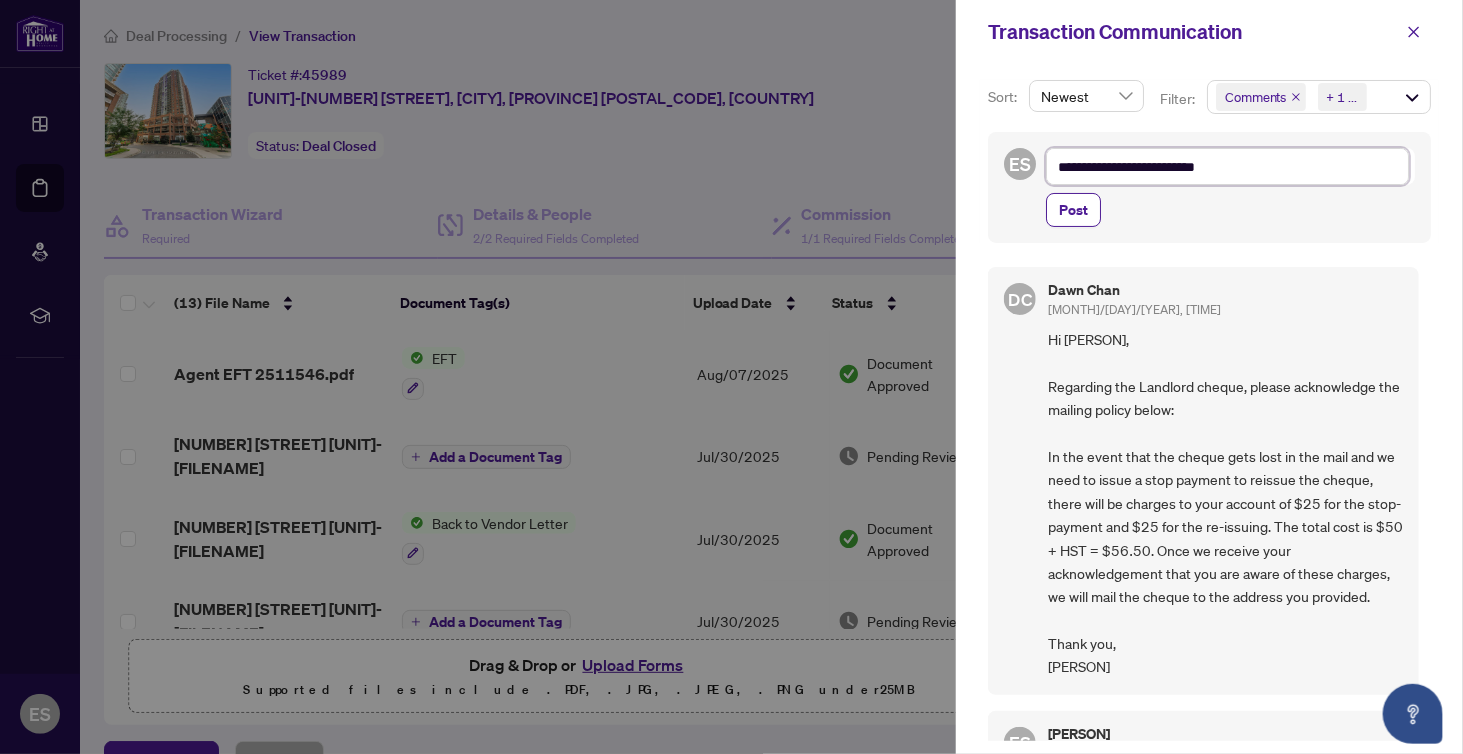 type on "**********" 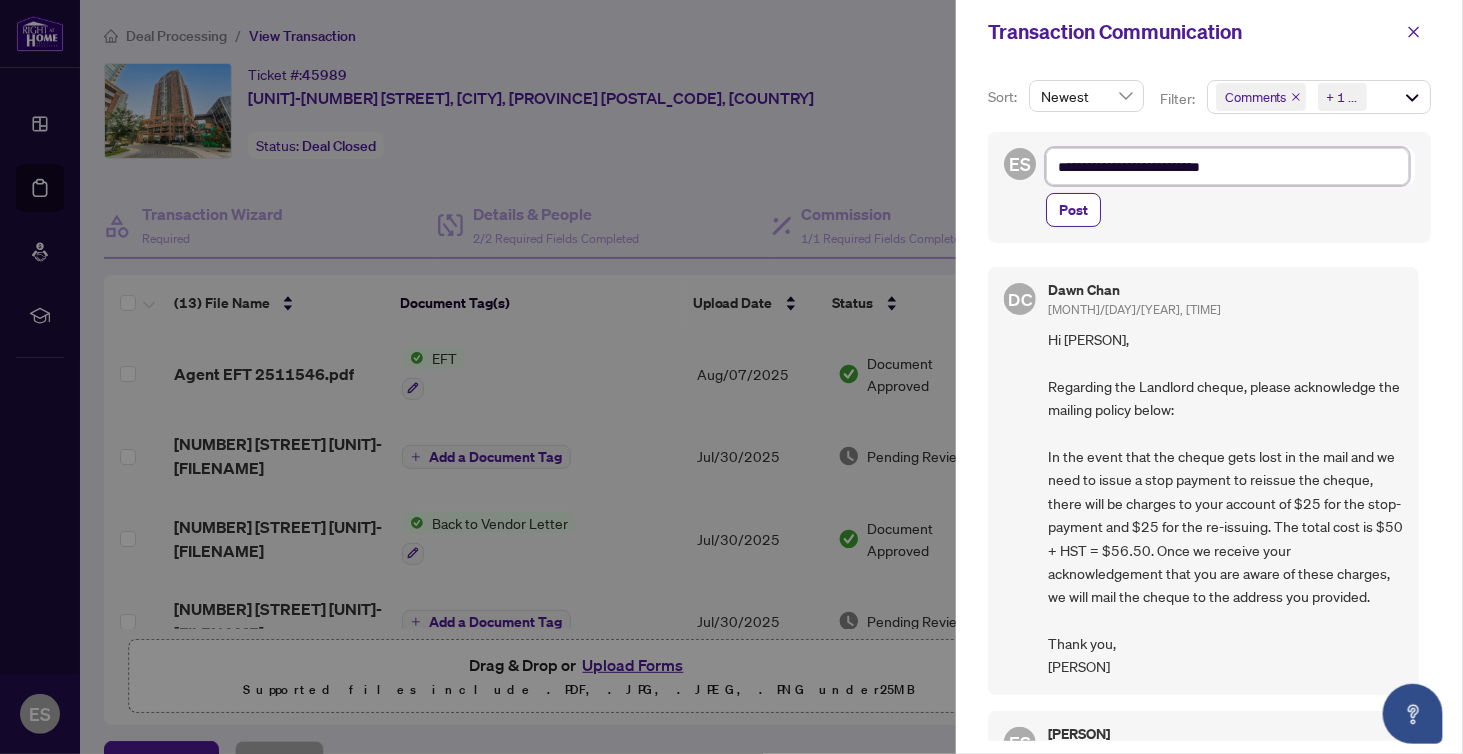 type on "**********" 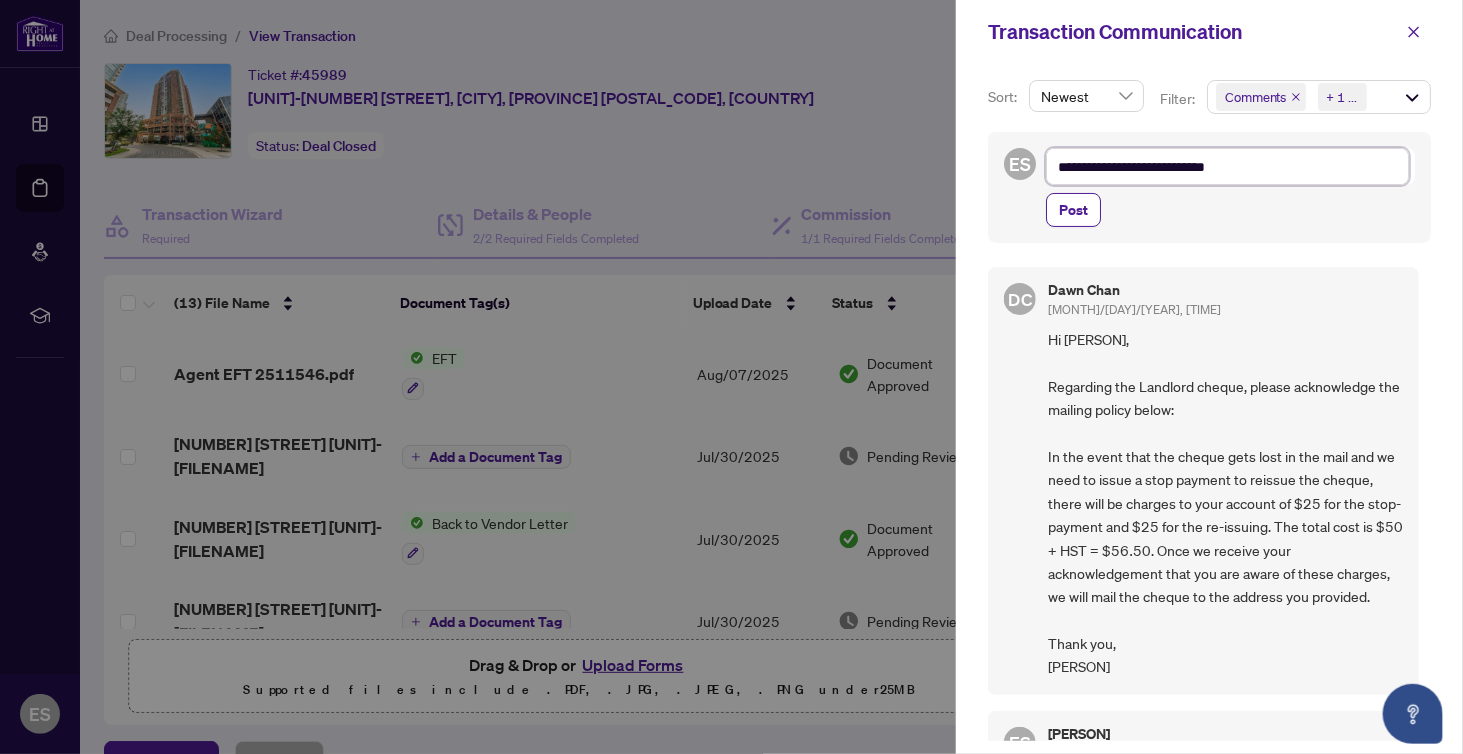 type on "**********" 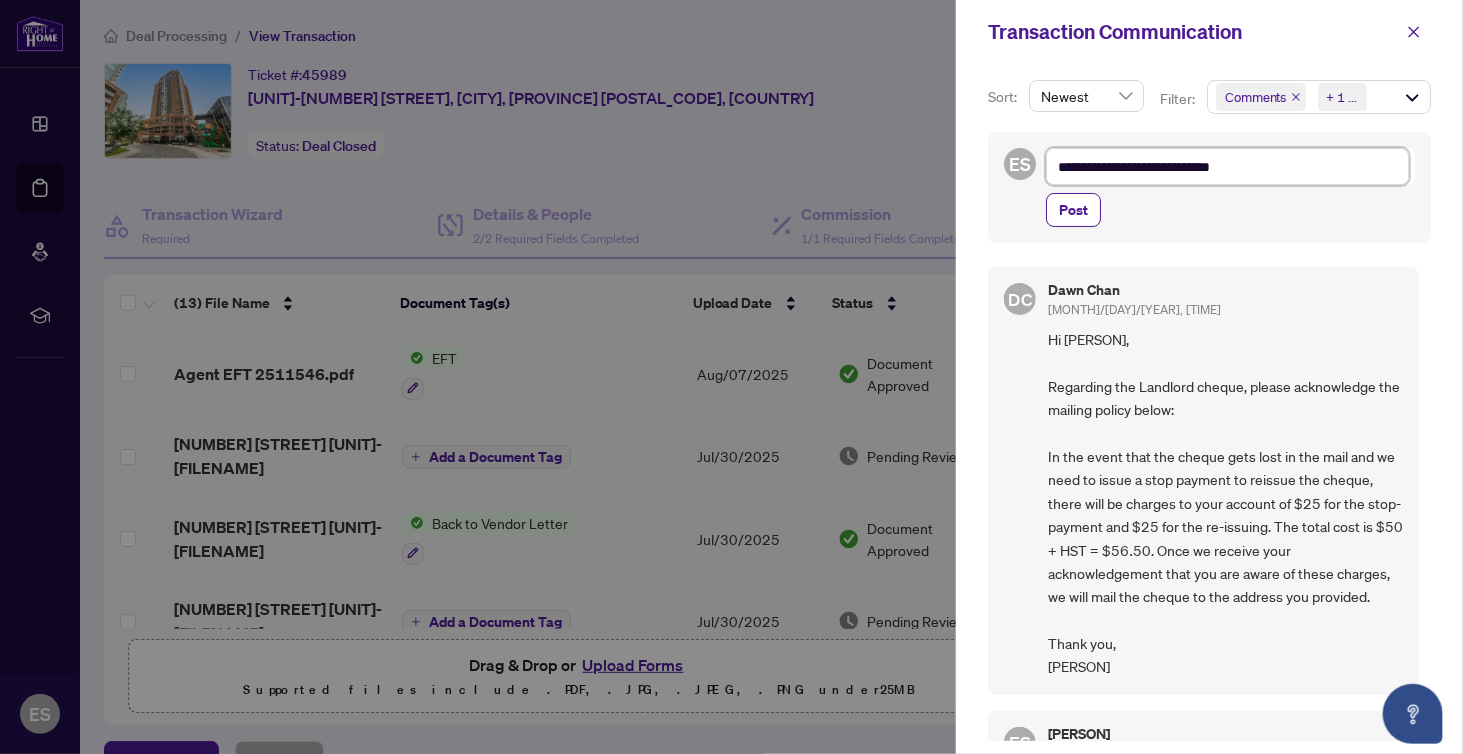 type on "**********" 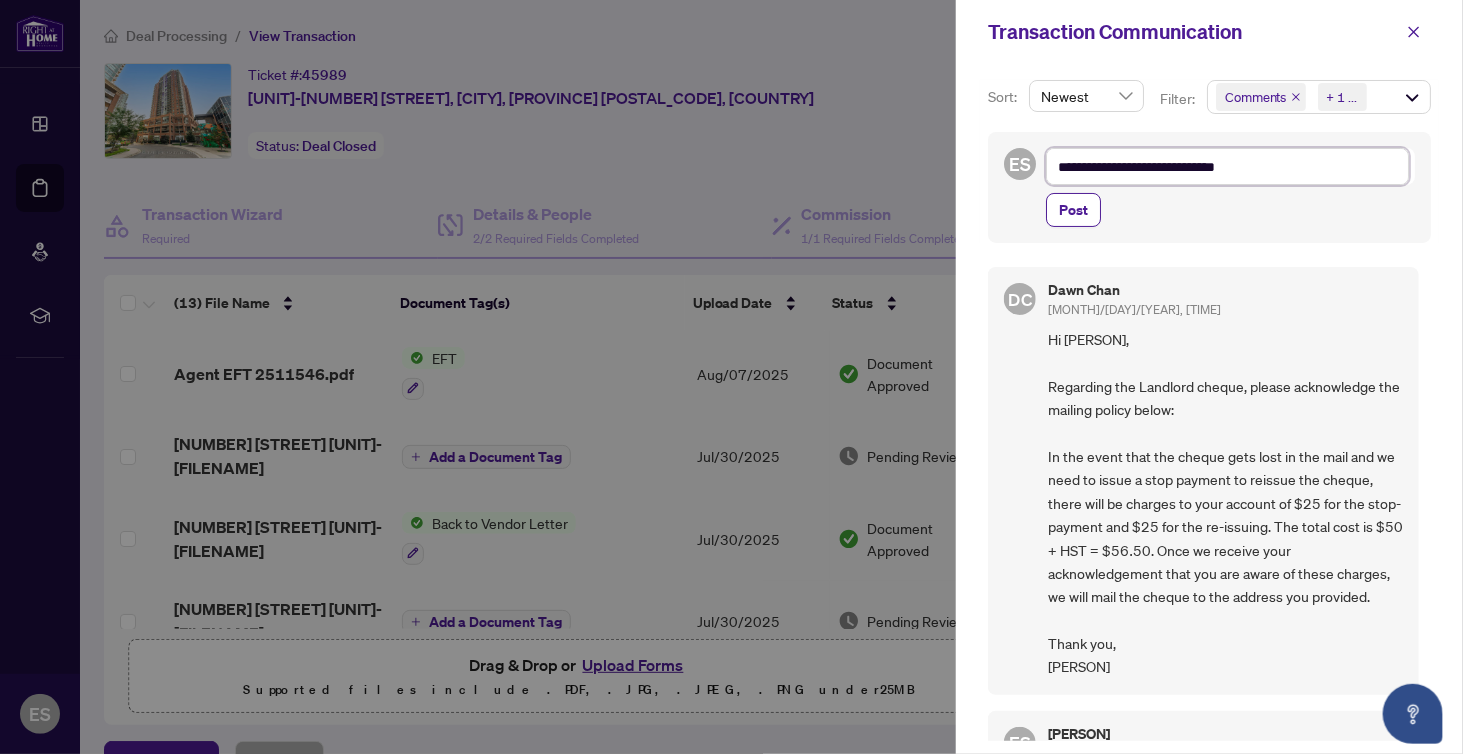 type on "**********" 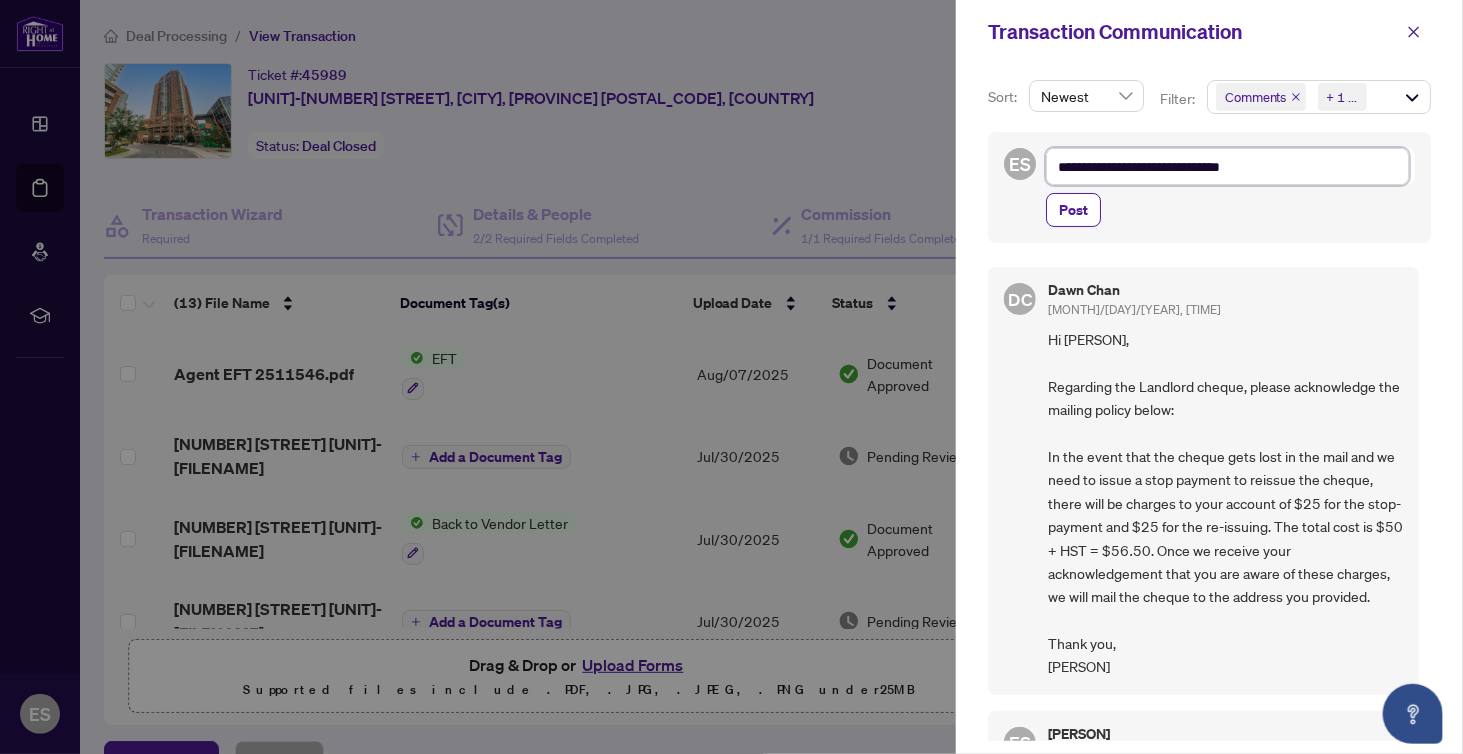 type on "**********" 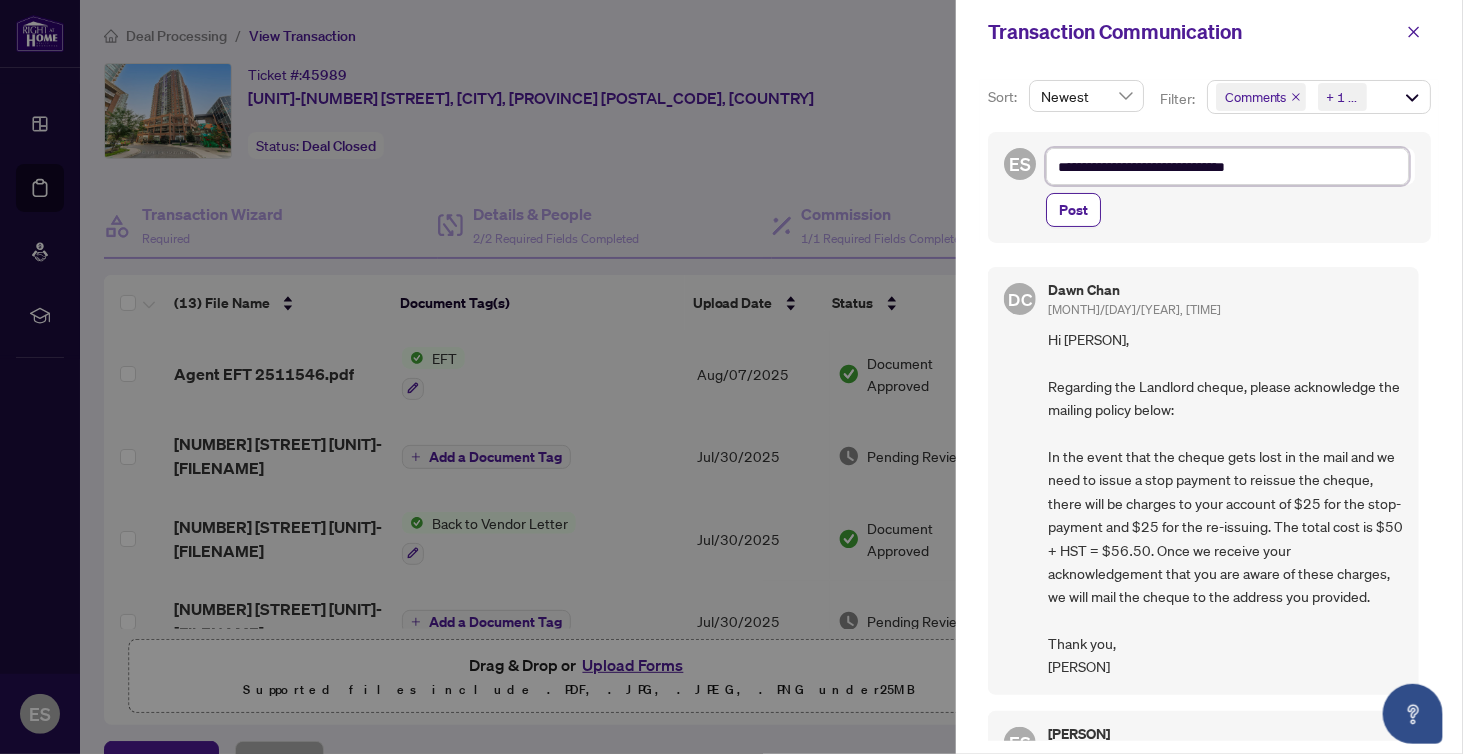 type on "**********" 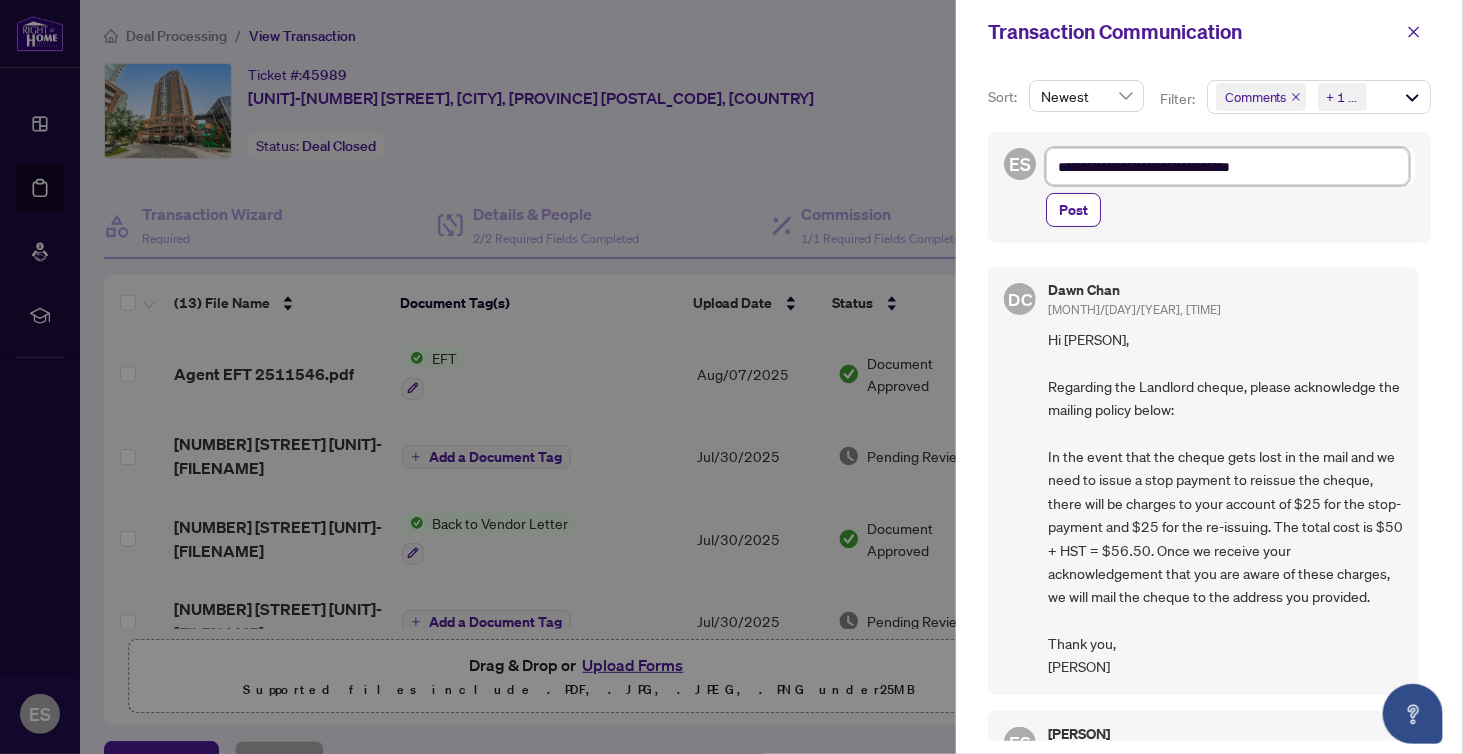 type on "**********" 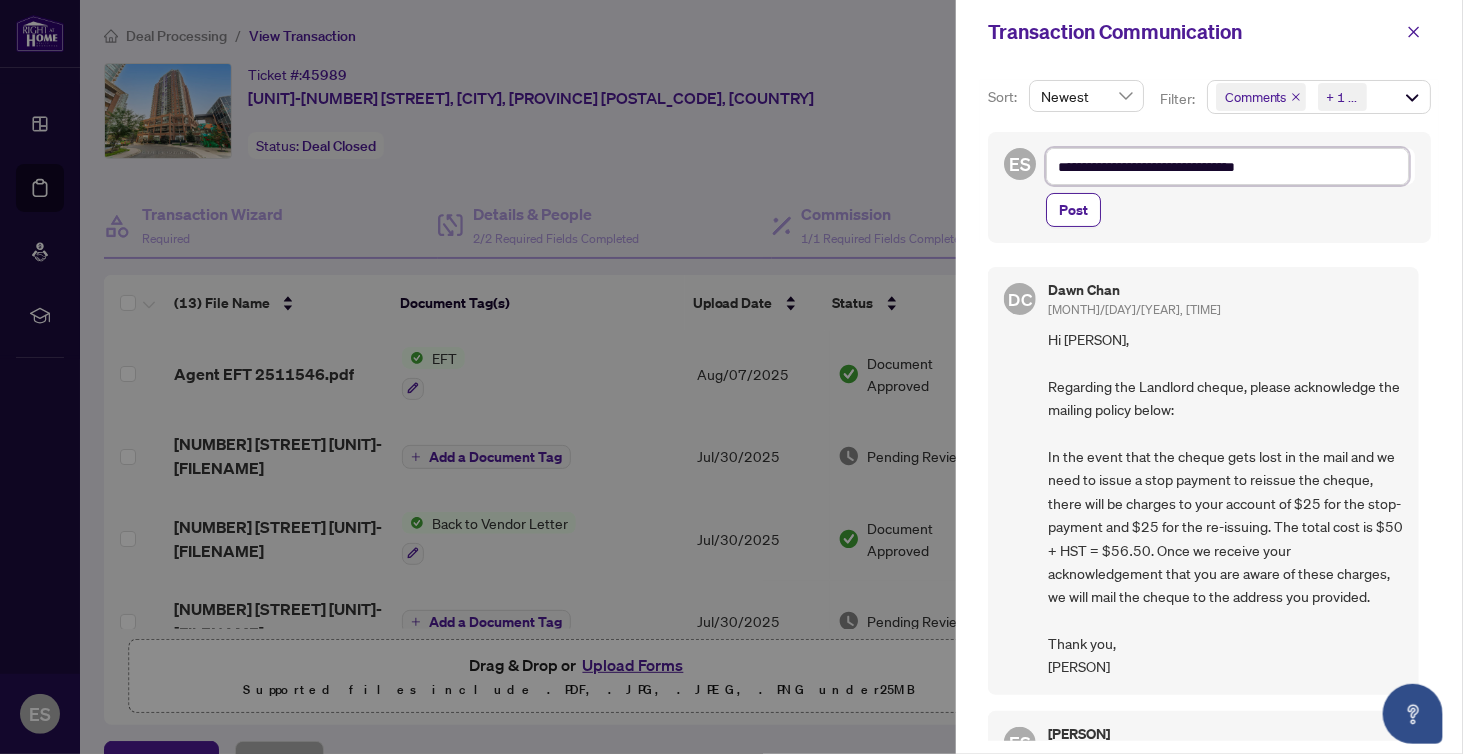 type on "**********" 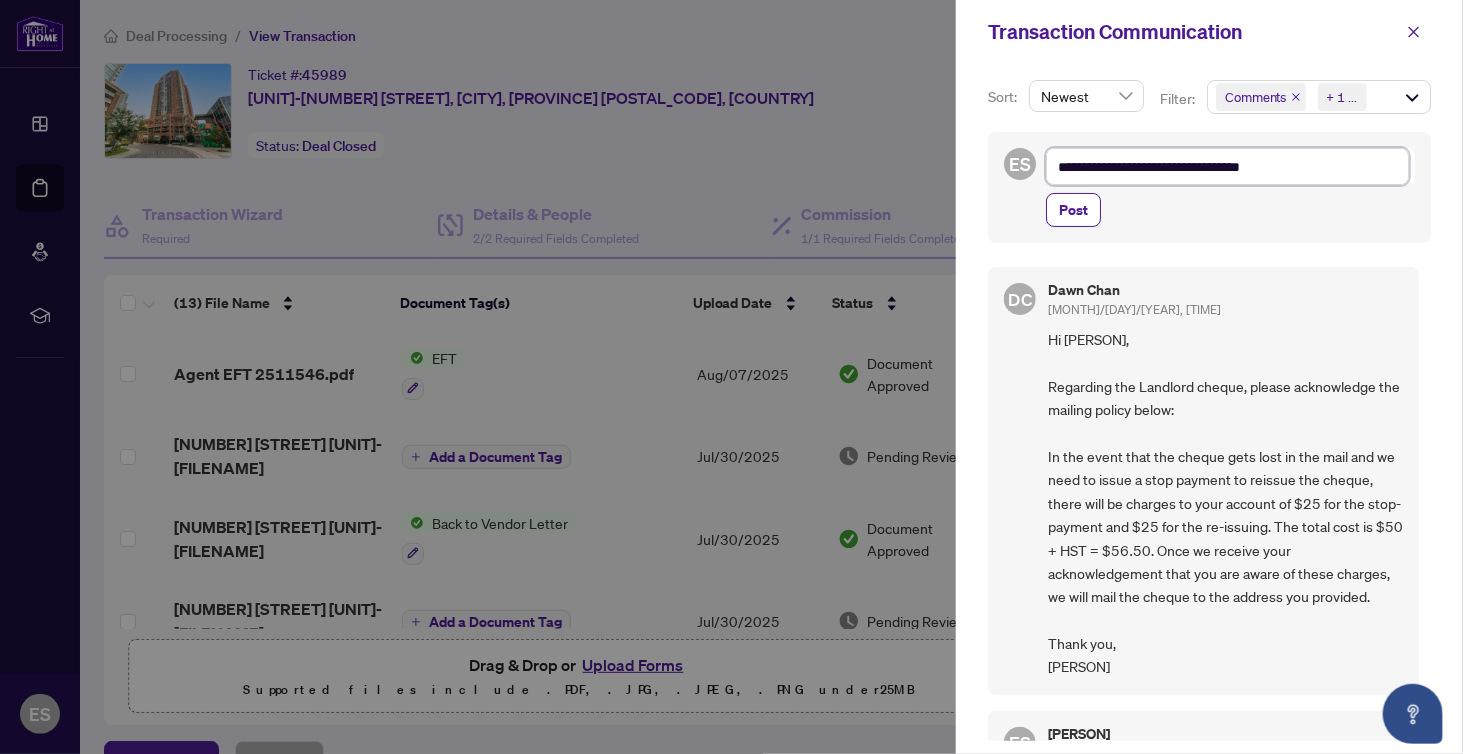 type on "**********" 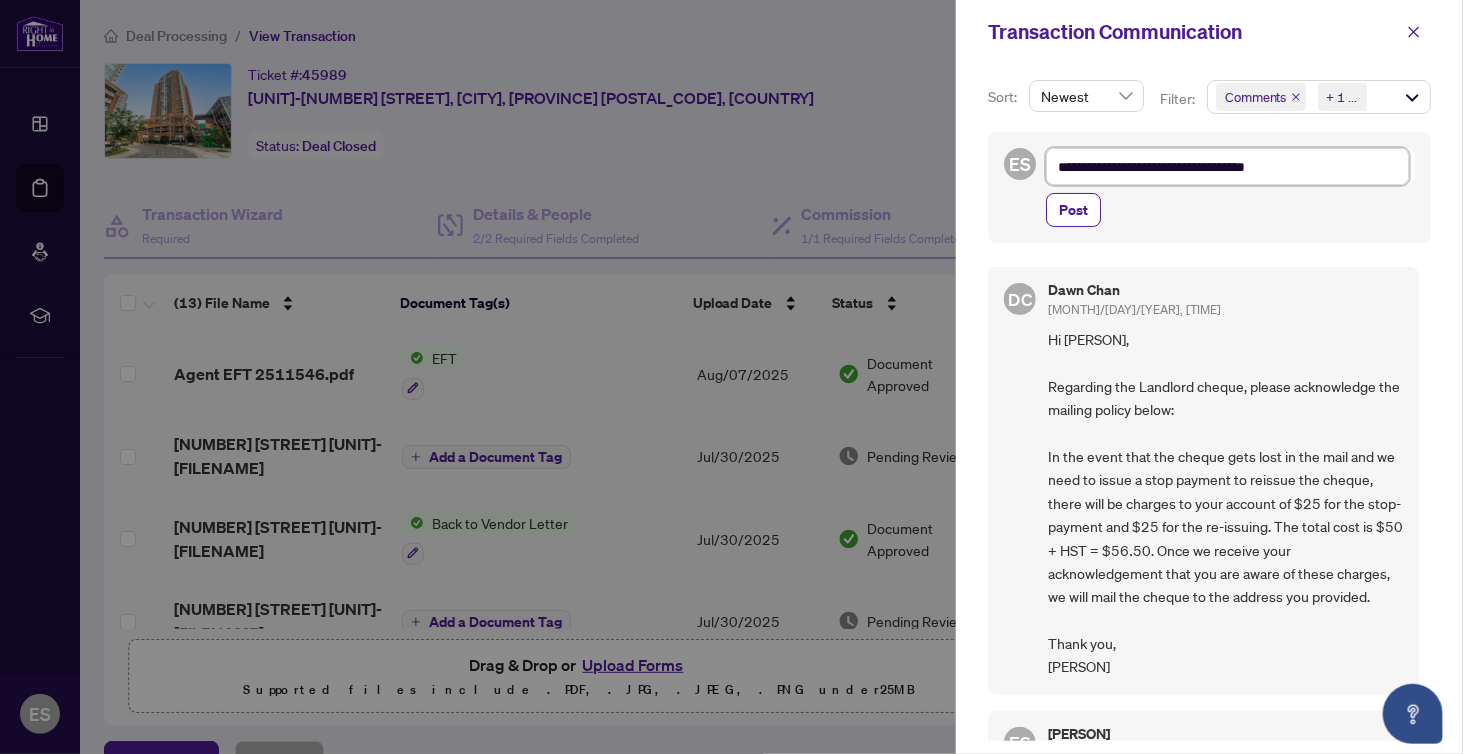 type on "**********" 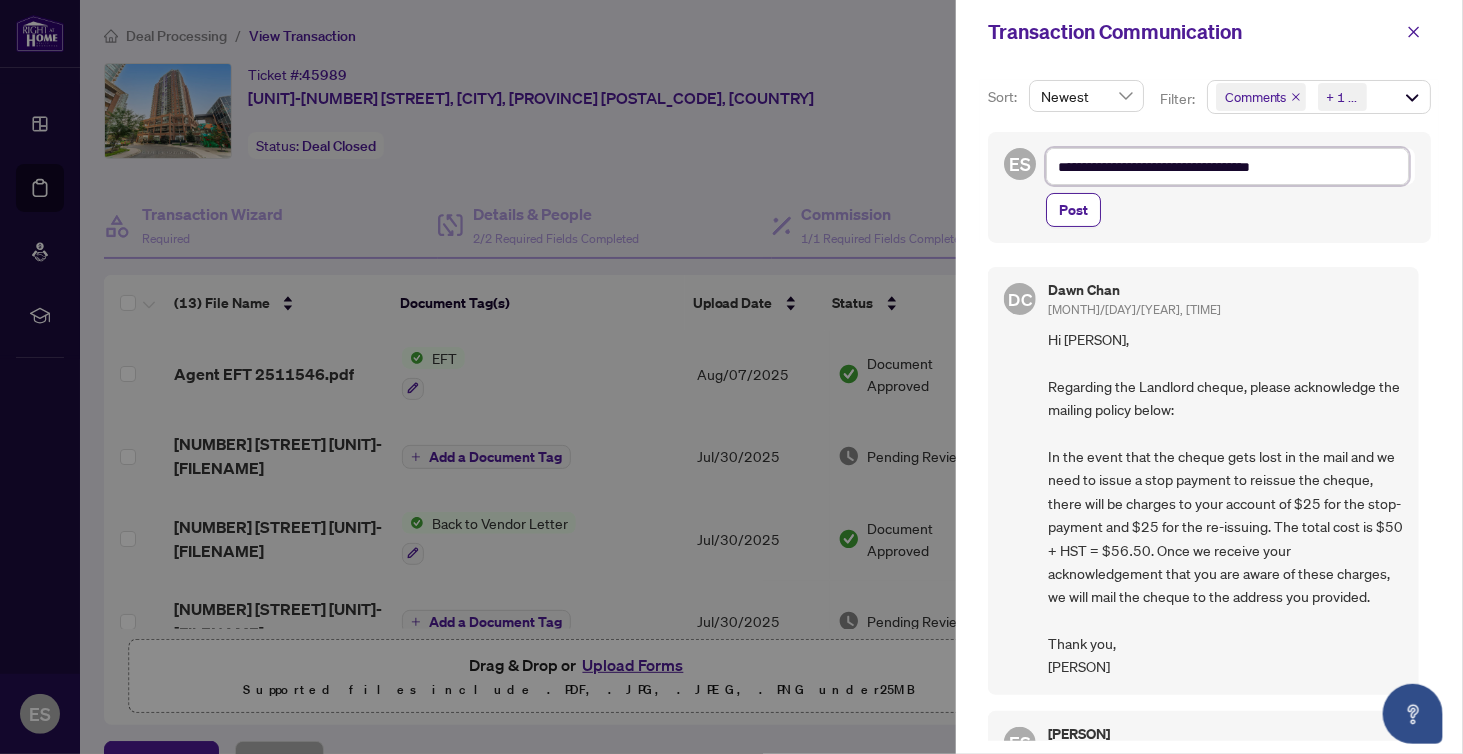 type on "**********" 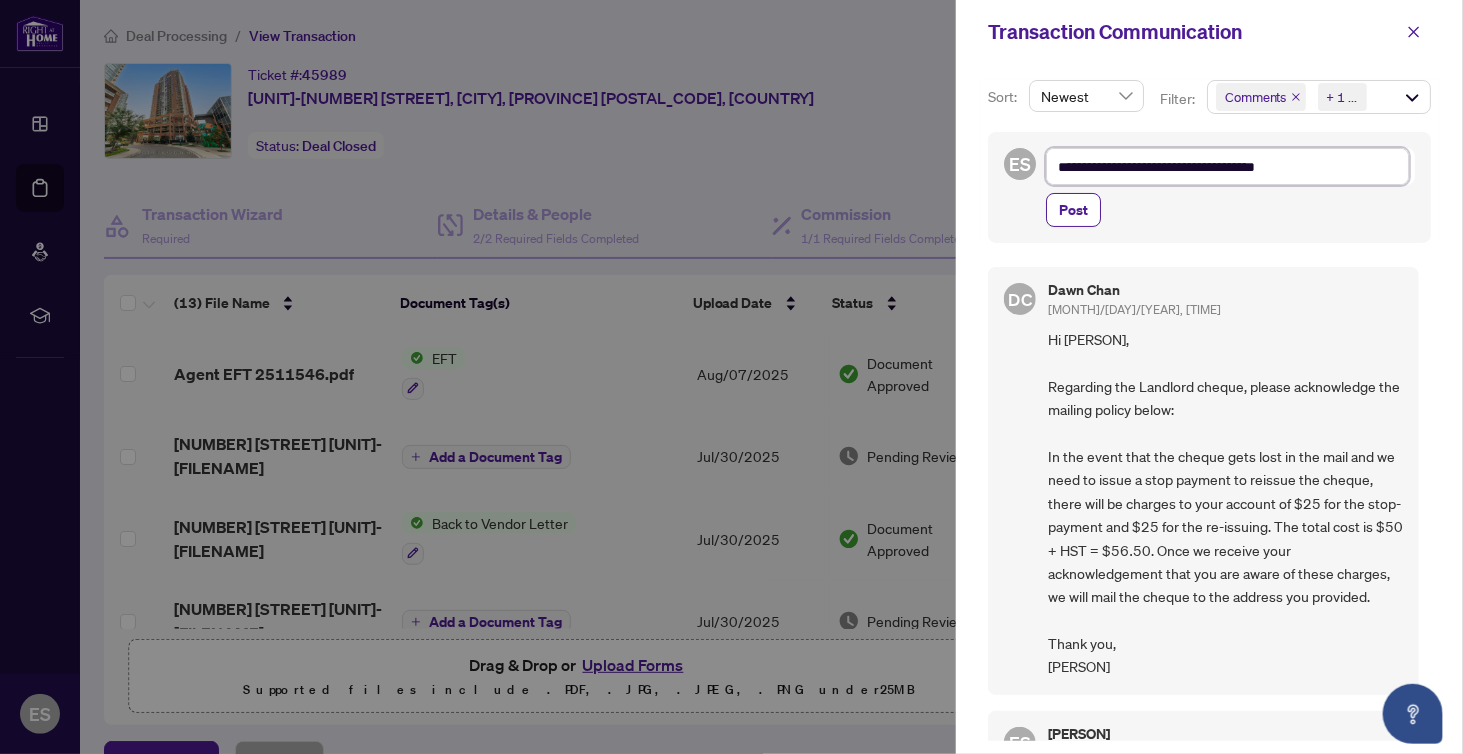 type on "**********" 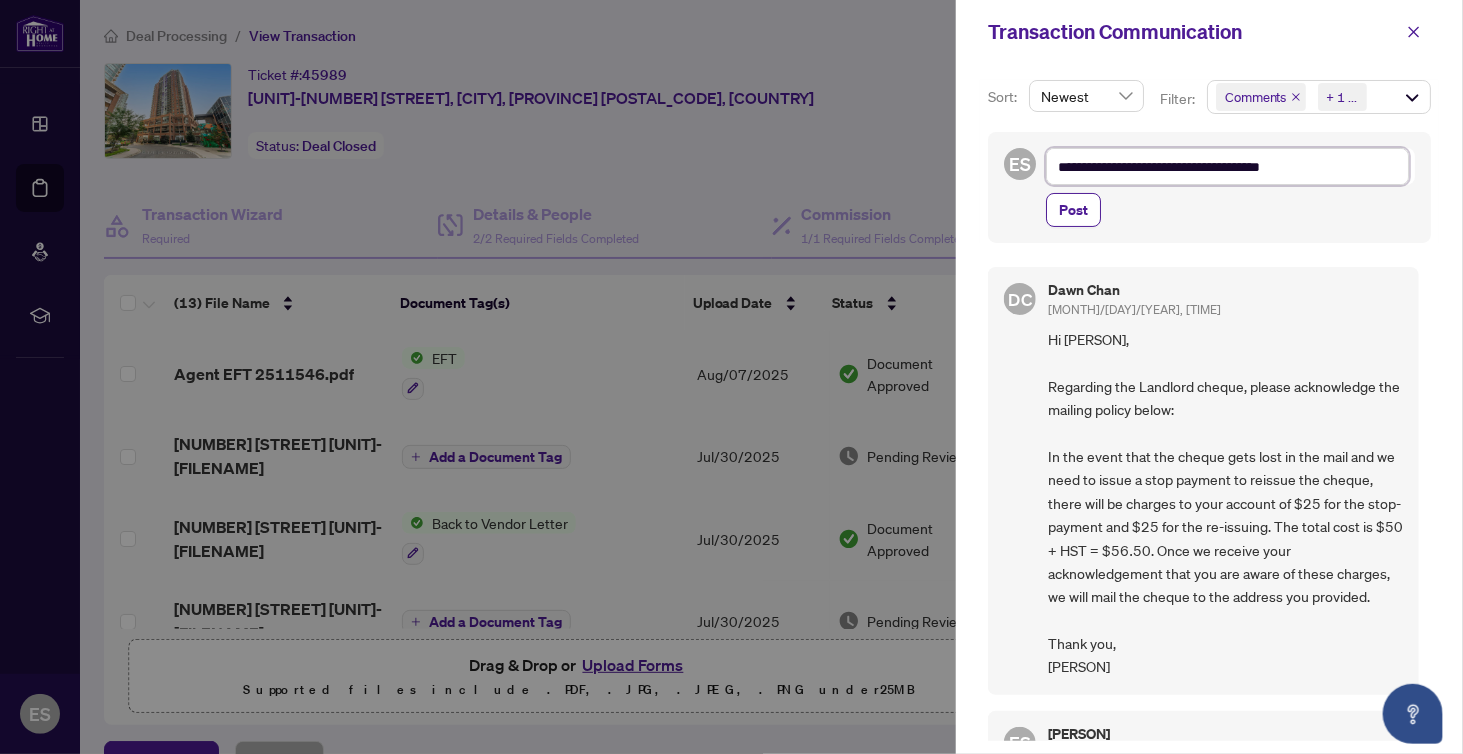 type on "**********" 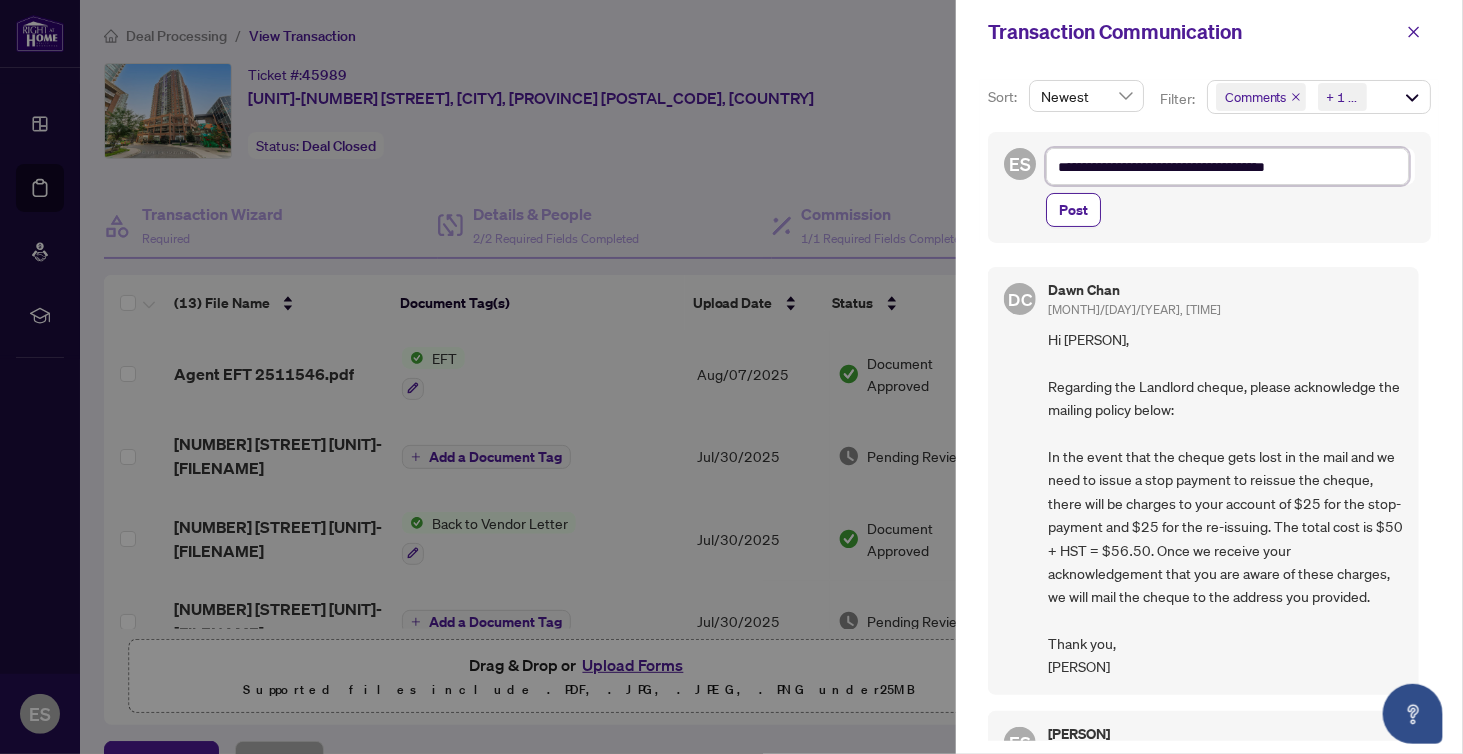 type on "**********" 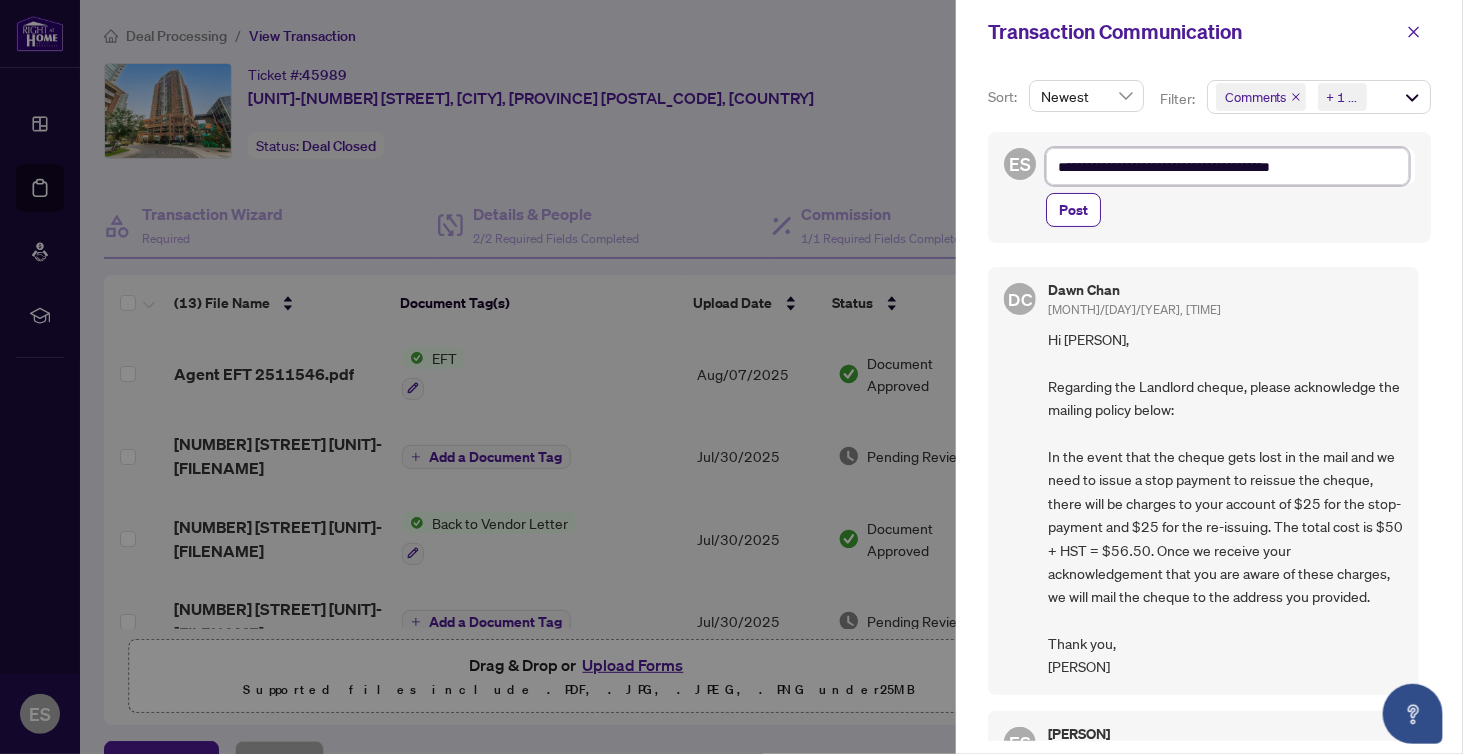 type on "**********" 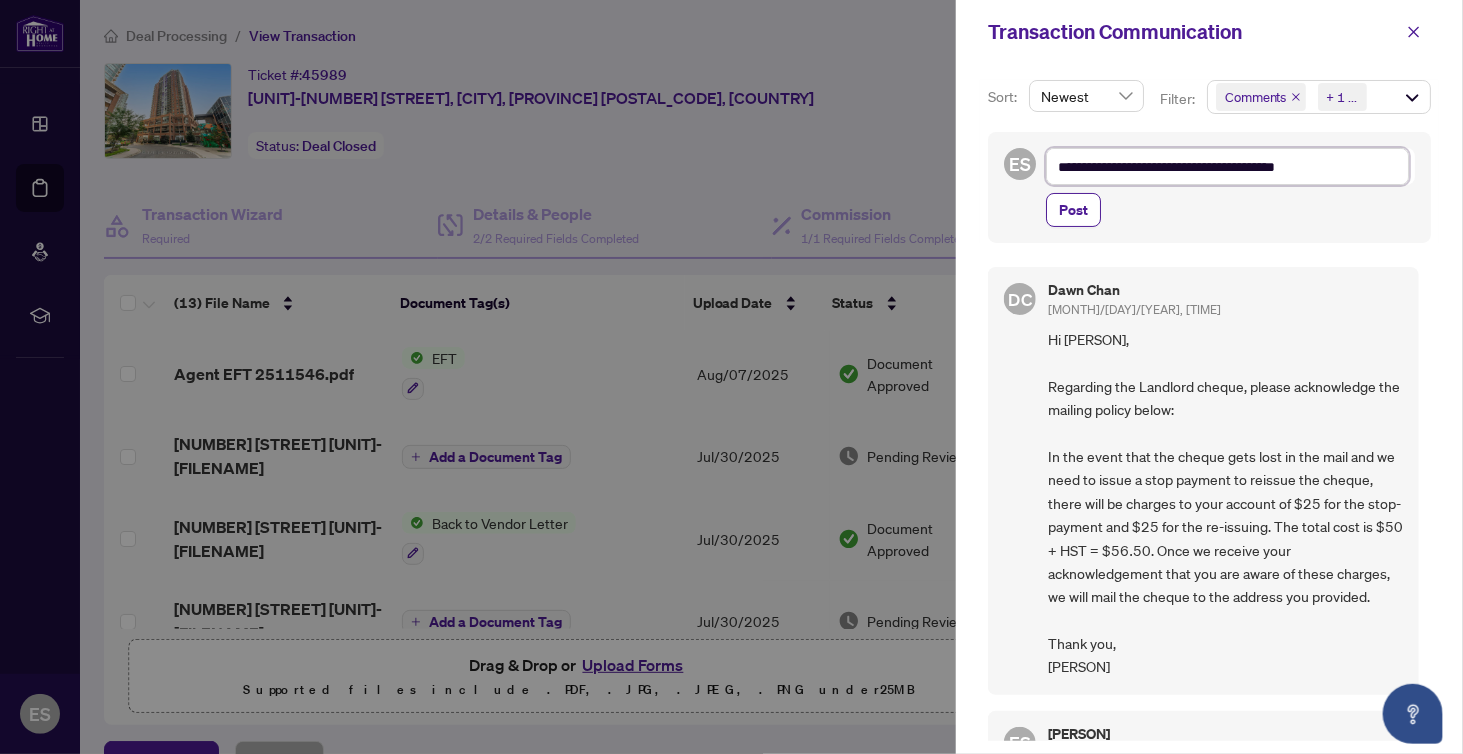type on "**********" 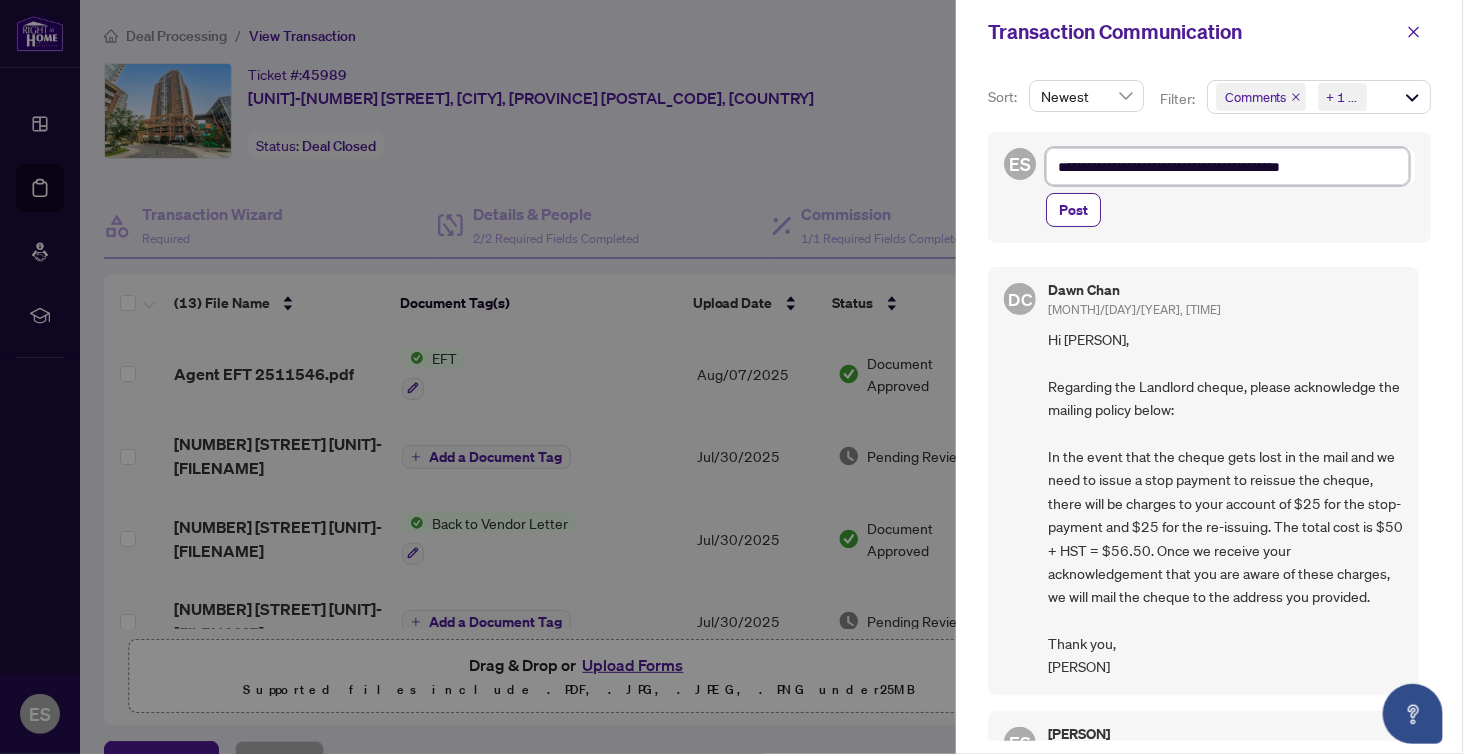 type on "**********" 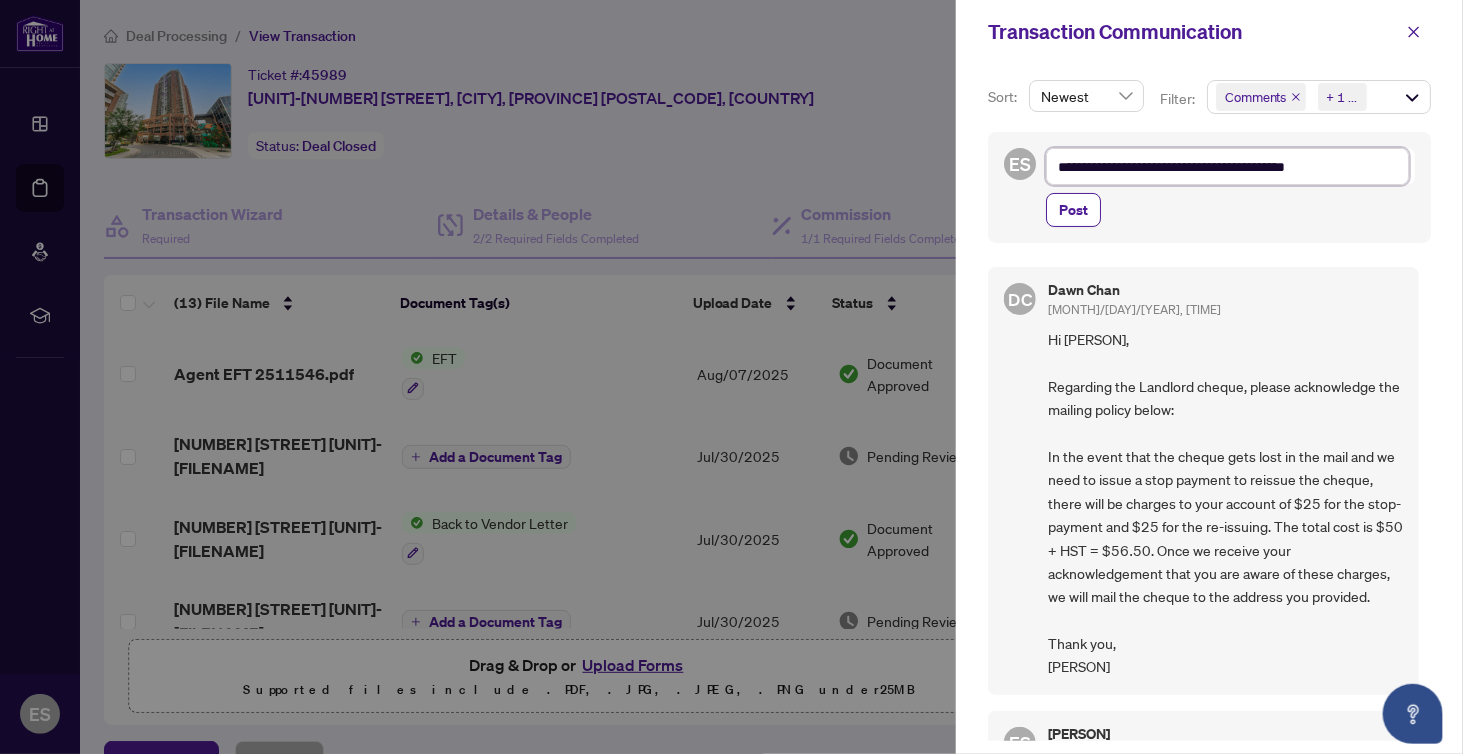 type on "**********" 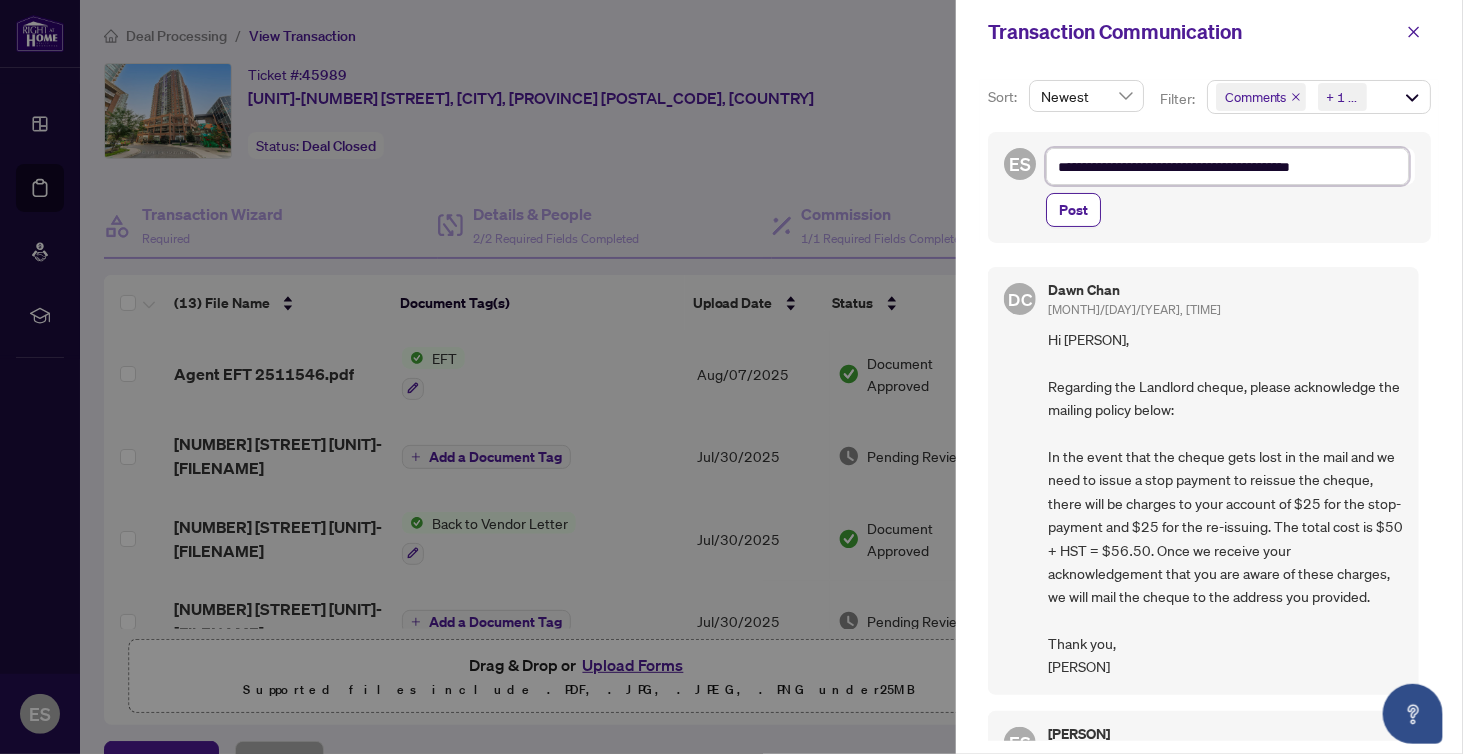 type on "**********" 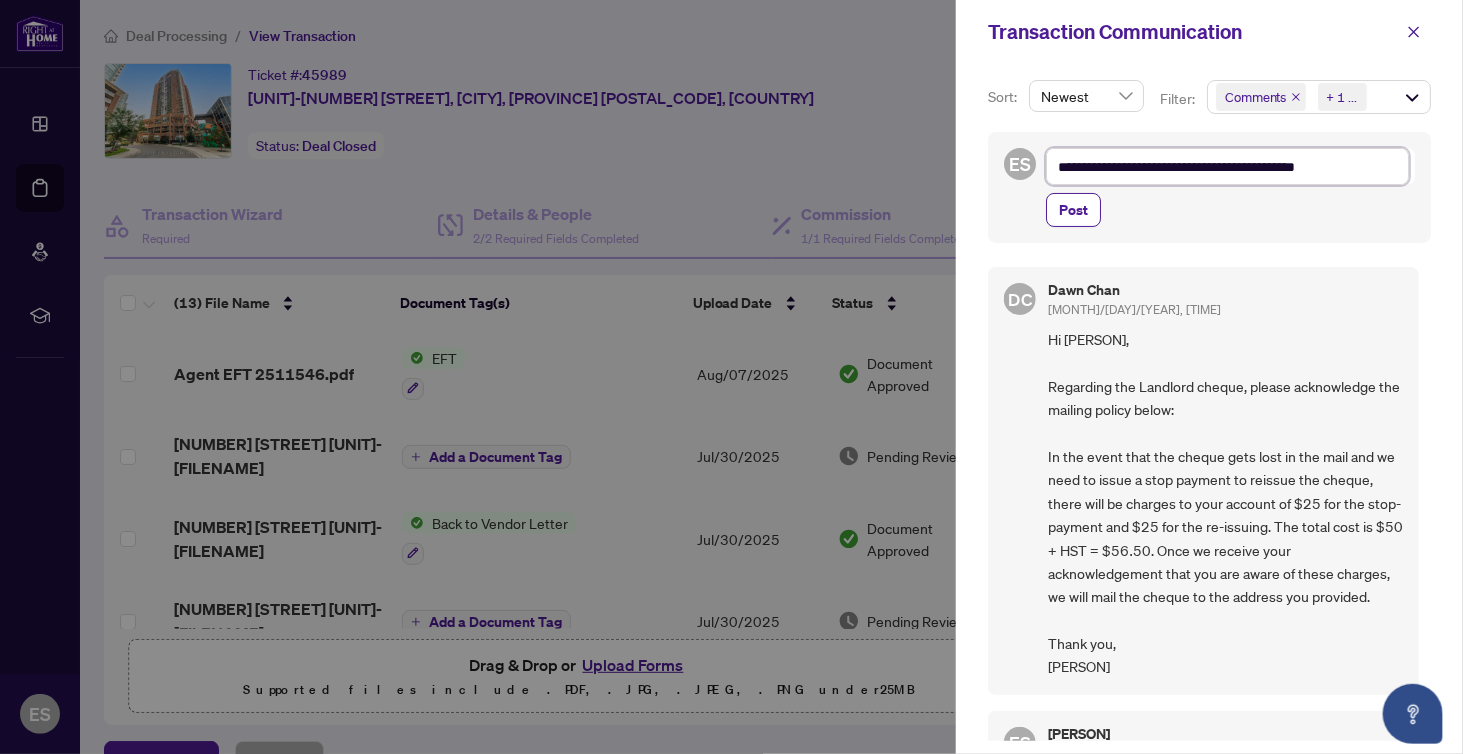 type on "**********" 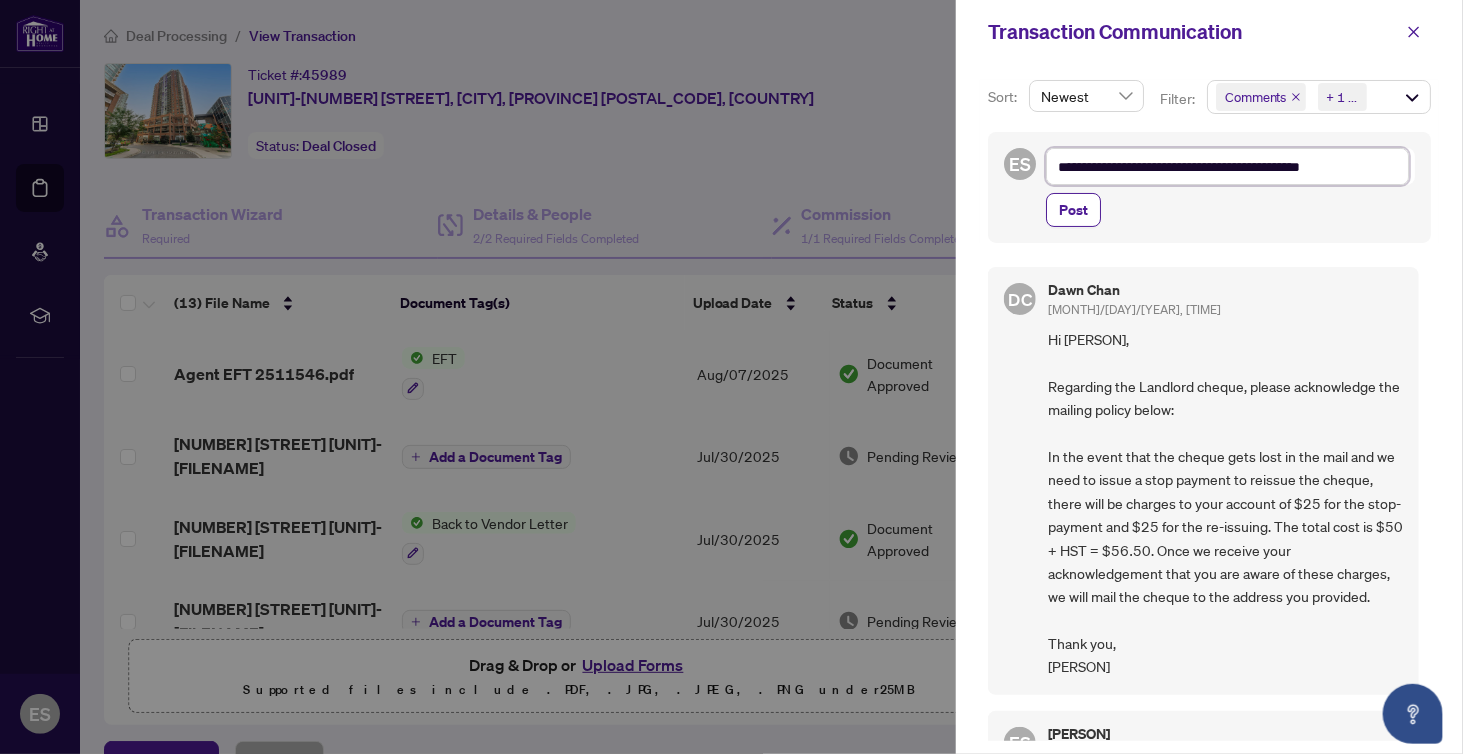 type on "**********" 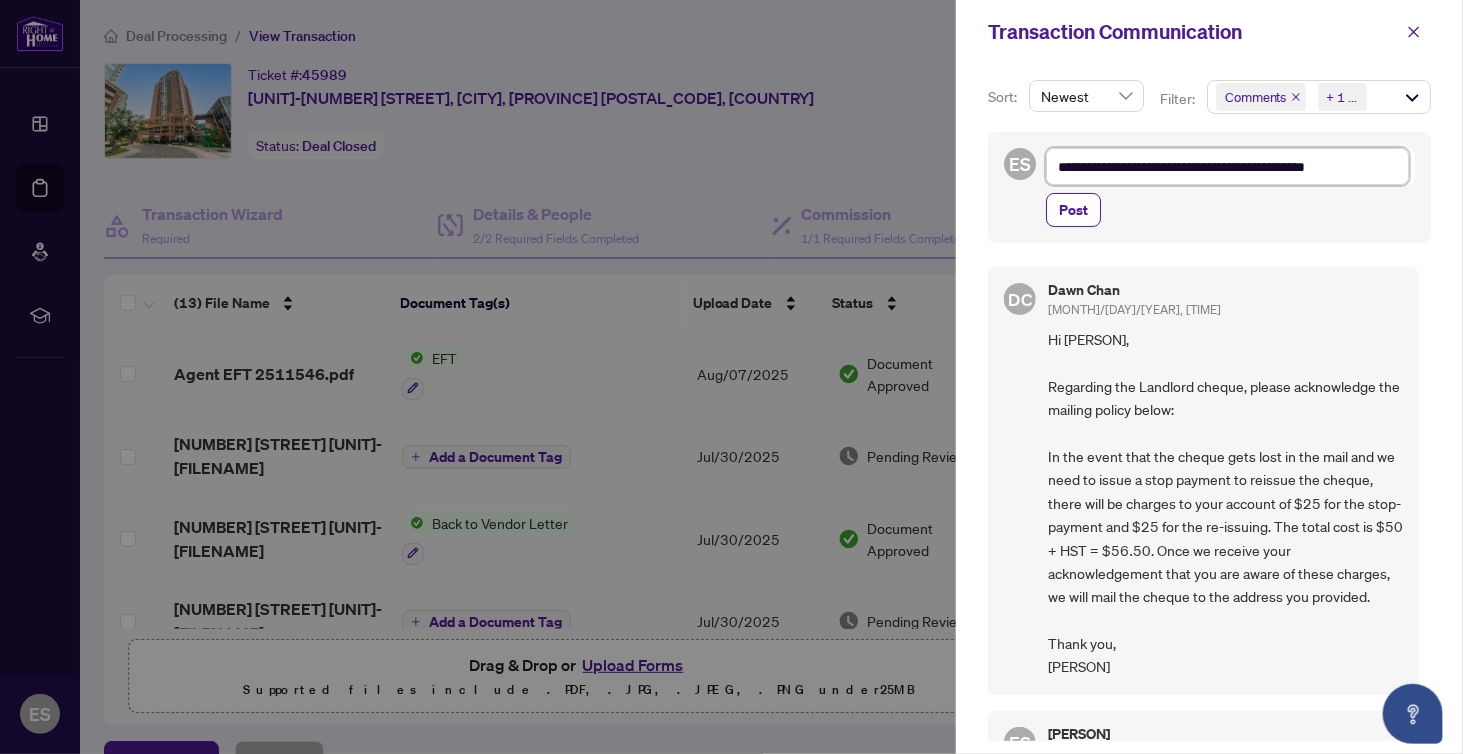 type on "**********" 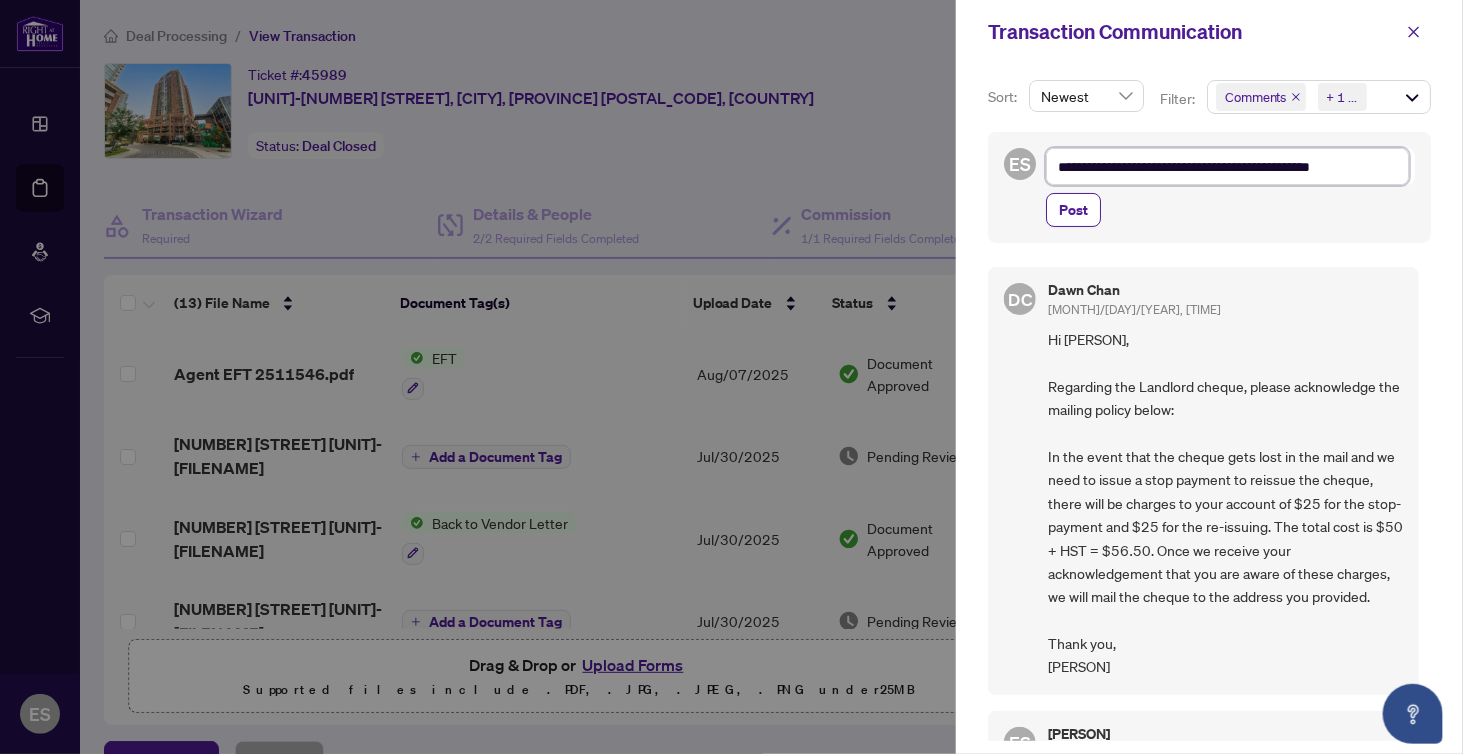 type on "**********" 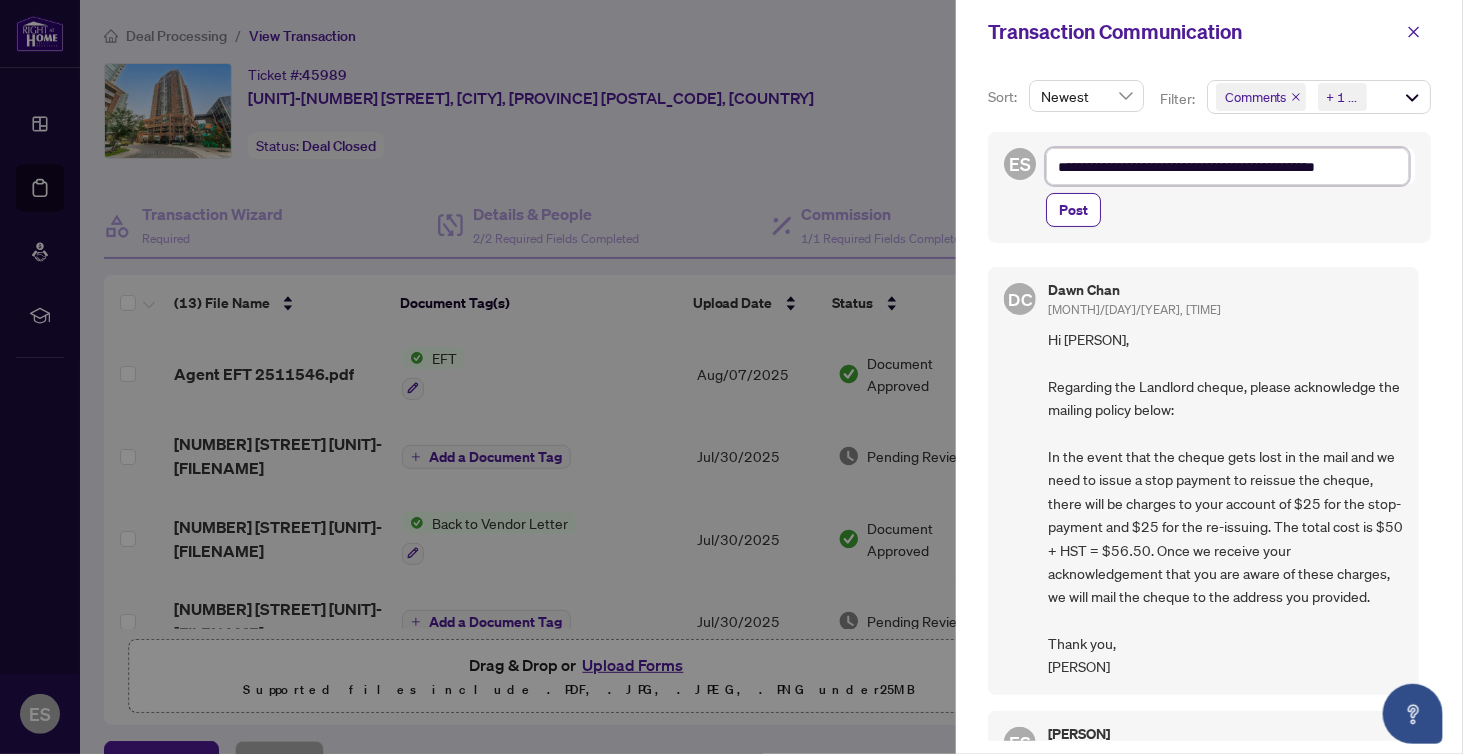 type on "**********" 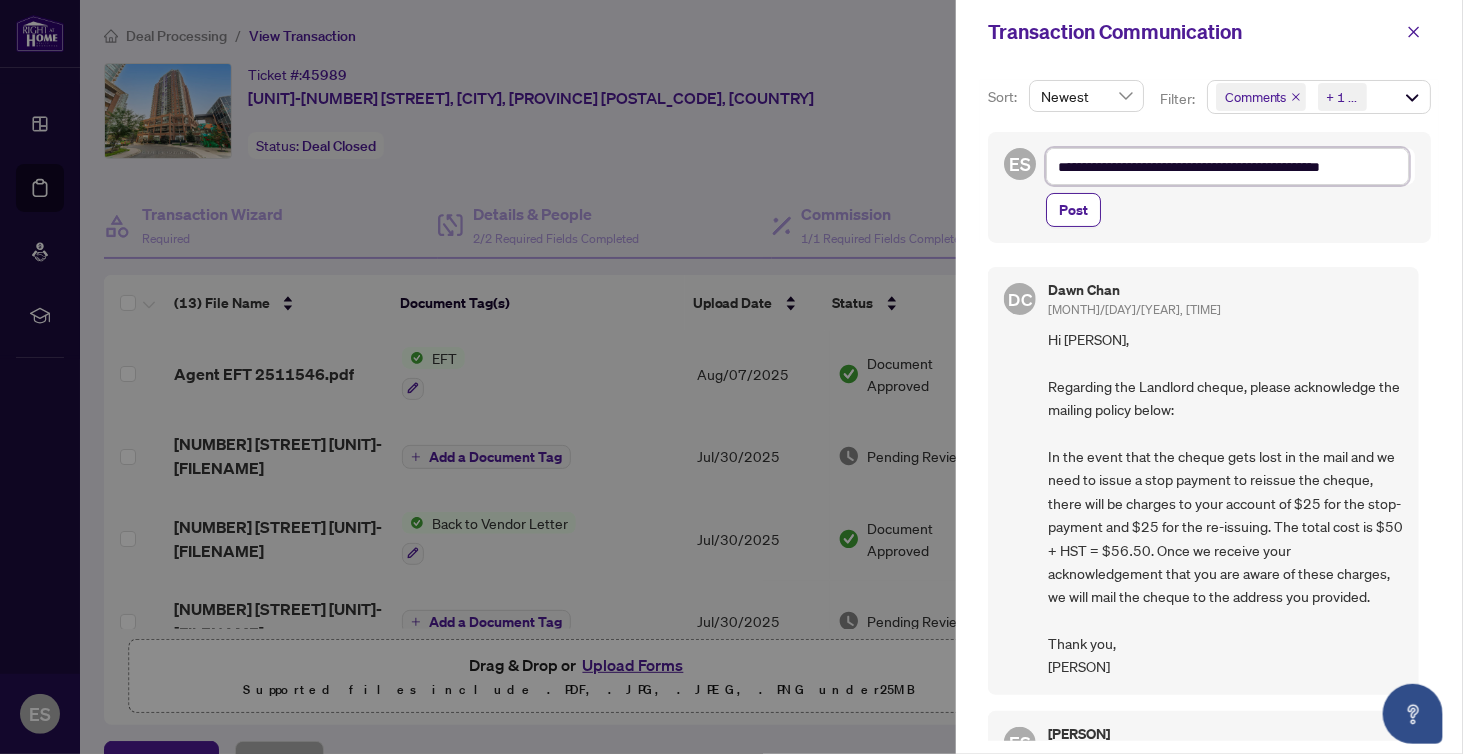 type on "**********" 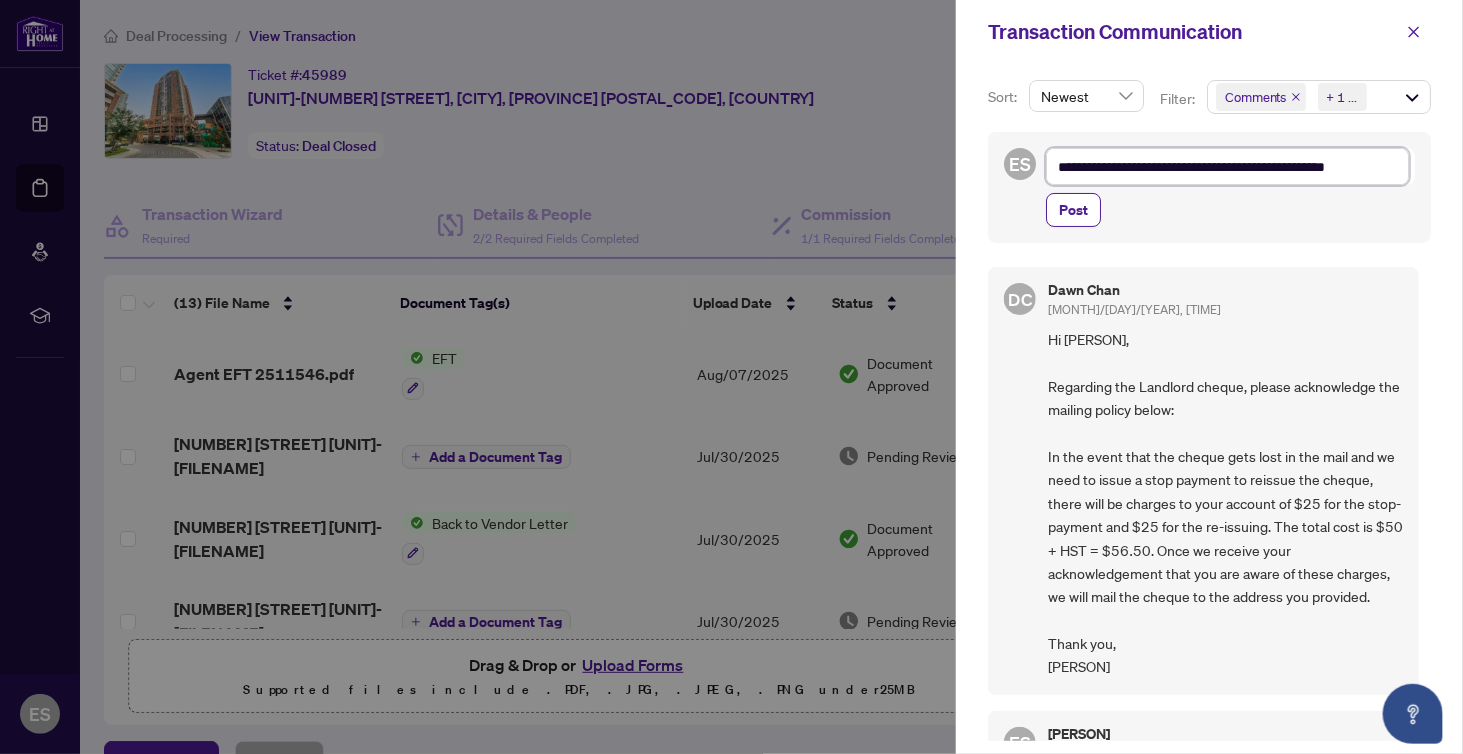 type on "**********" 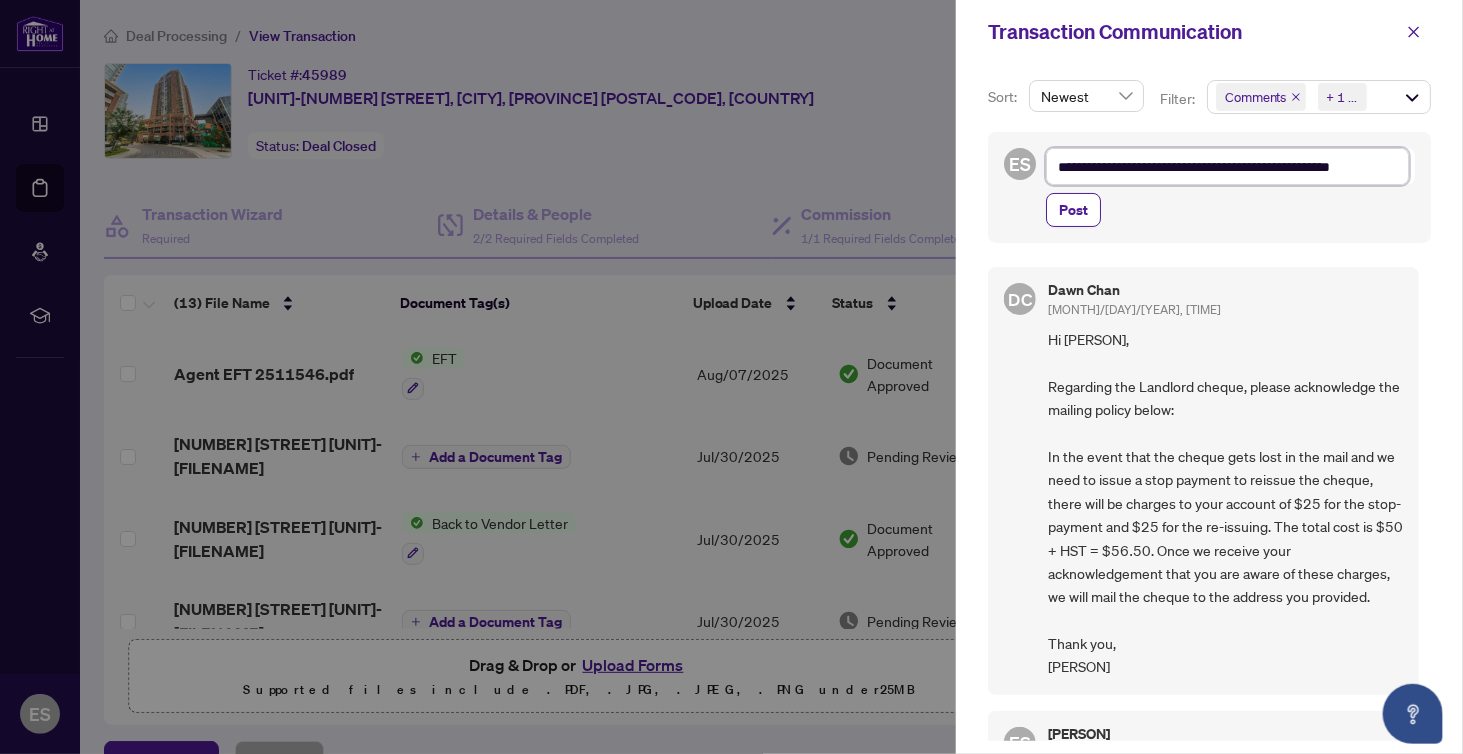 type on "**********" 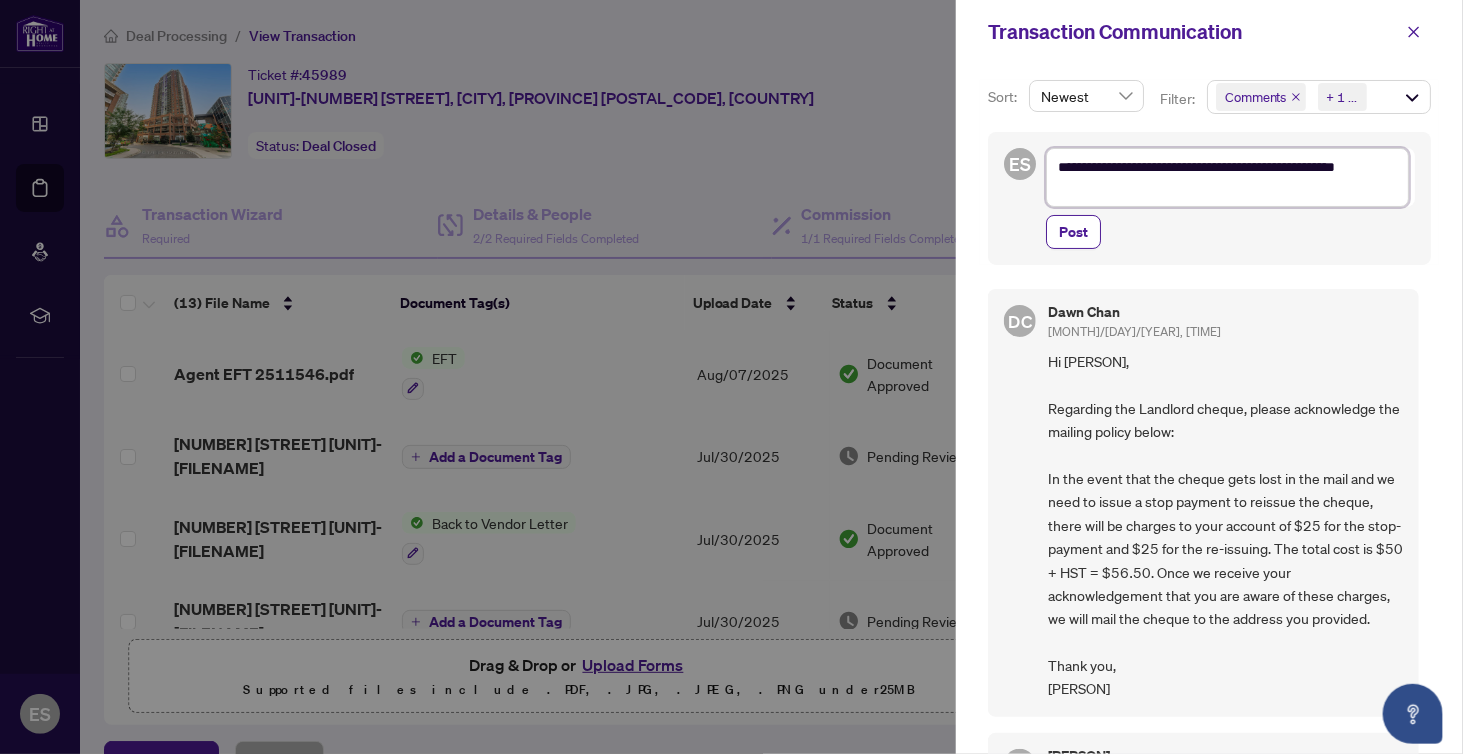 type on "**********" 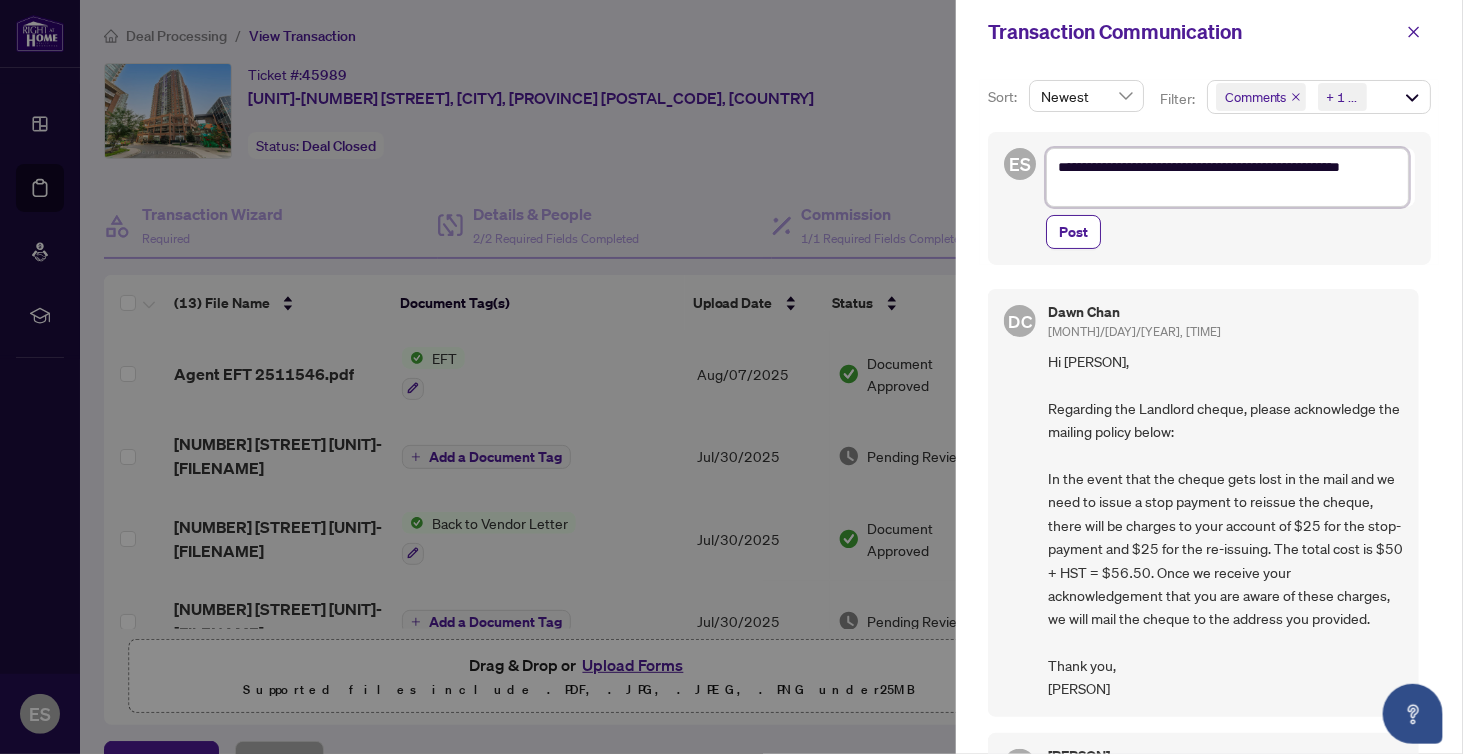 type on "**********" 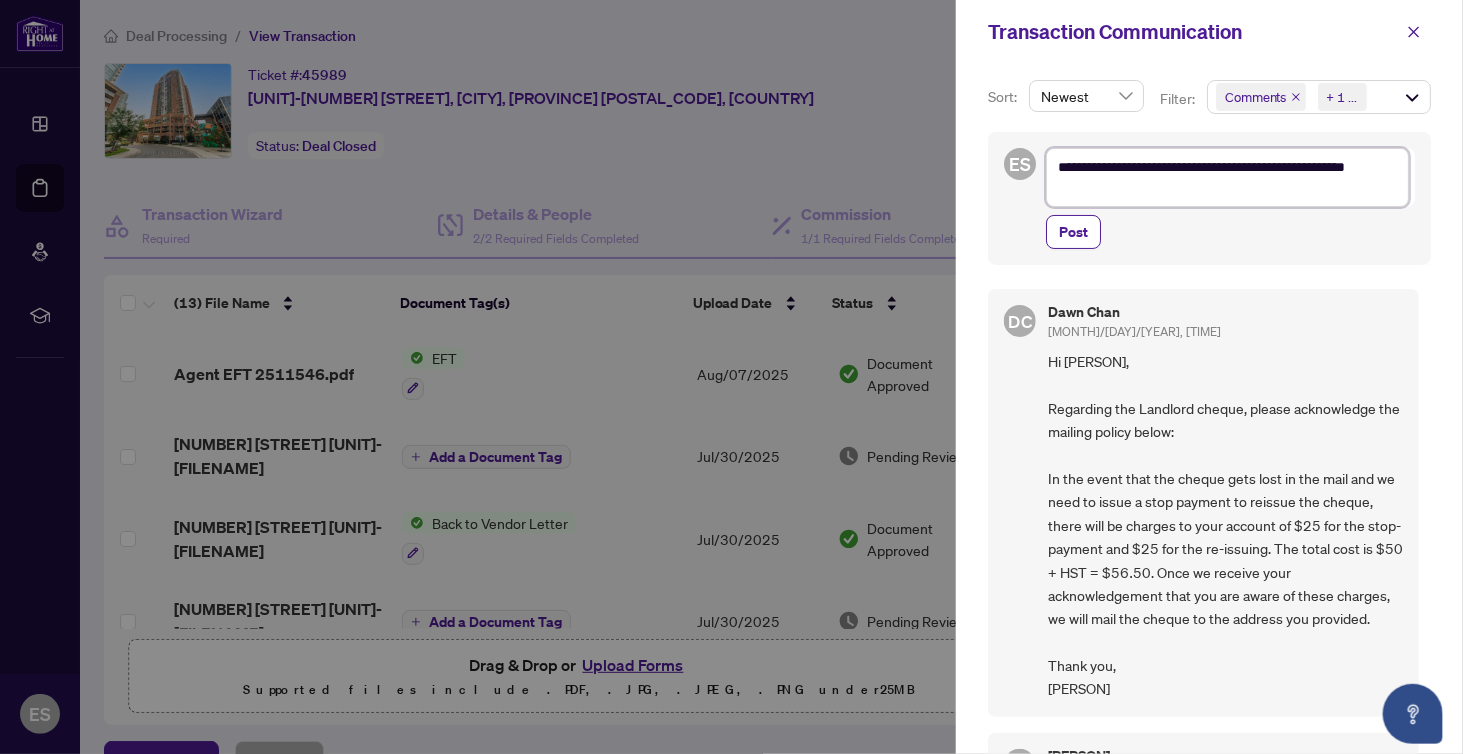 type on "**********" 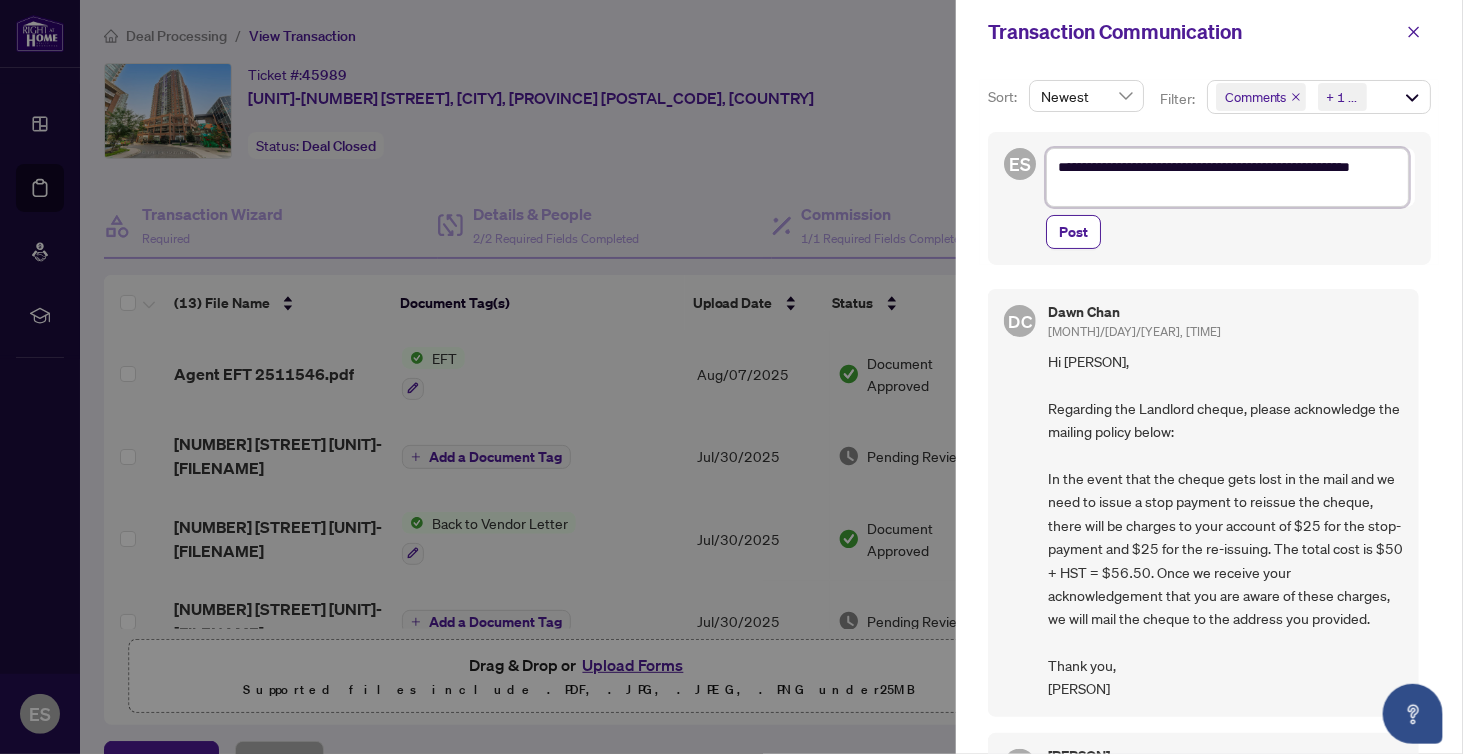 type on "**********" 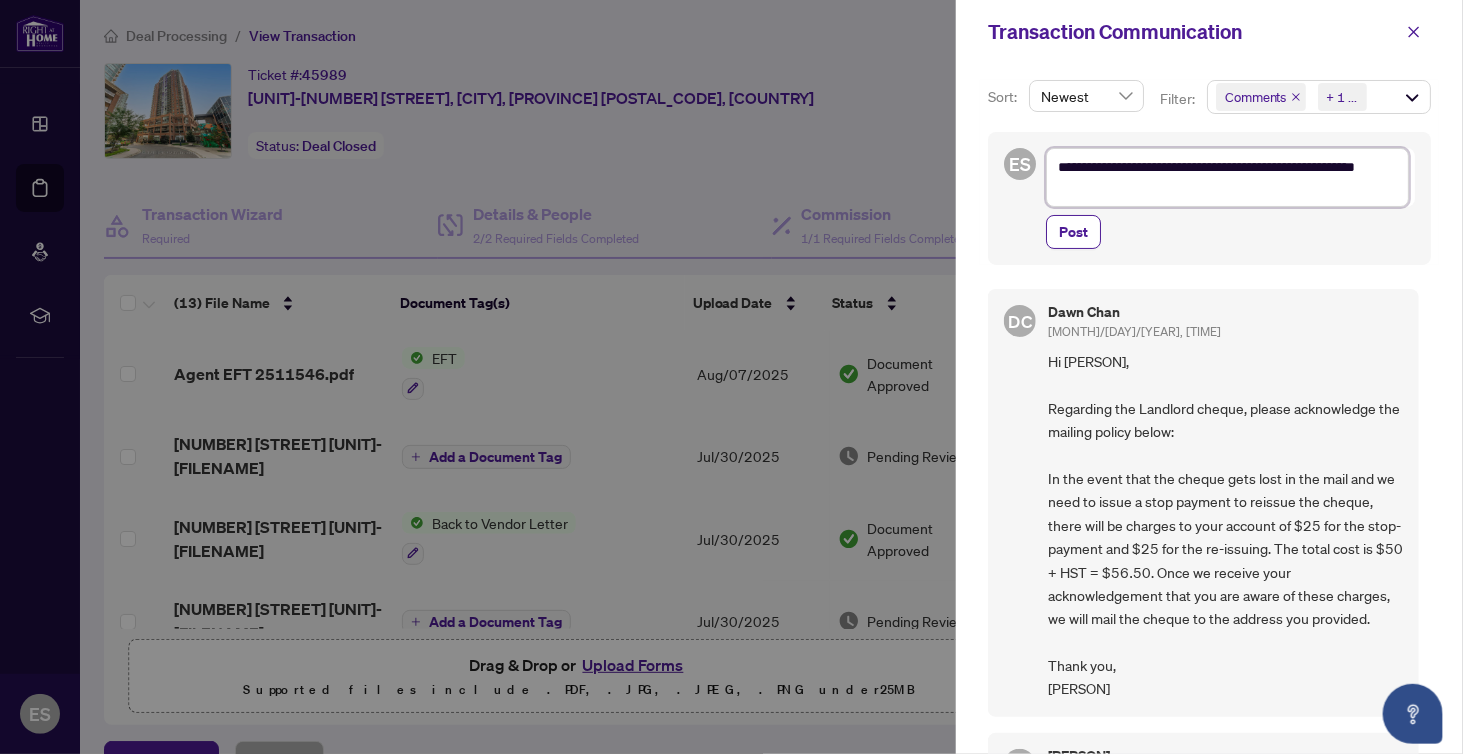 type on "**********" 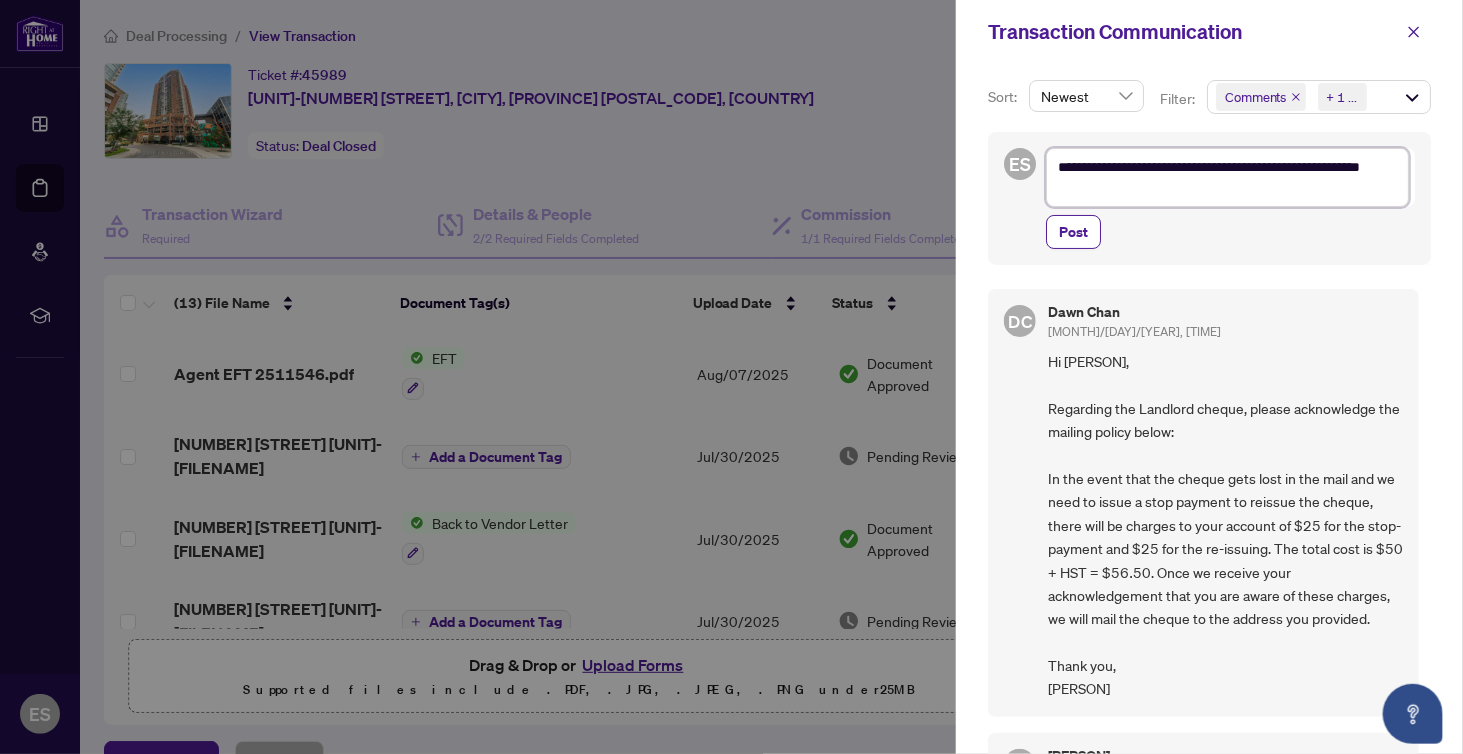 type on "**********" 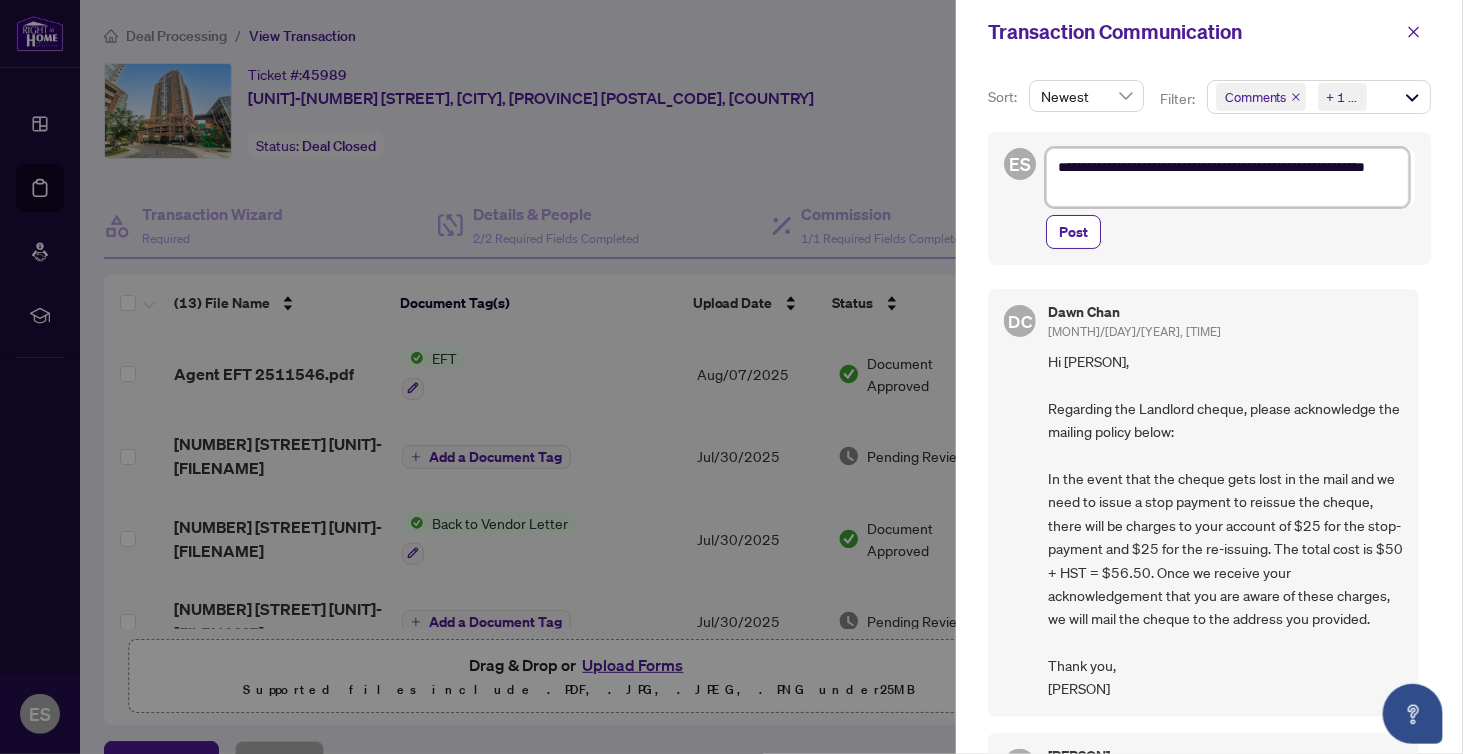type on "**********" 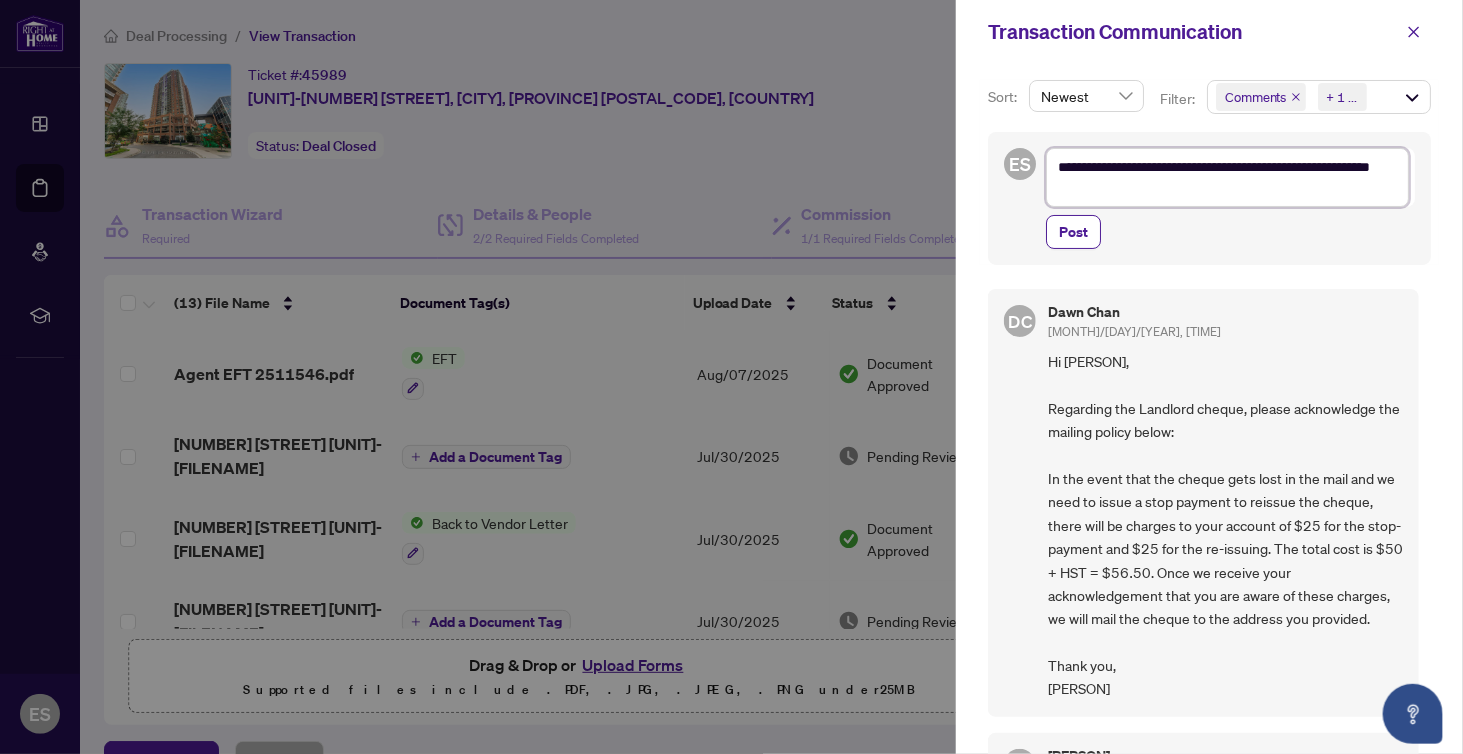 type on "**********" 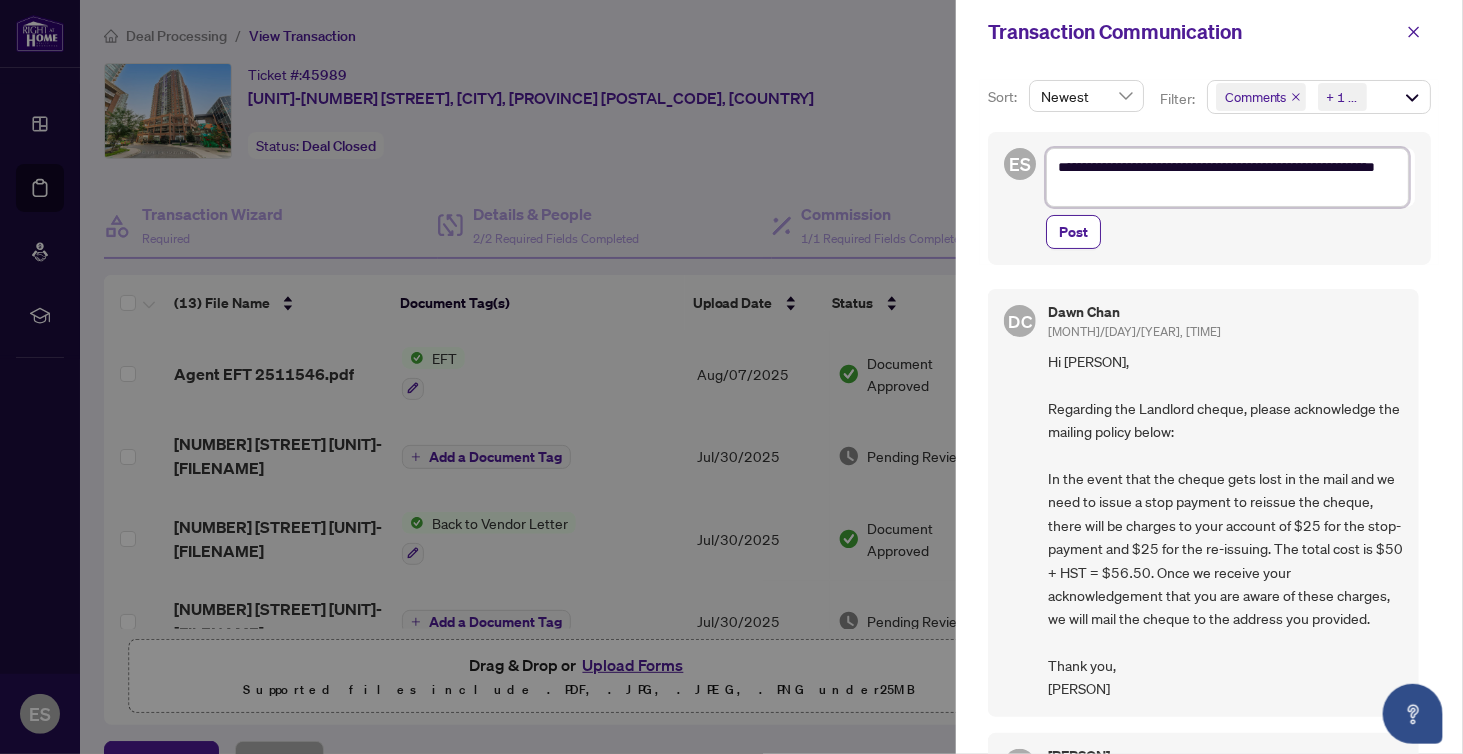 type on "**********" 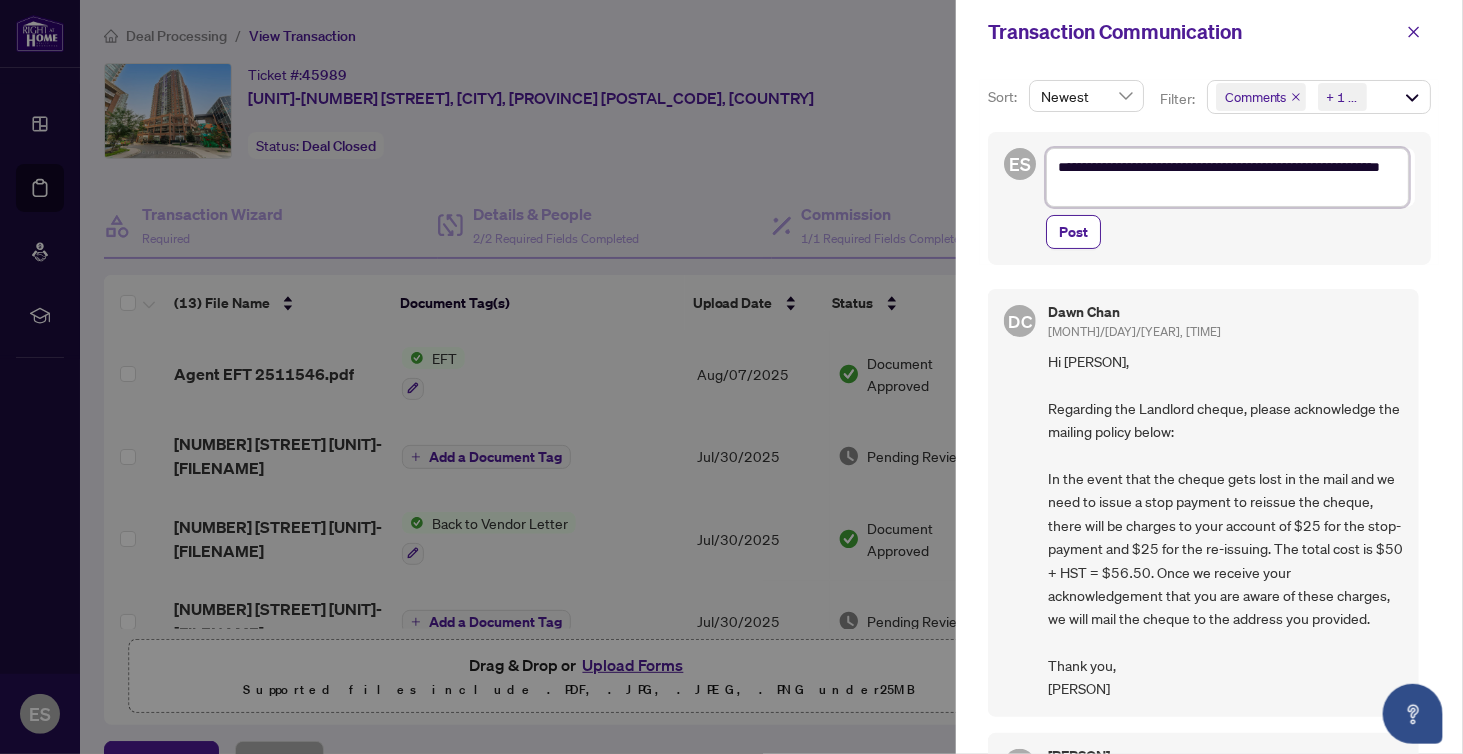 type on "**********" 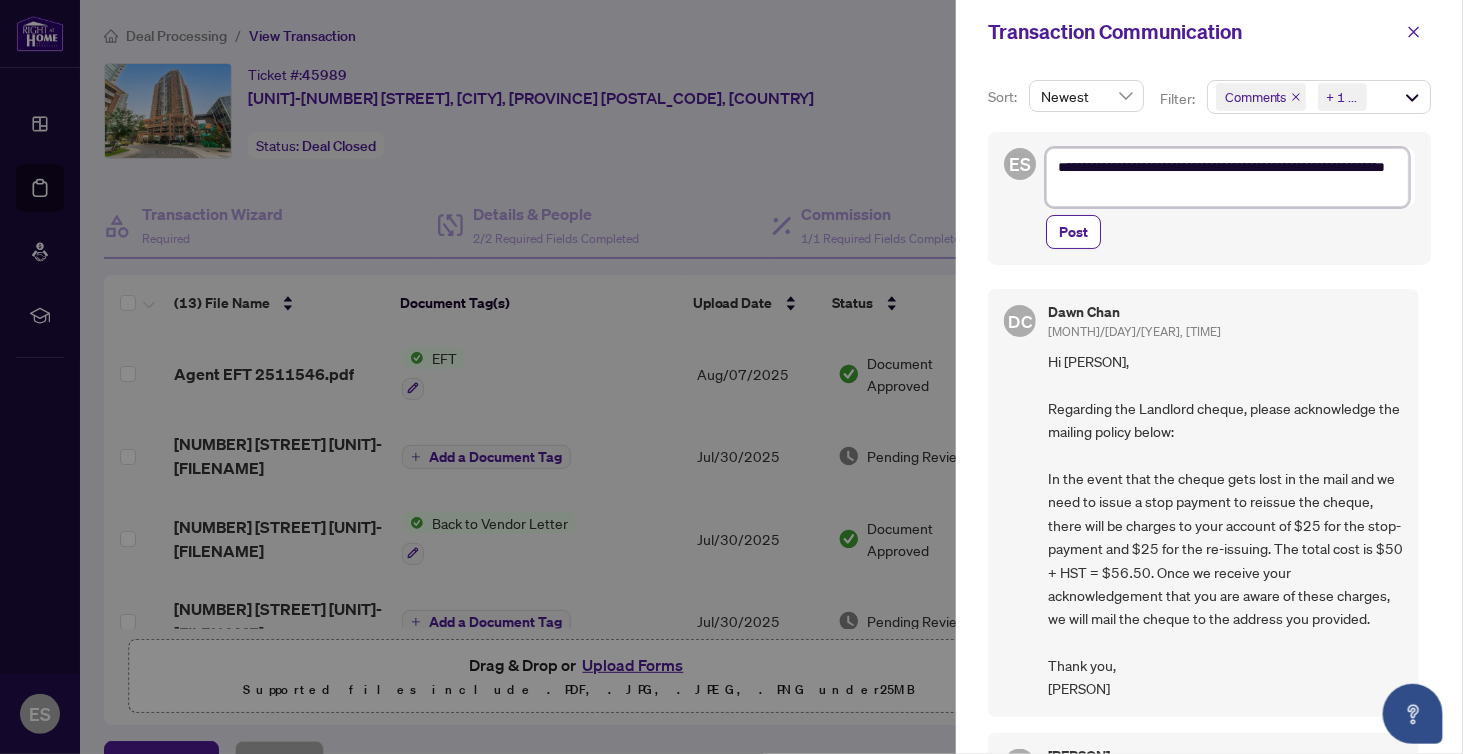 type on "**********" 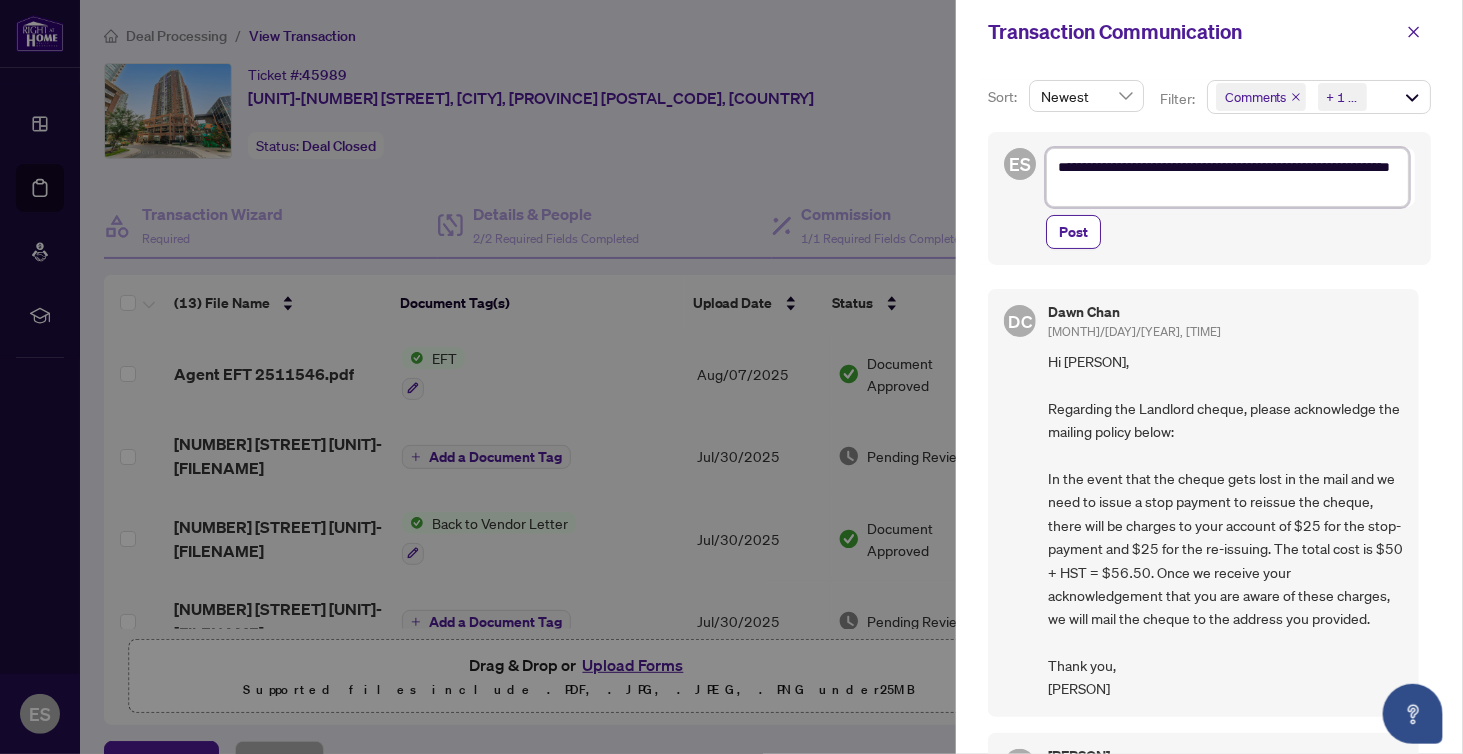 type on "**********" 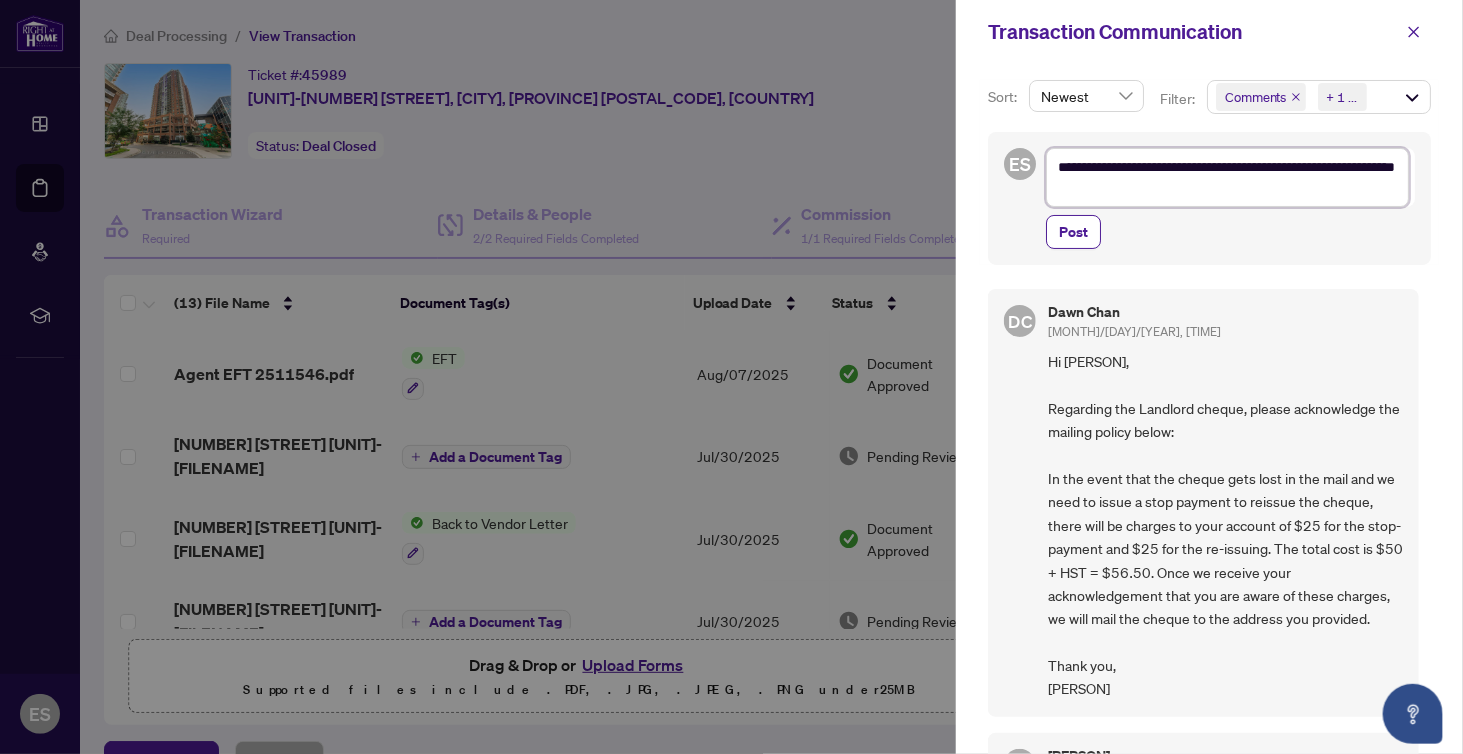 type on "**********" 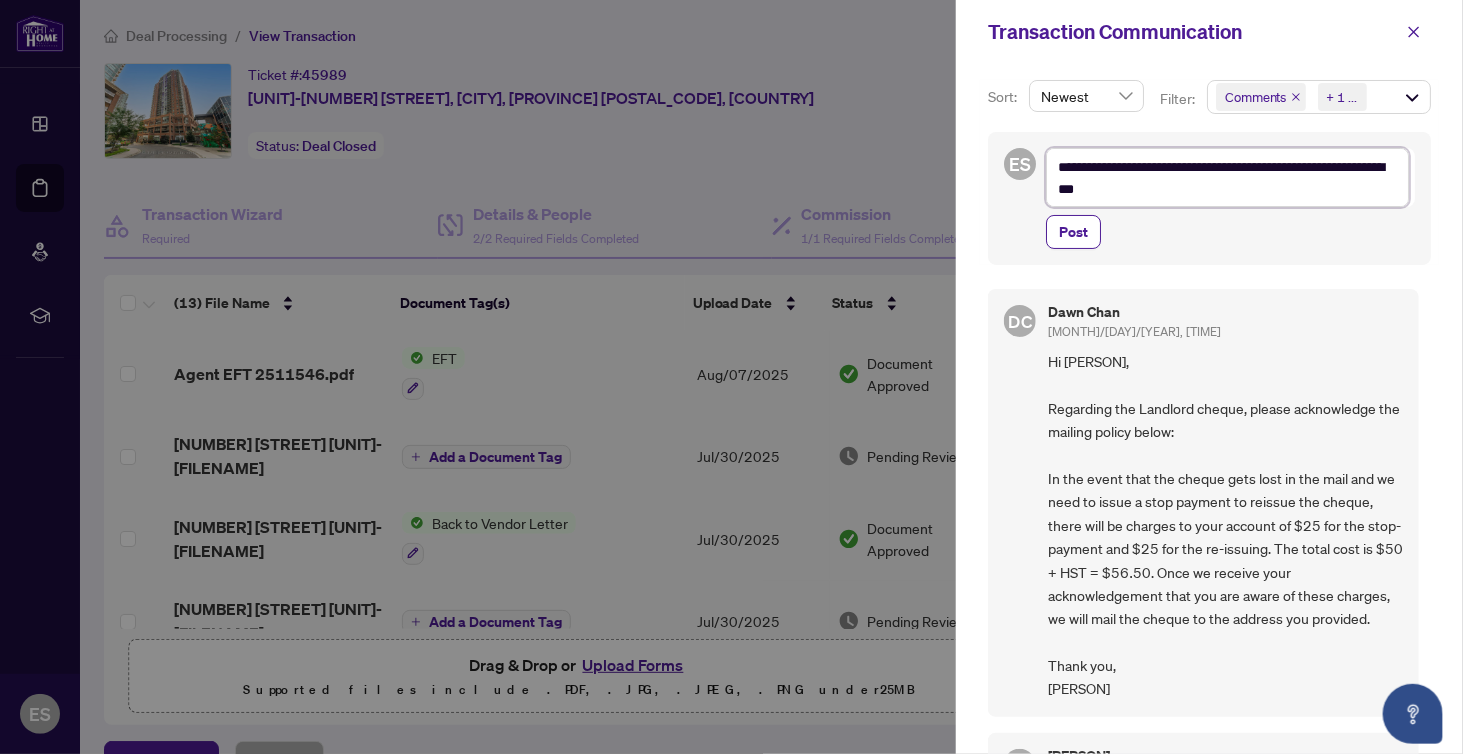 type on "**********" 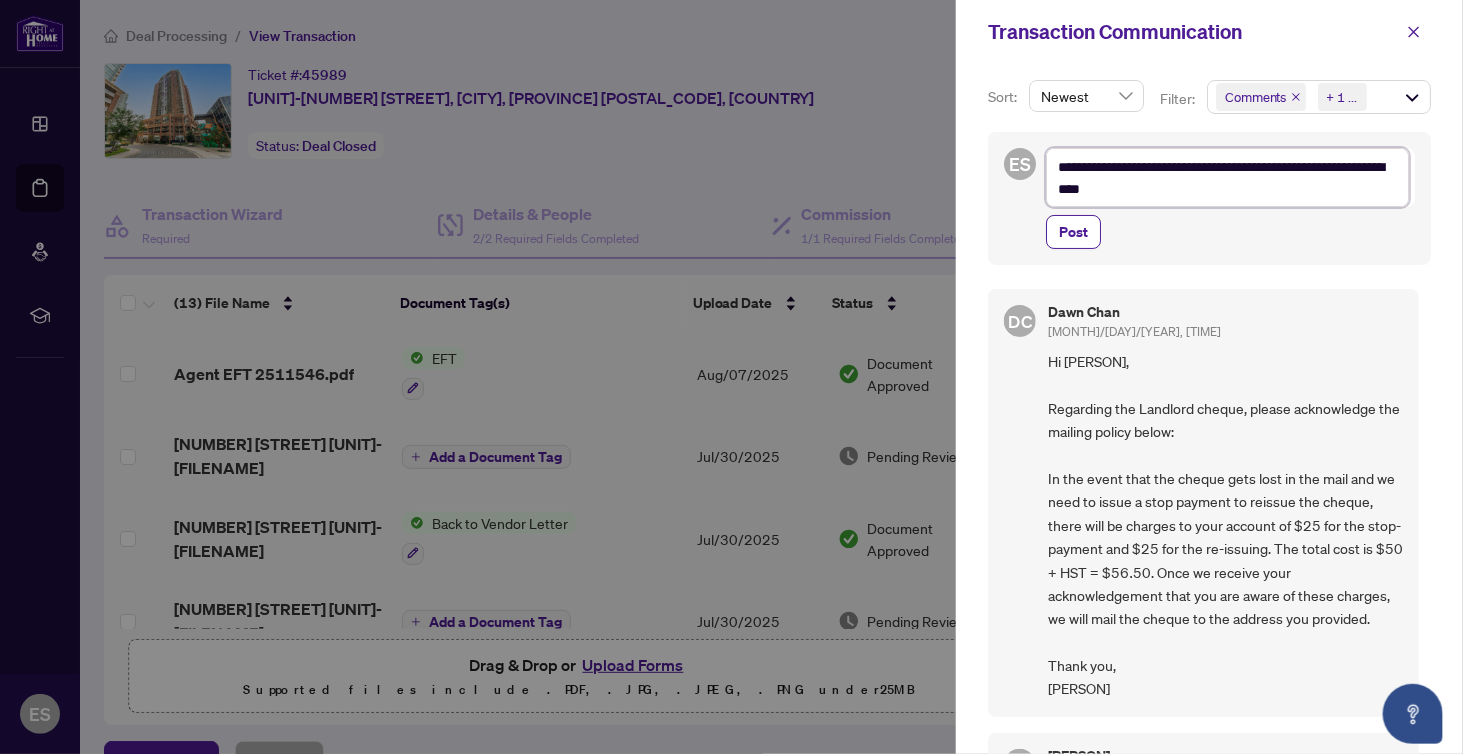 type on "**********" 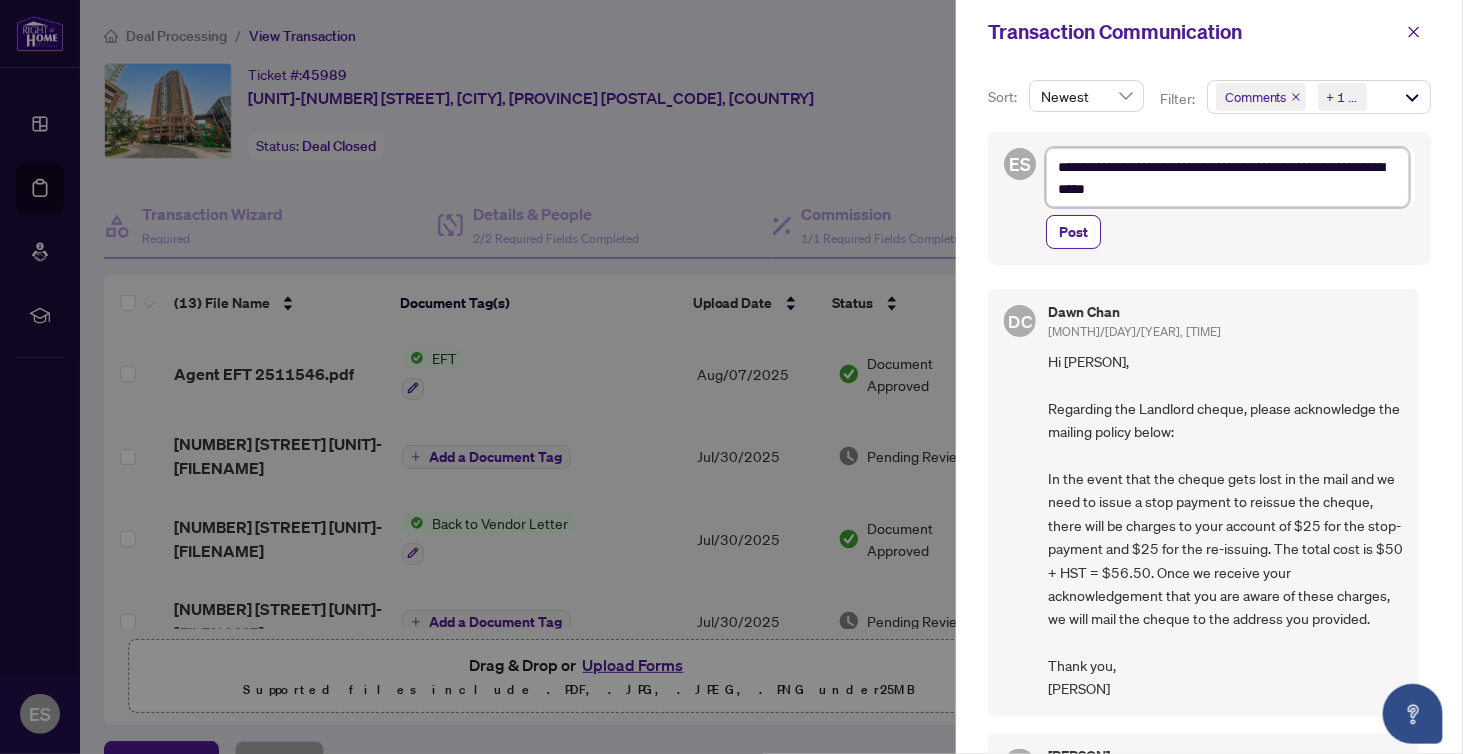 type on "**********" 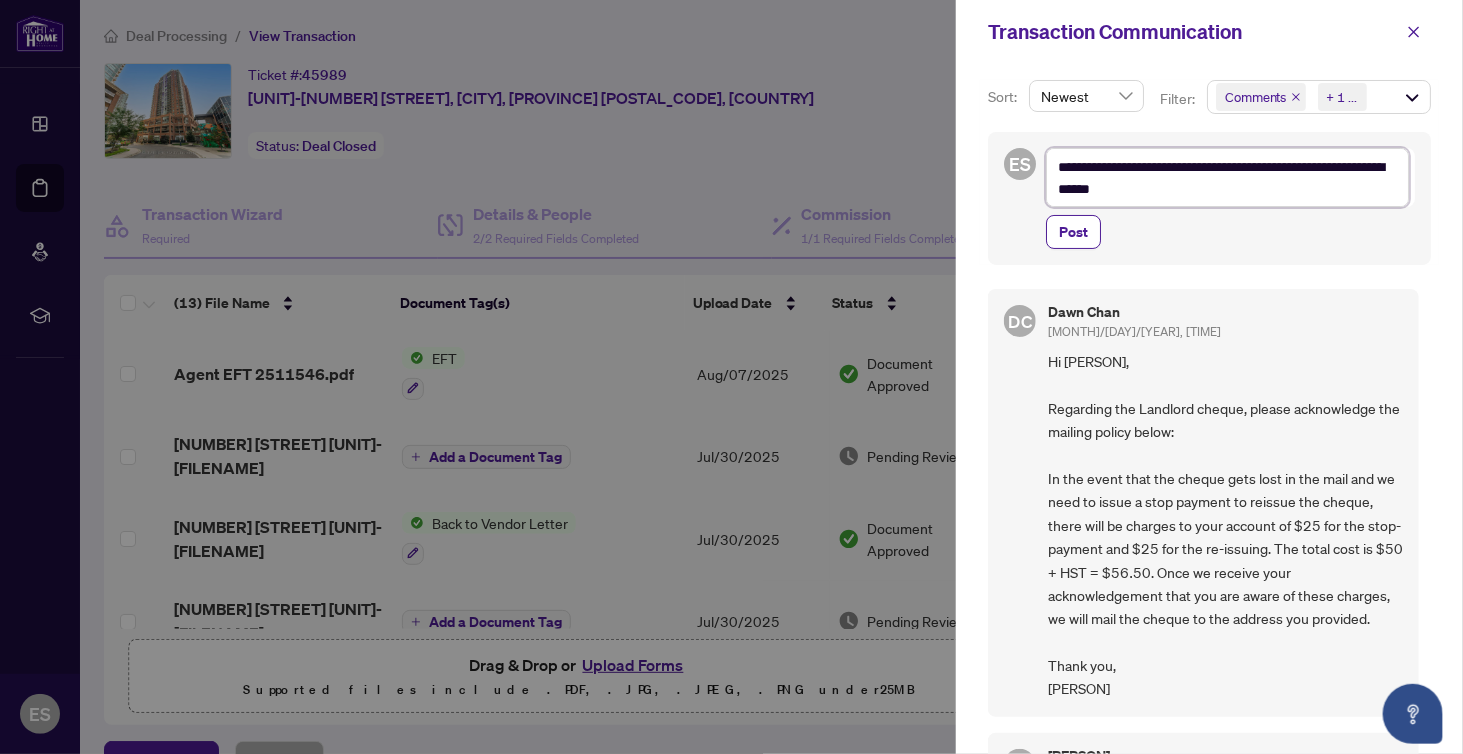 type on "**********" 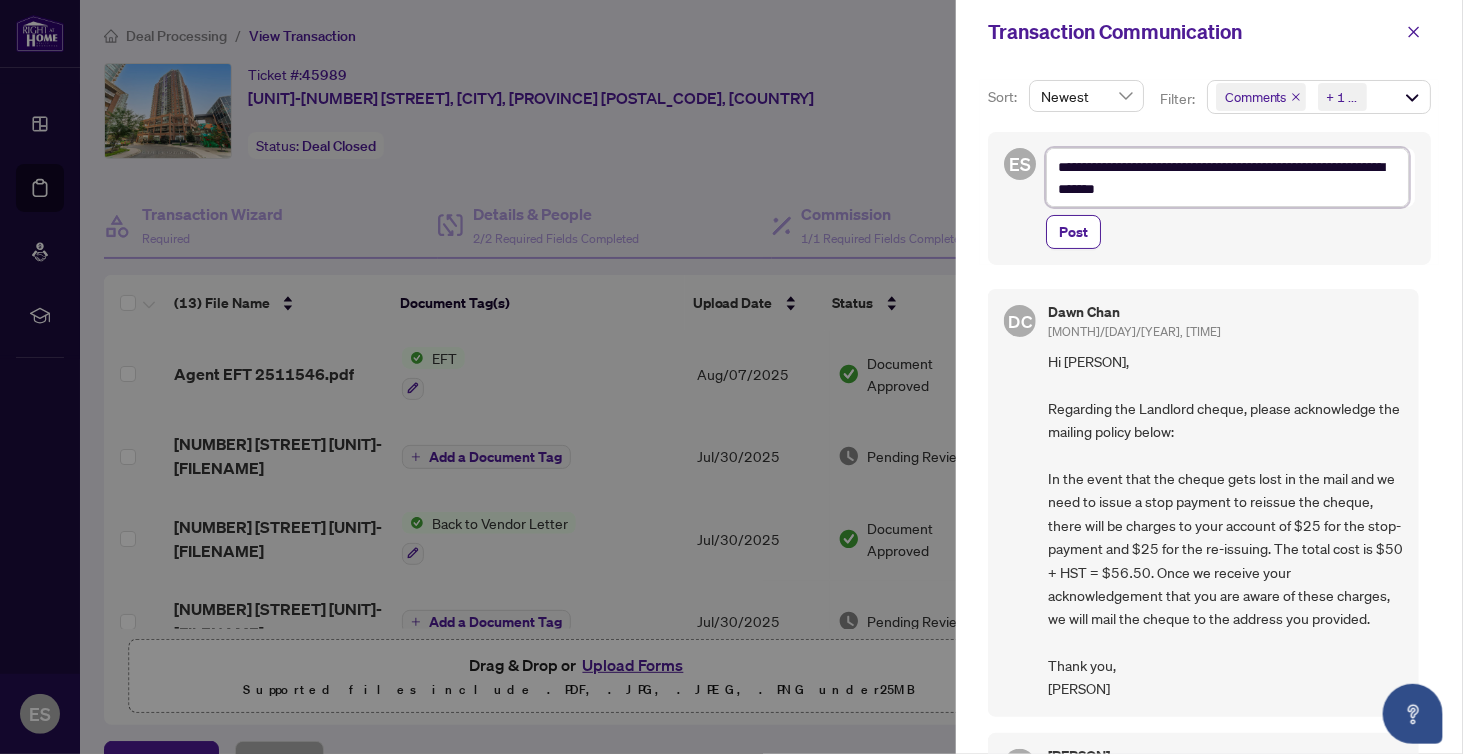 type on "**********" 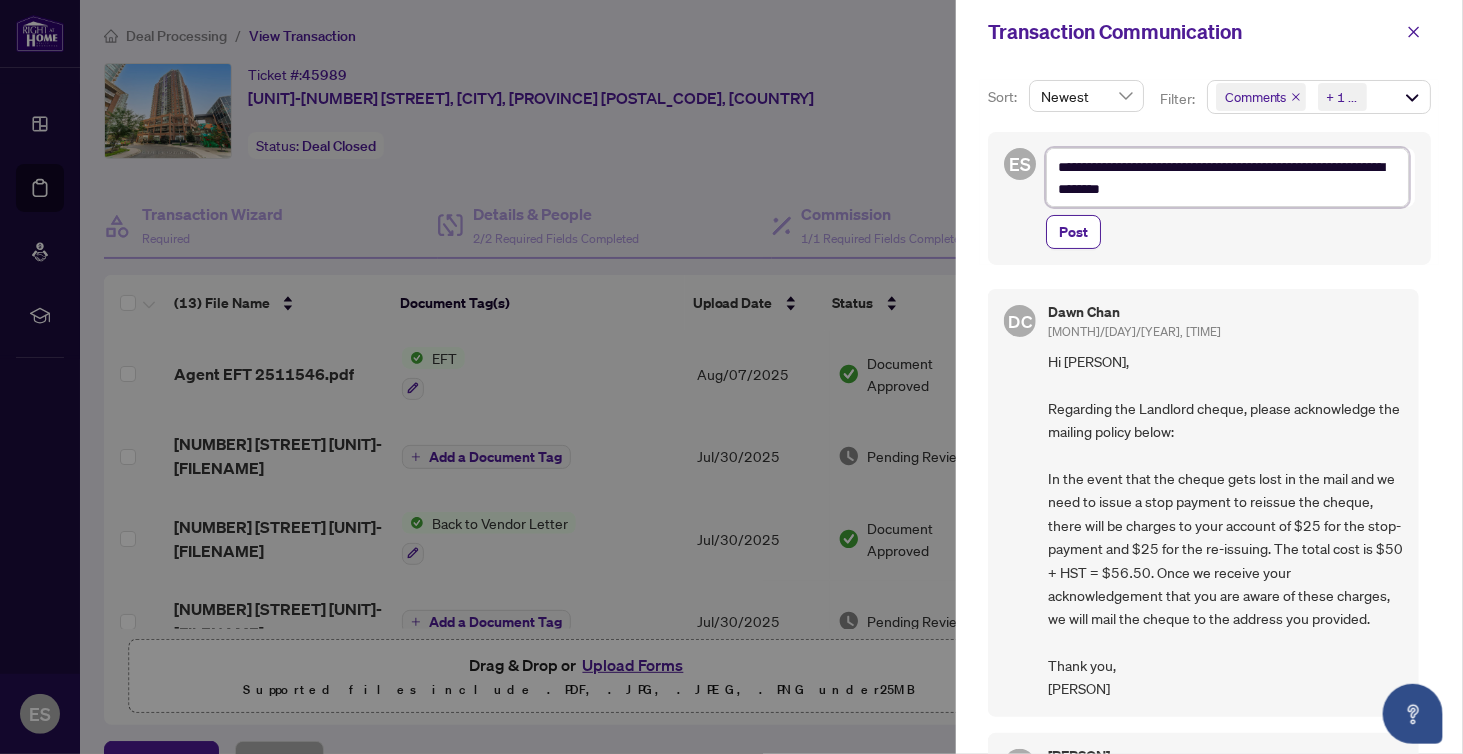 type on "**********" 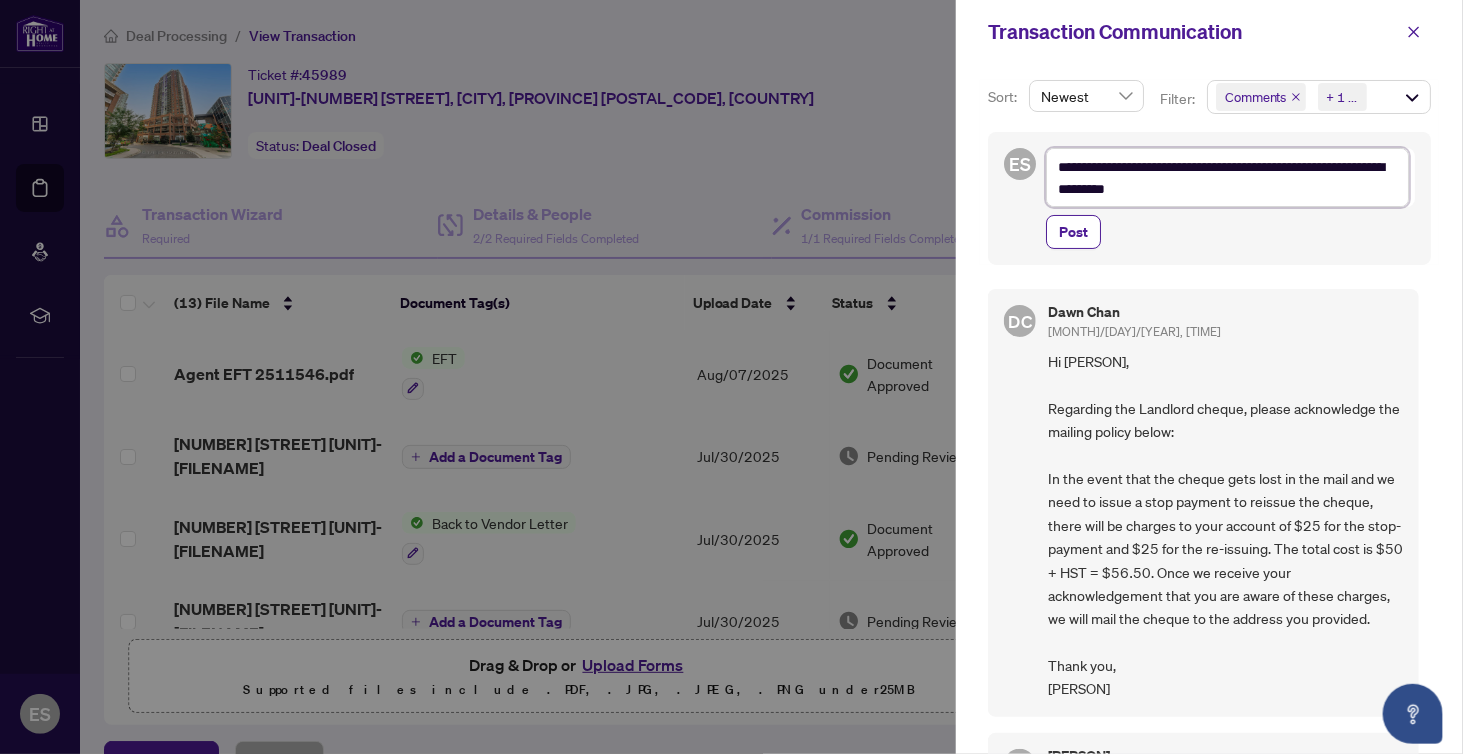 type on "**********" 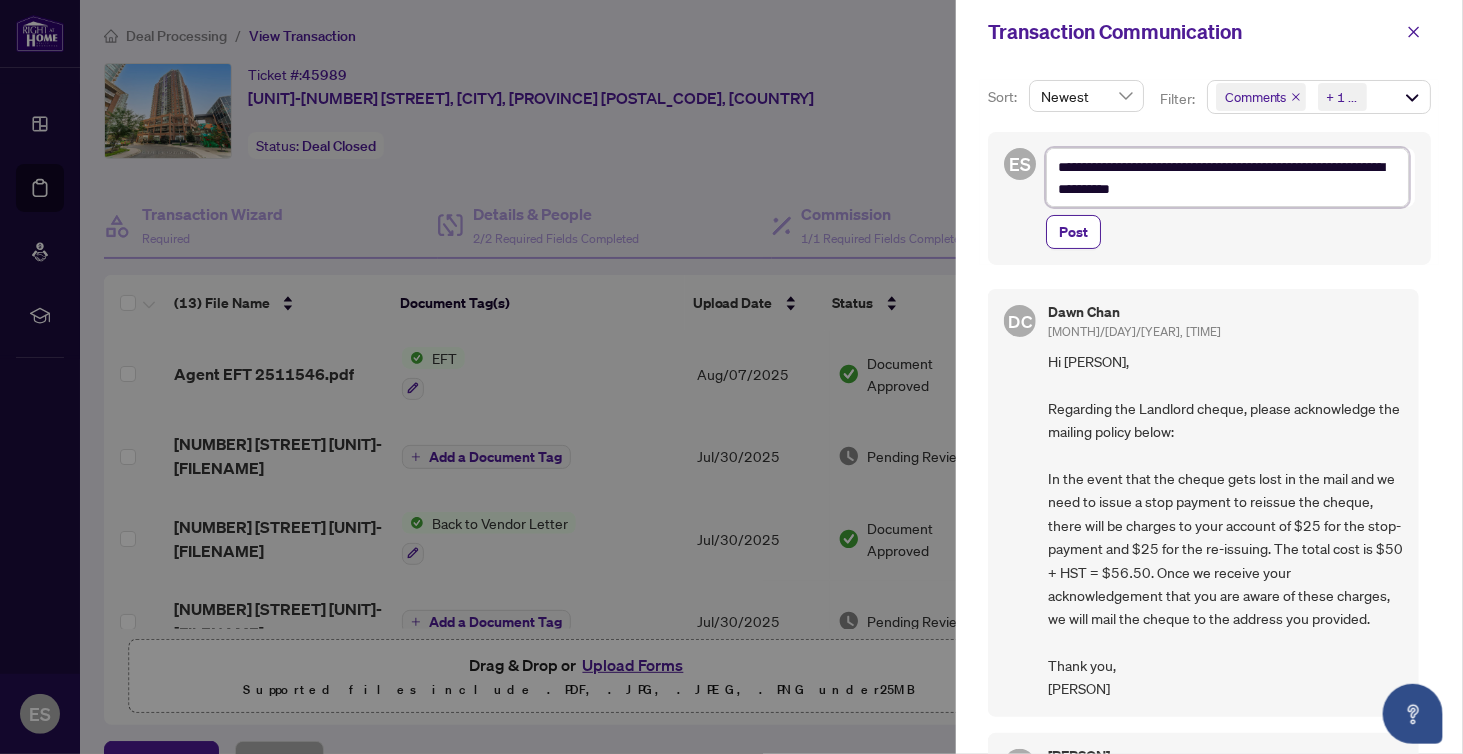 type on "**********" 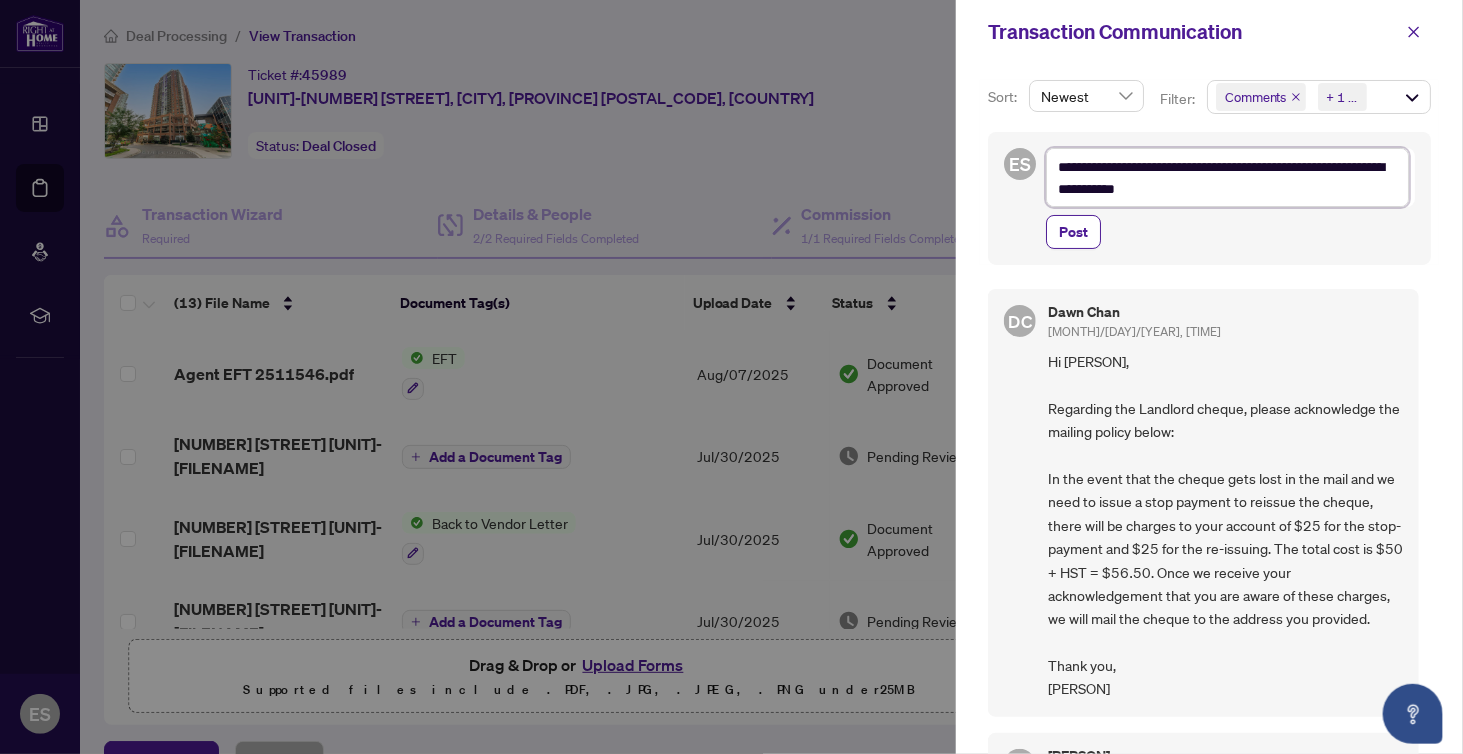 type on "**********" 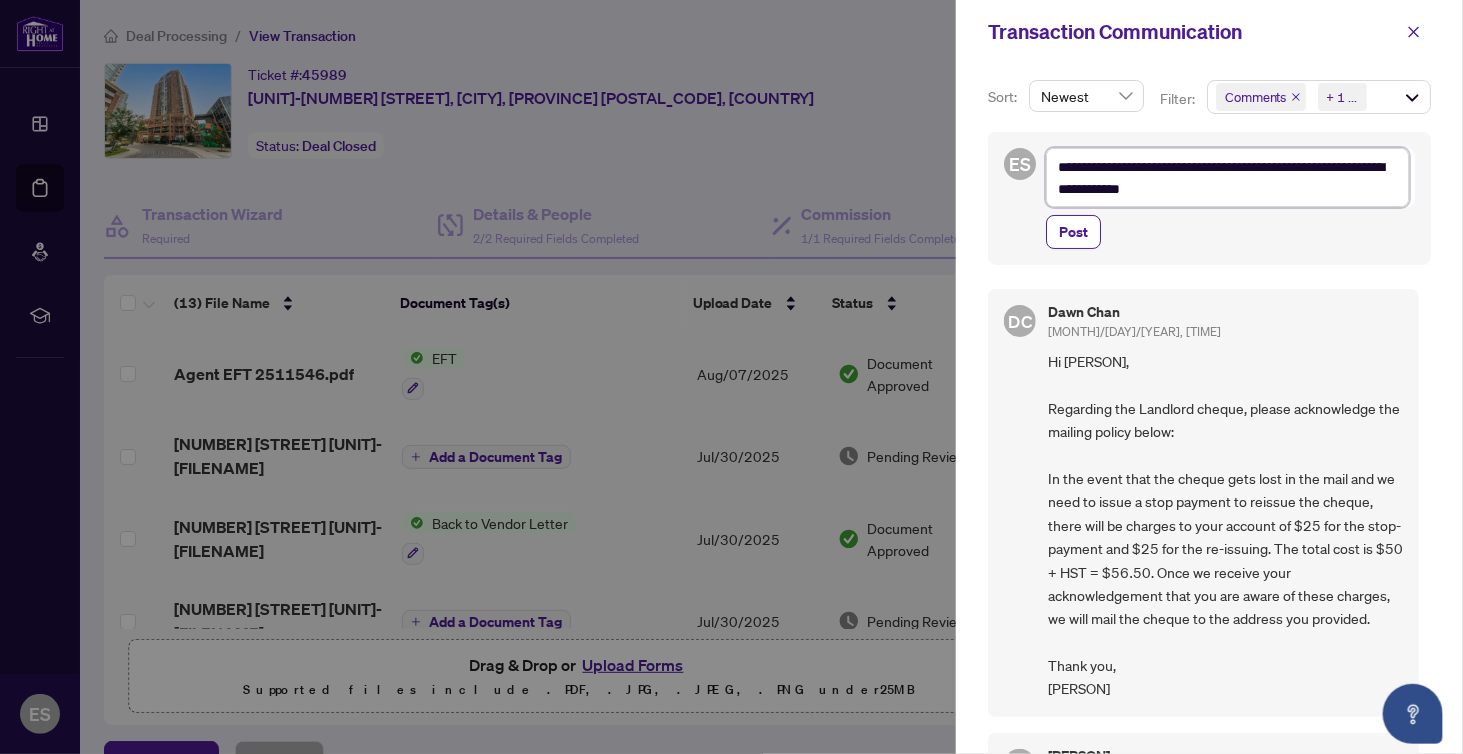 type on "**********" 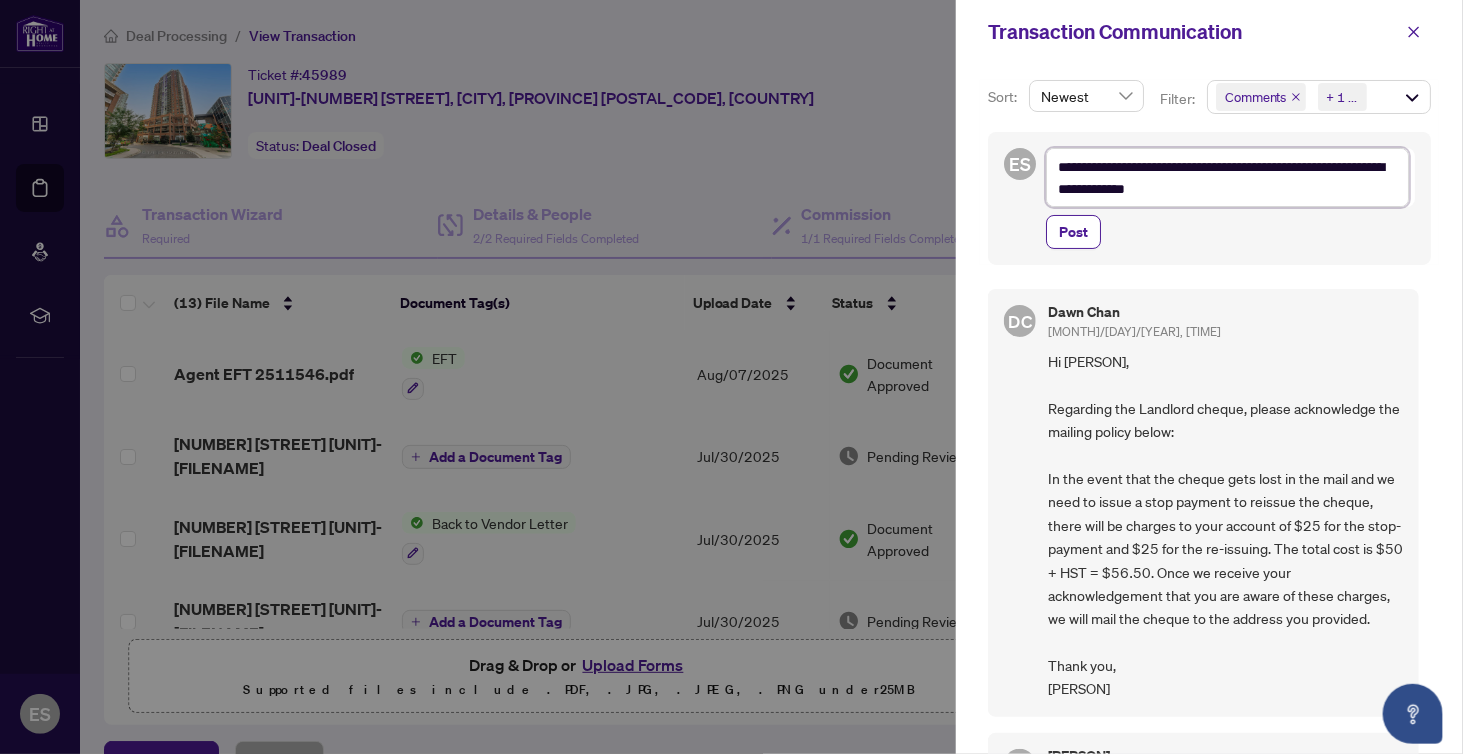 type on "**********" 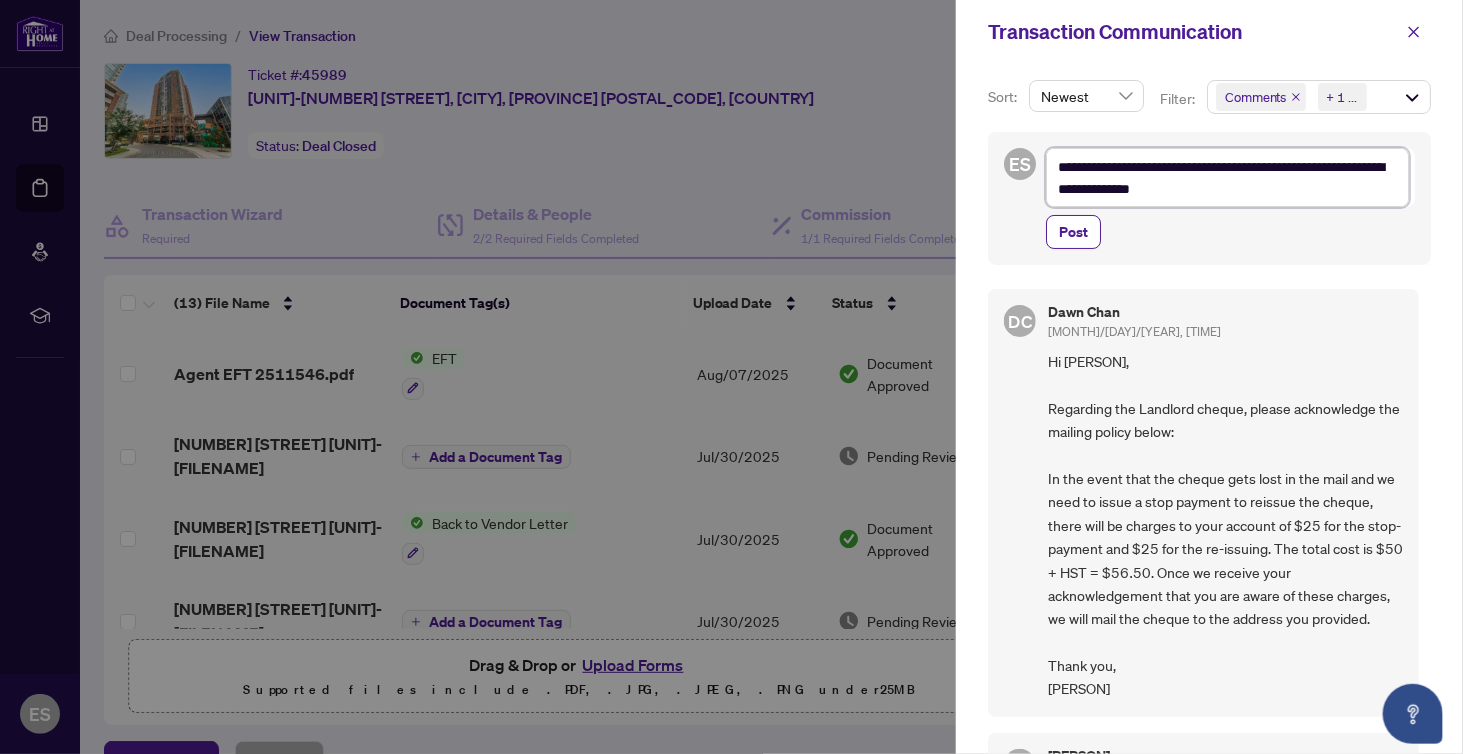 type on "**********" 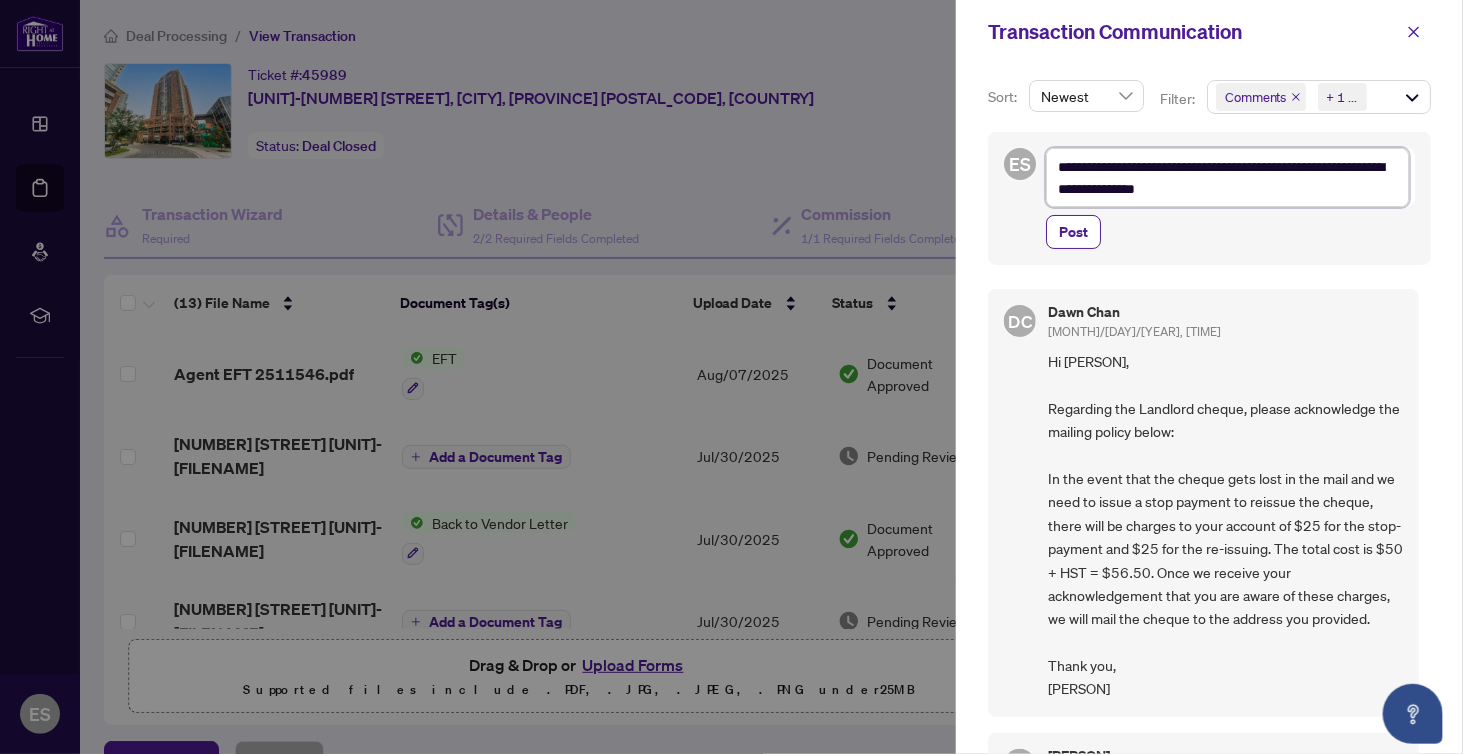 type on "**********" 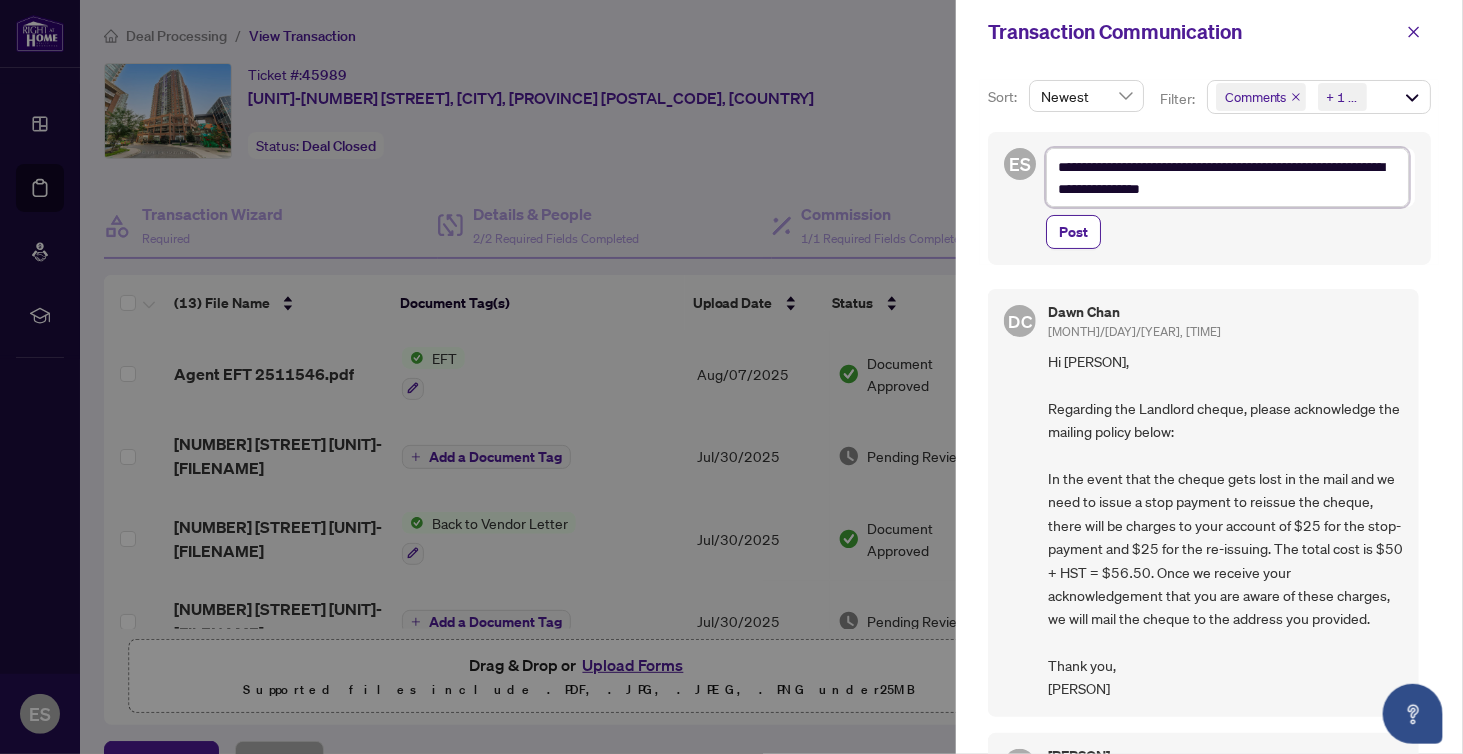 type on "**********" 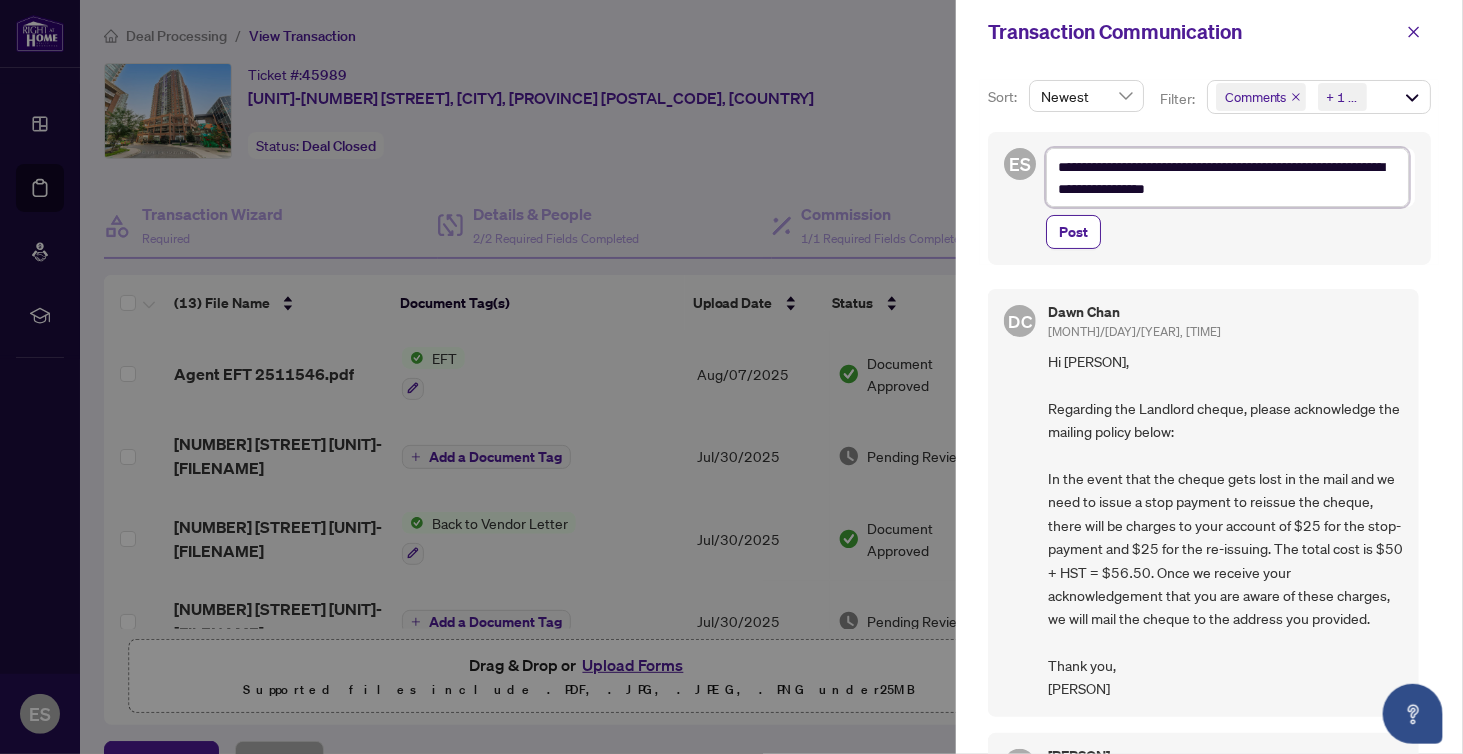 type on "**********" 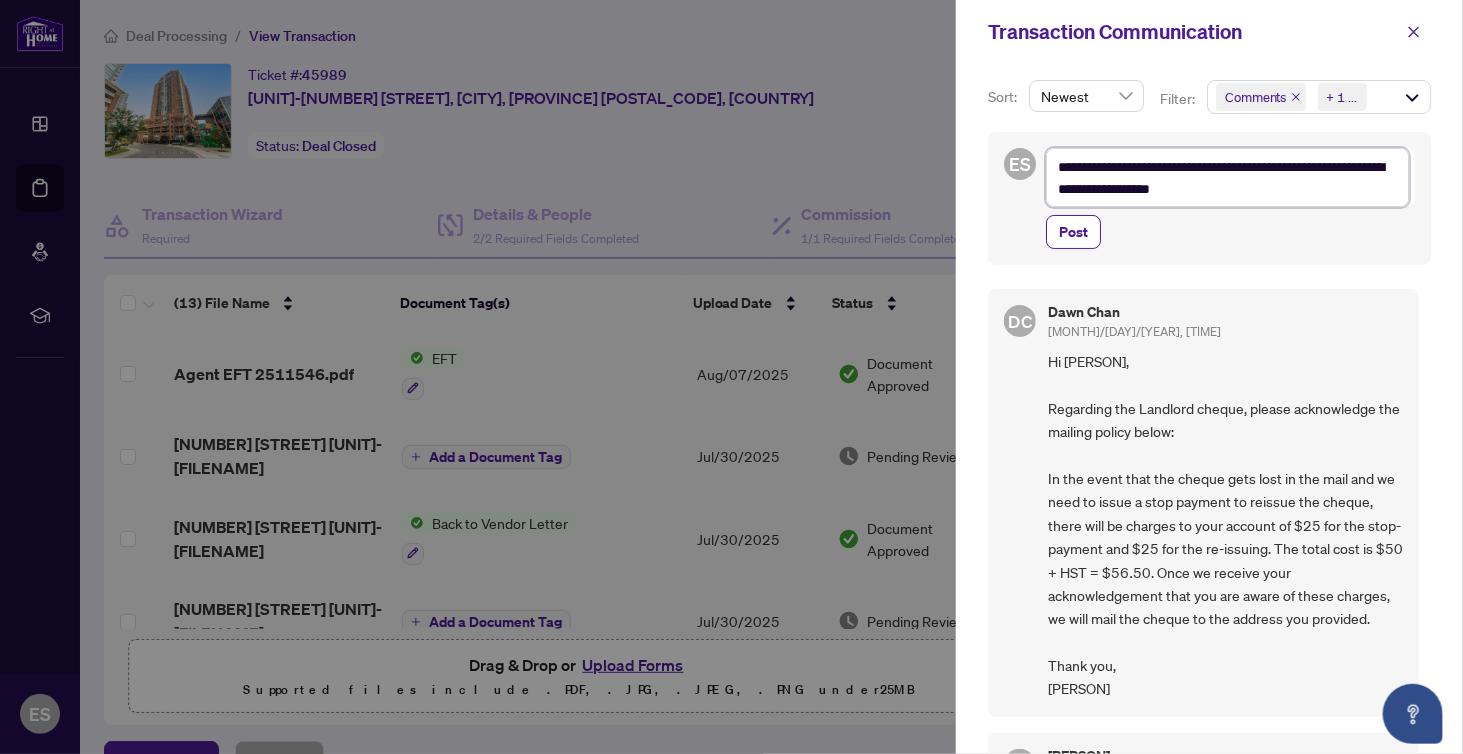 type on "**********" 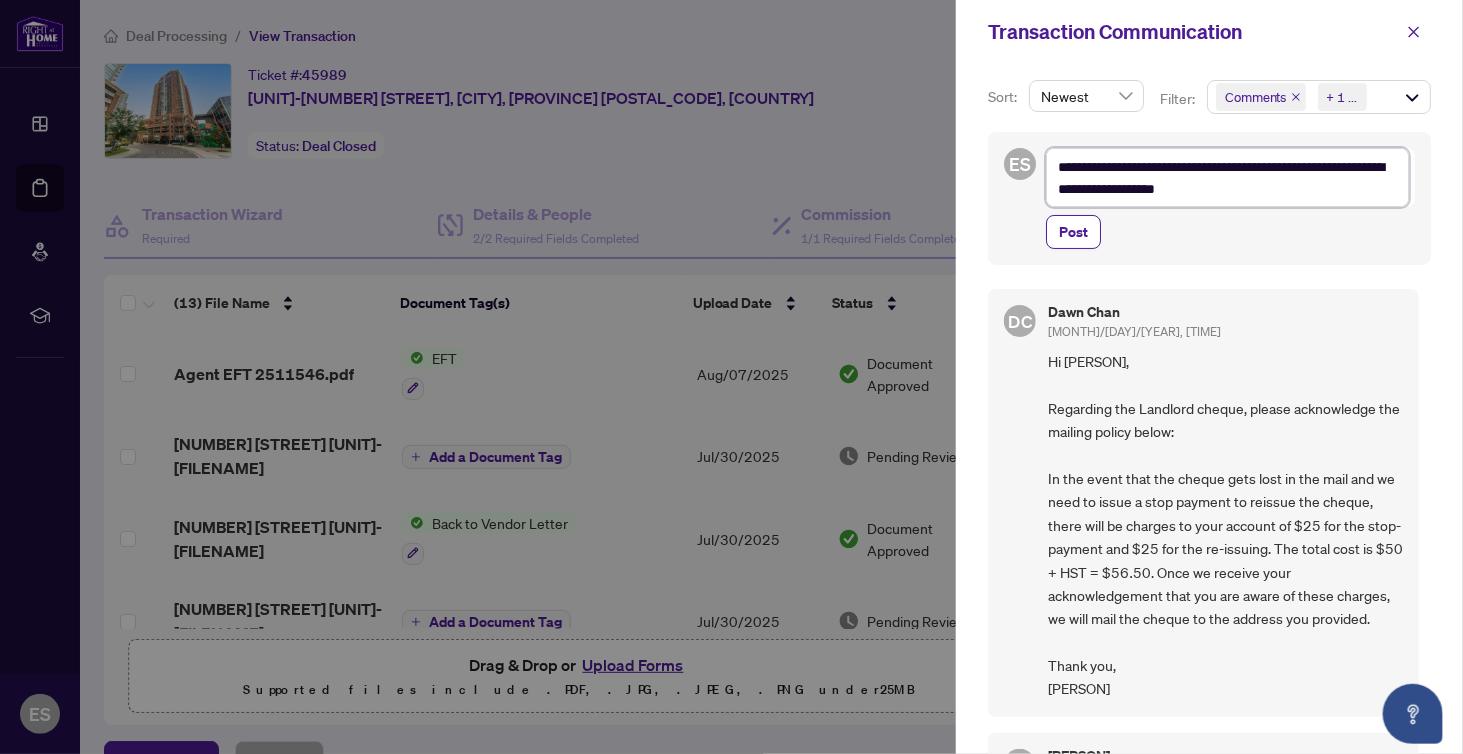 type on "**********" 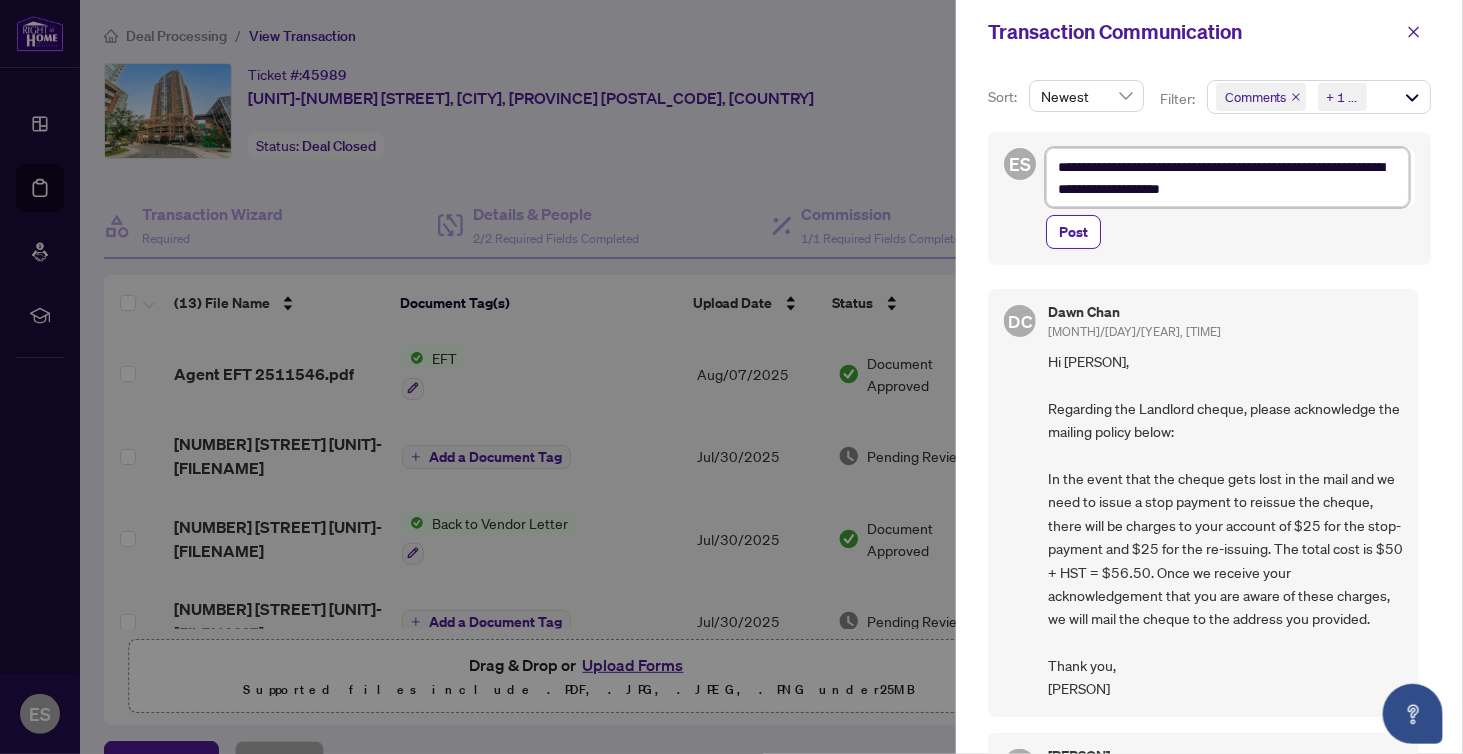 type on "**********" 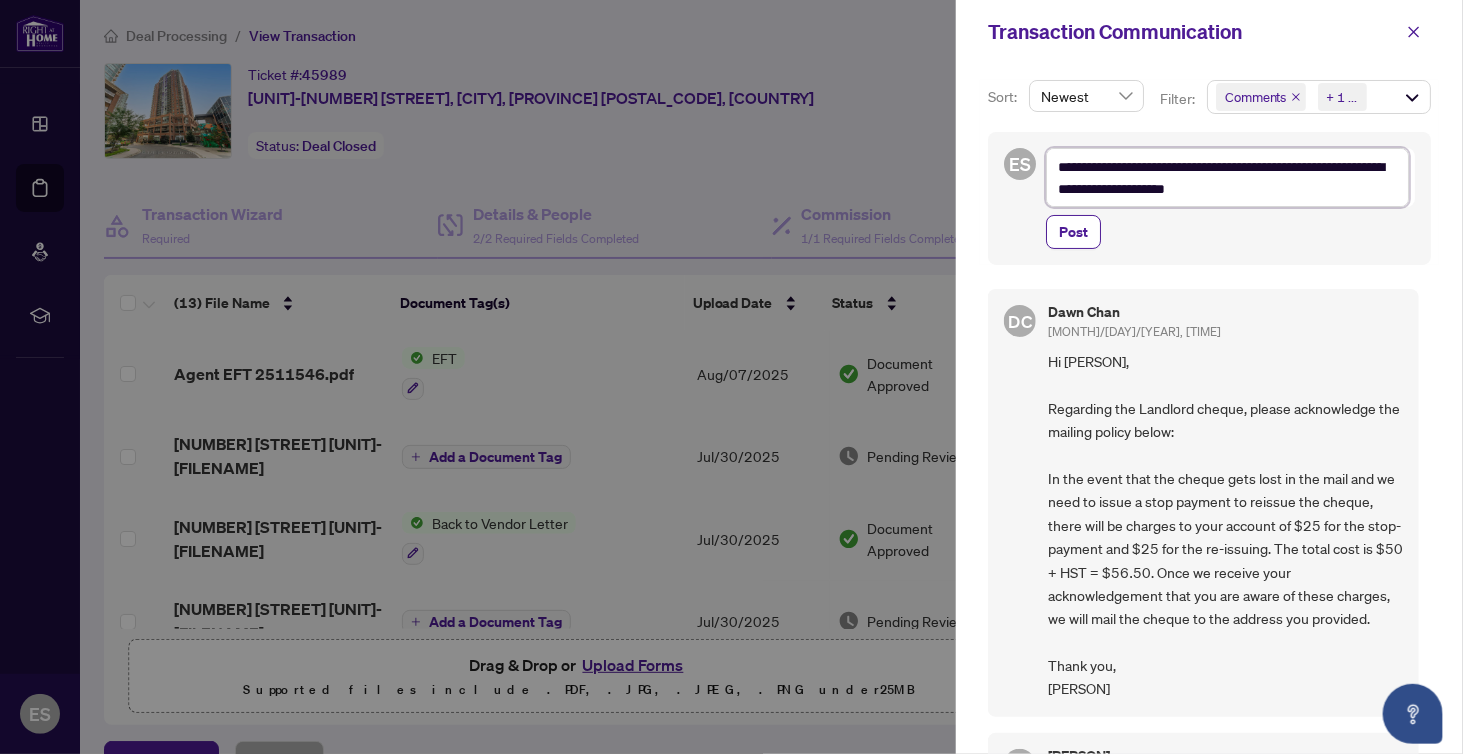 type on "**********" 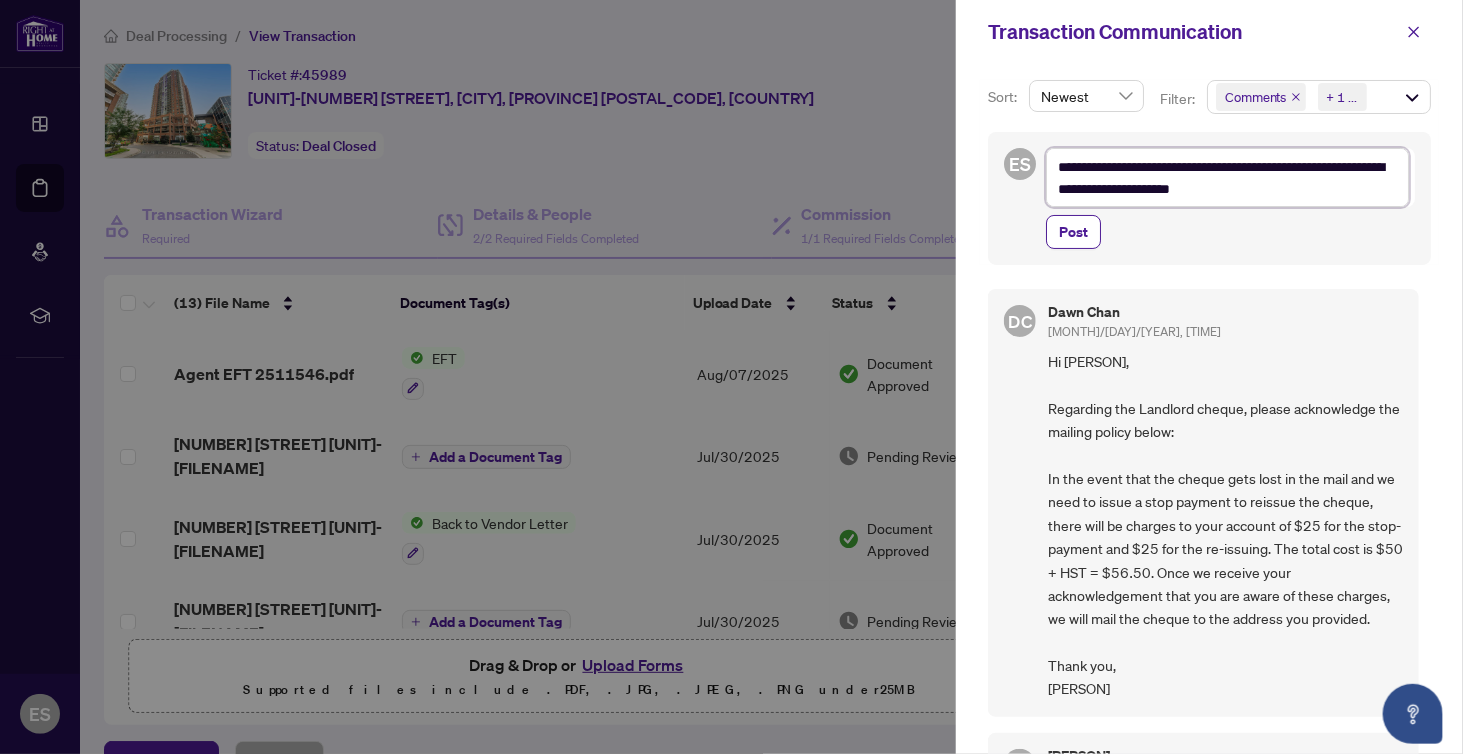 type on "**********" 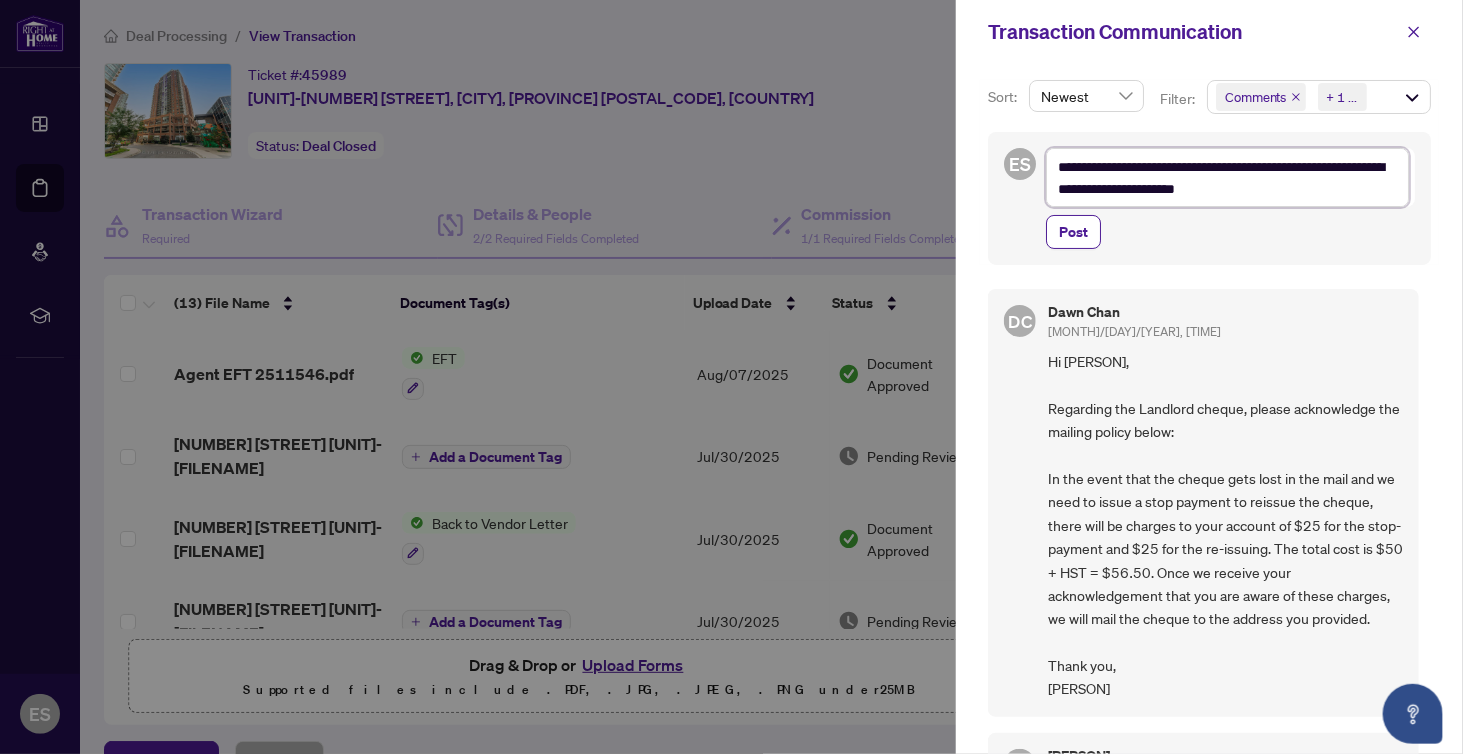 type on "**********" 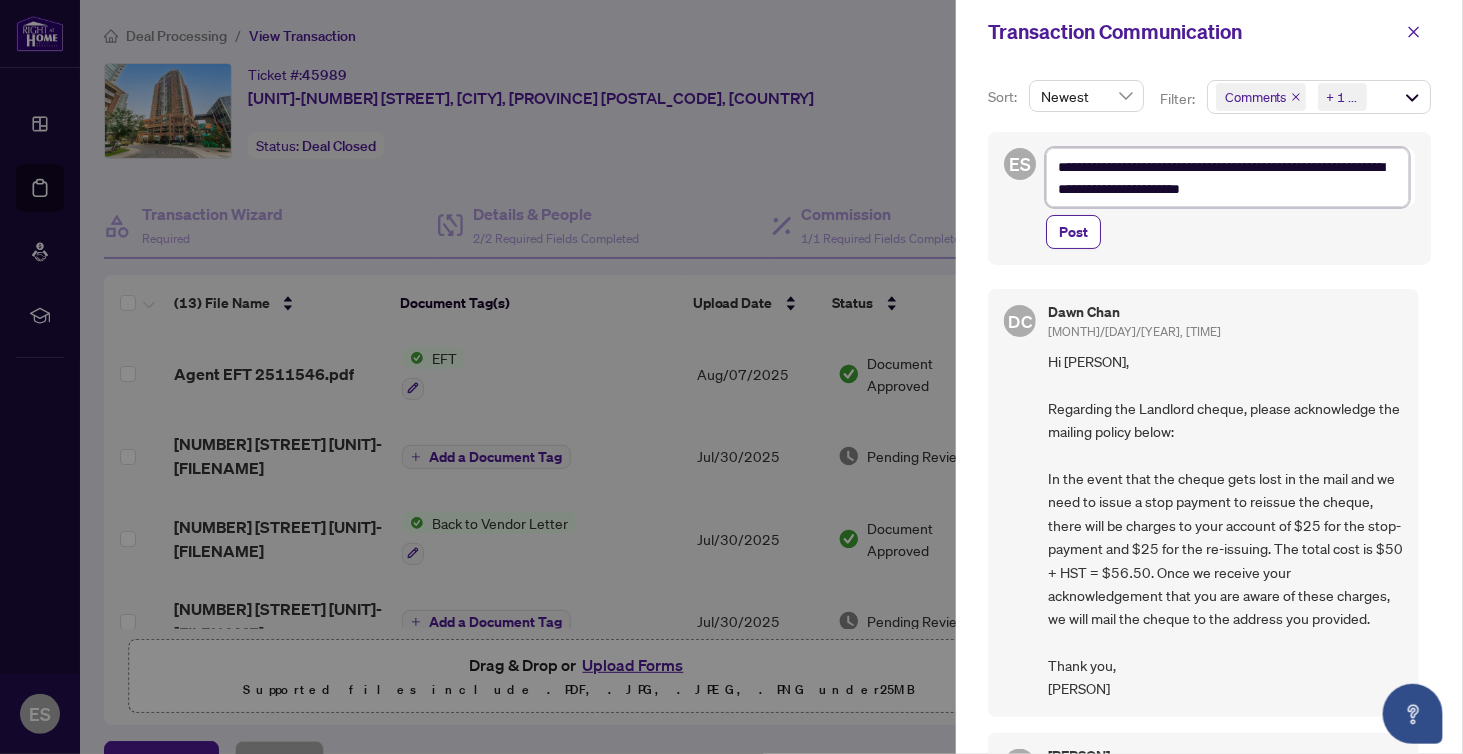type on "**********" 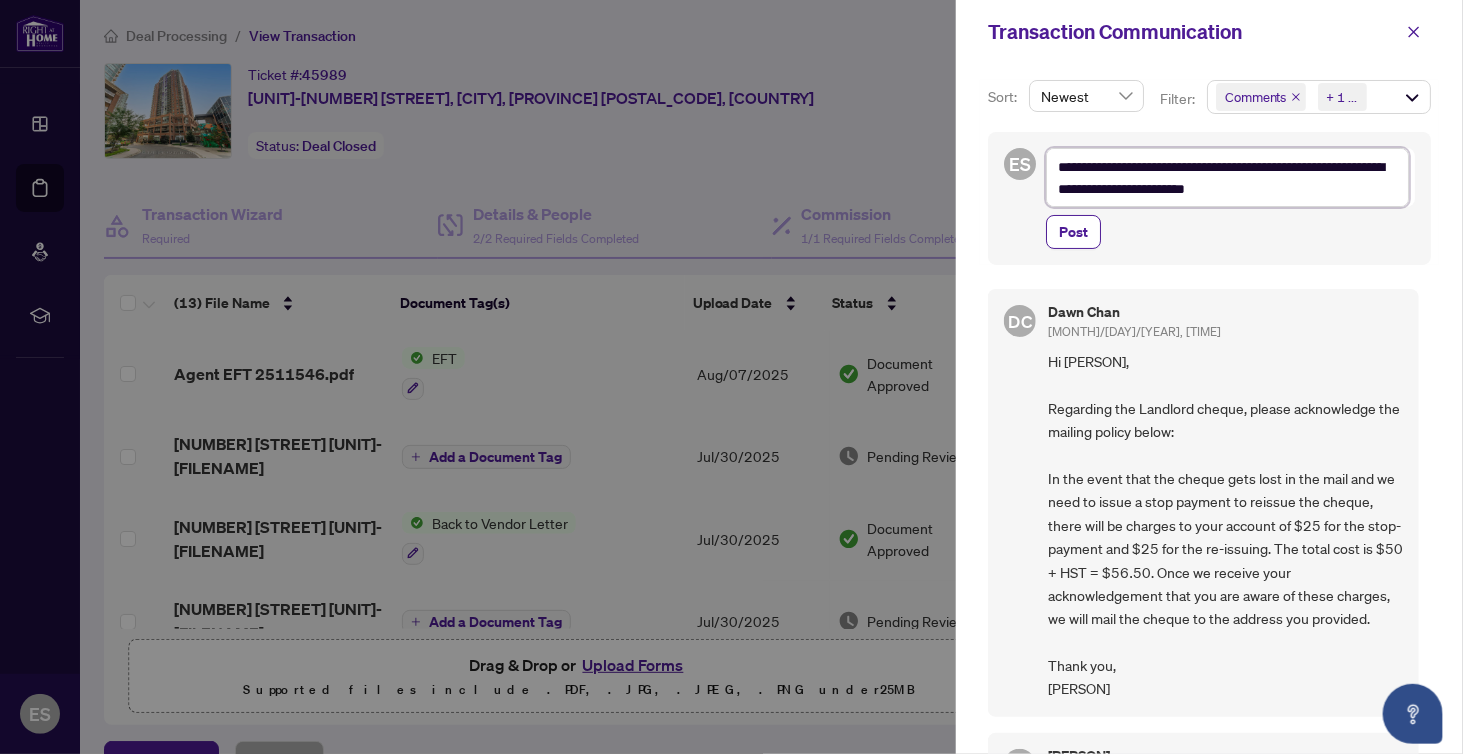 type on "**********" 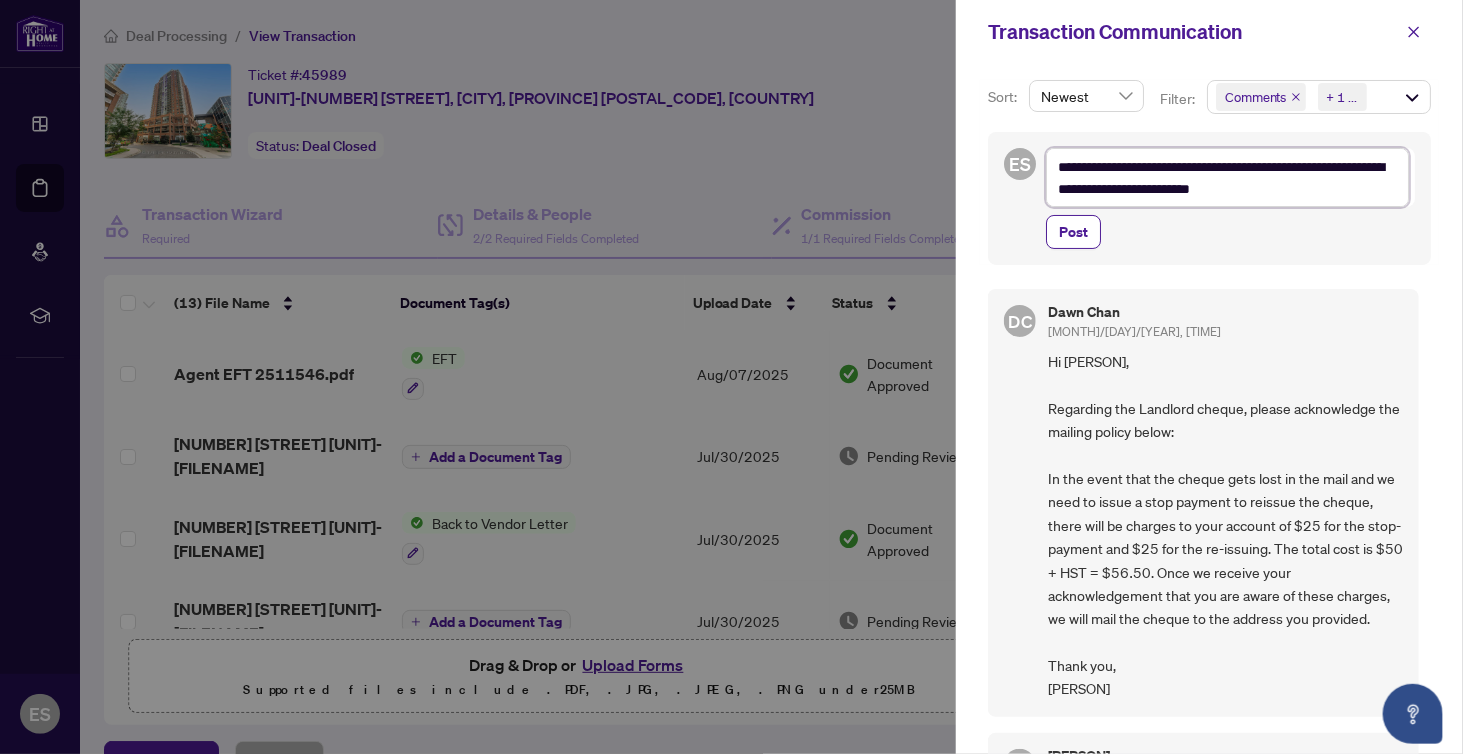 type on "**********" 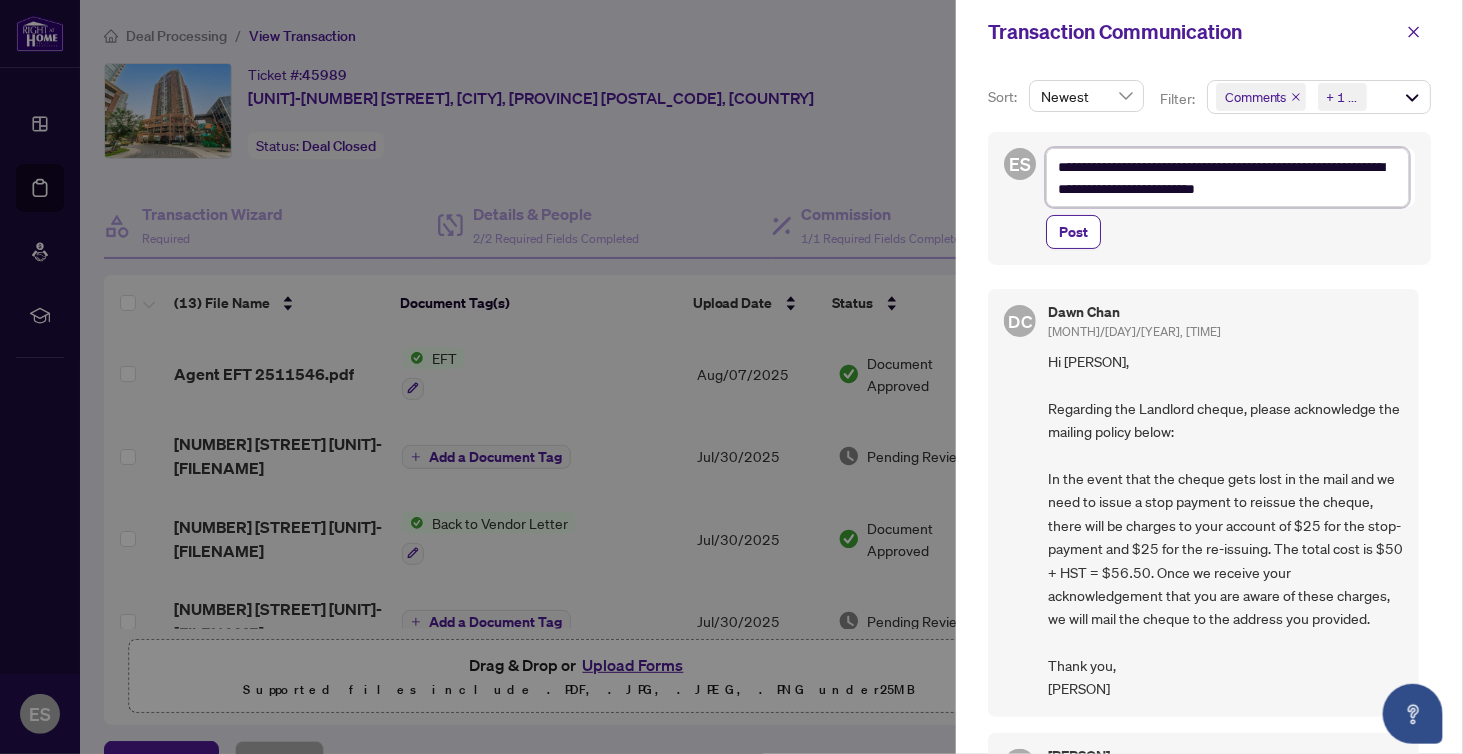 type on "**********" 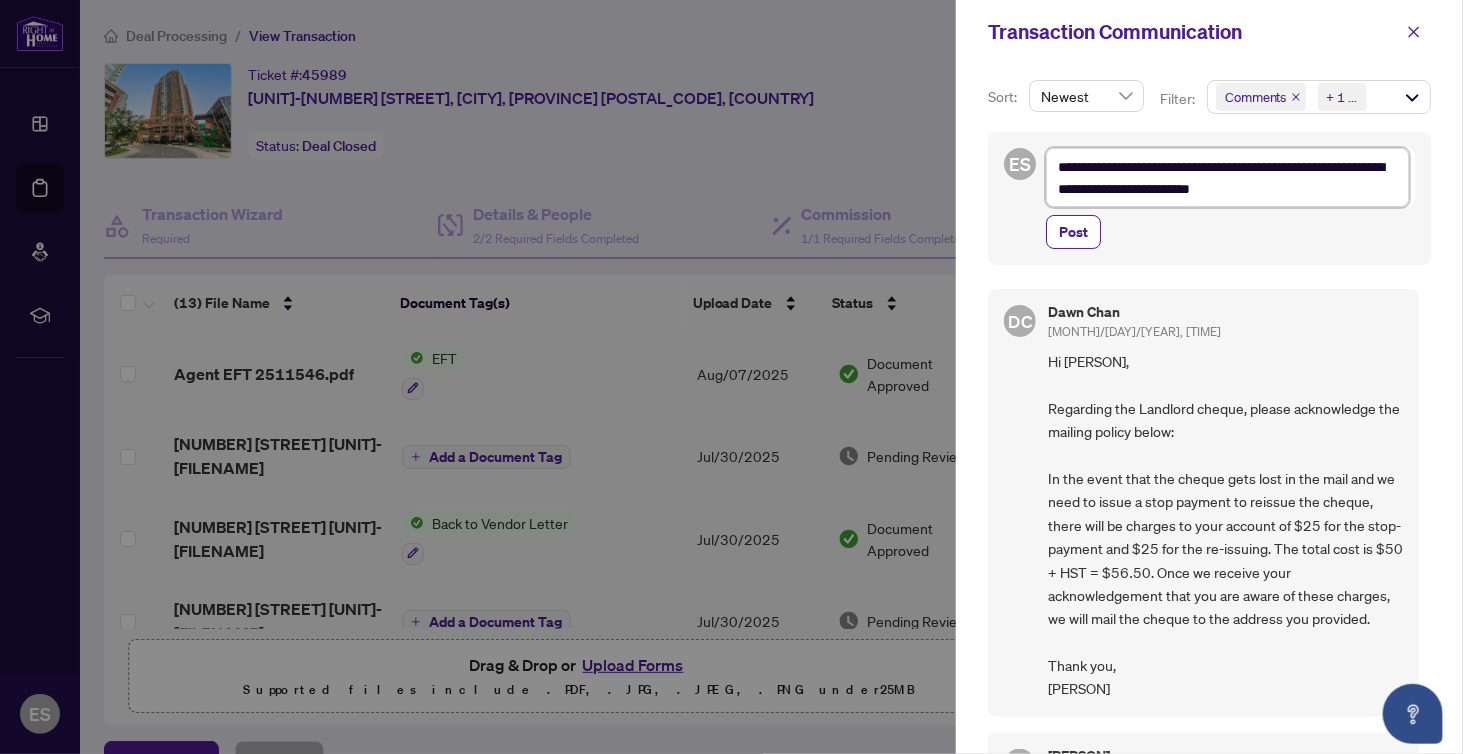 type on "**********" 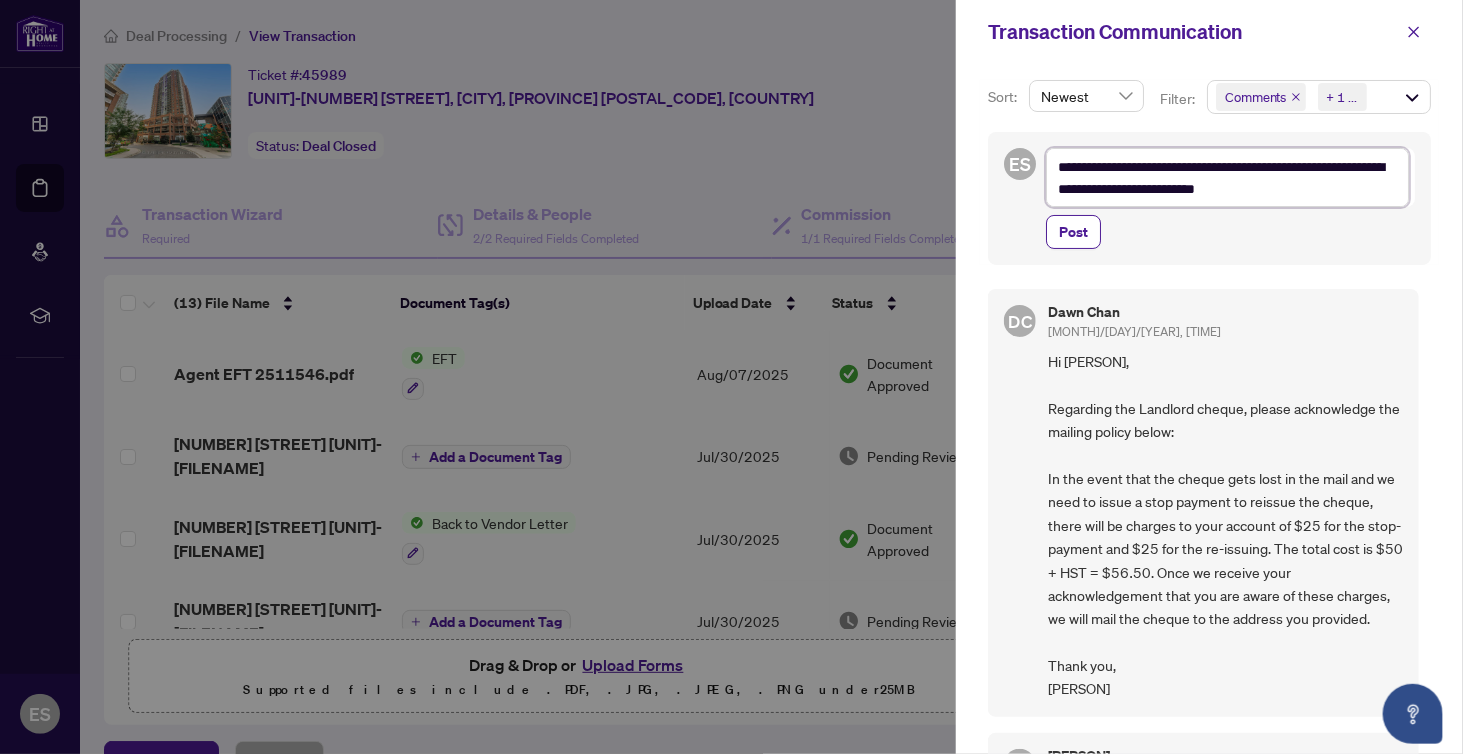 type on "**********" 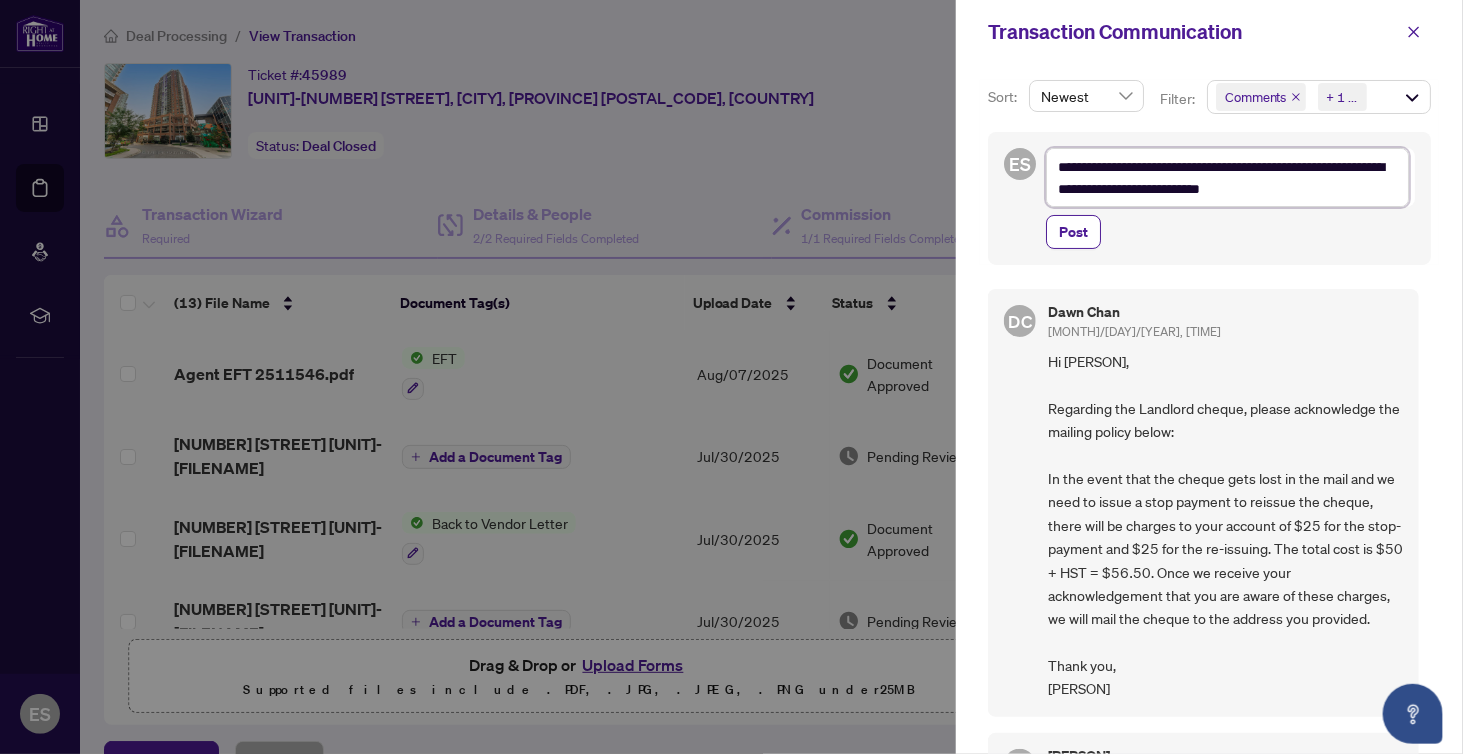 type on "**********" 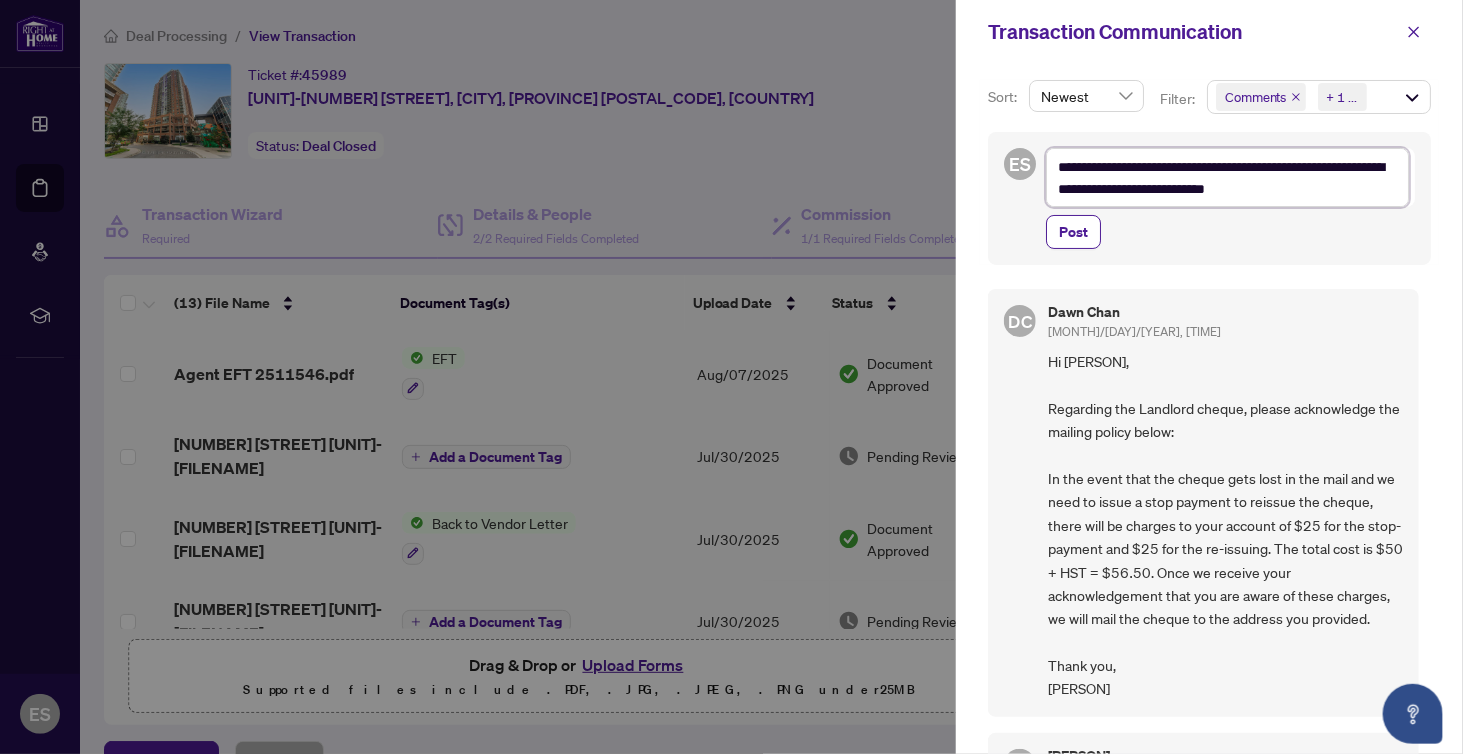 type on "**********" 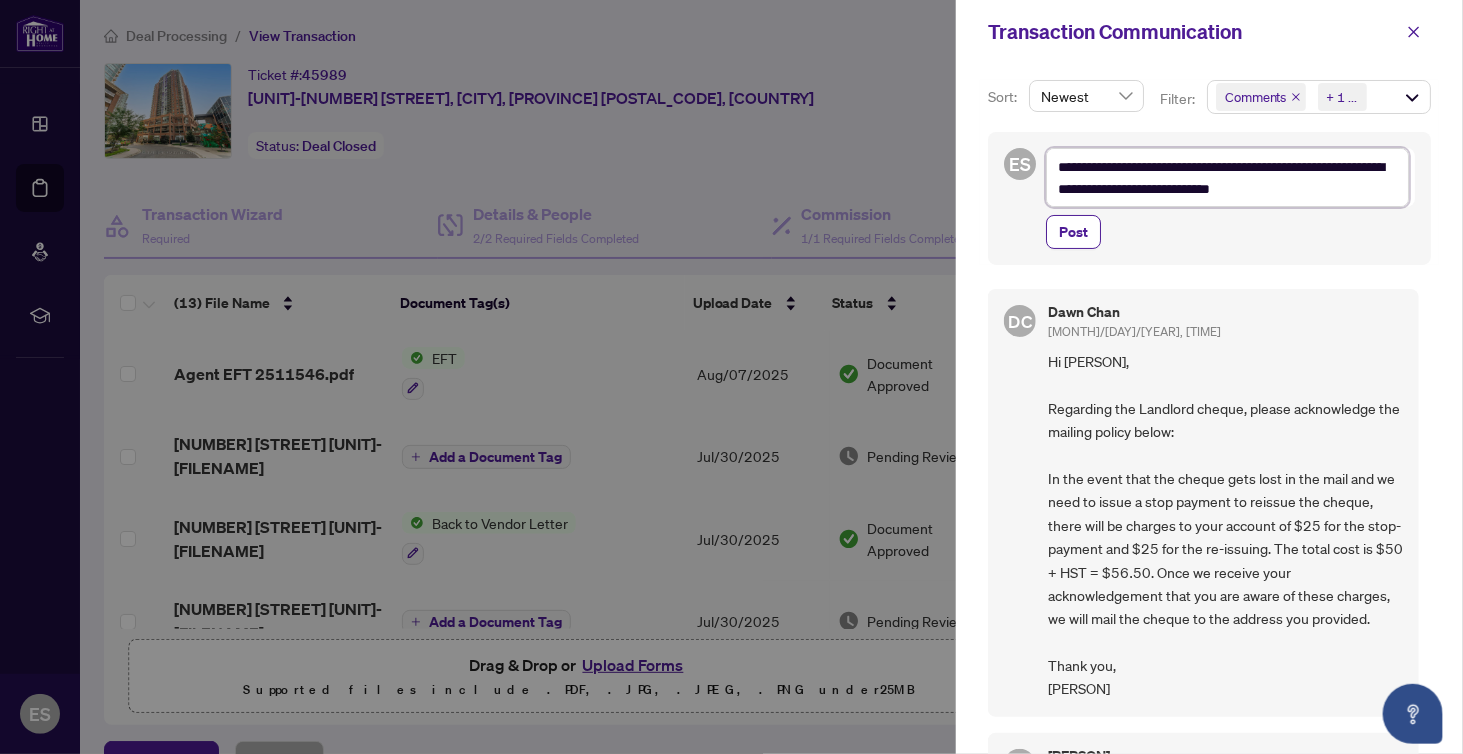 type on "**********" 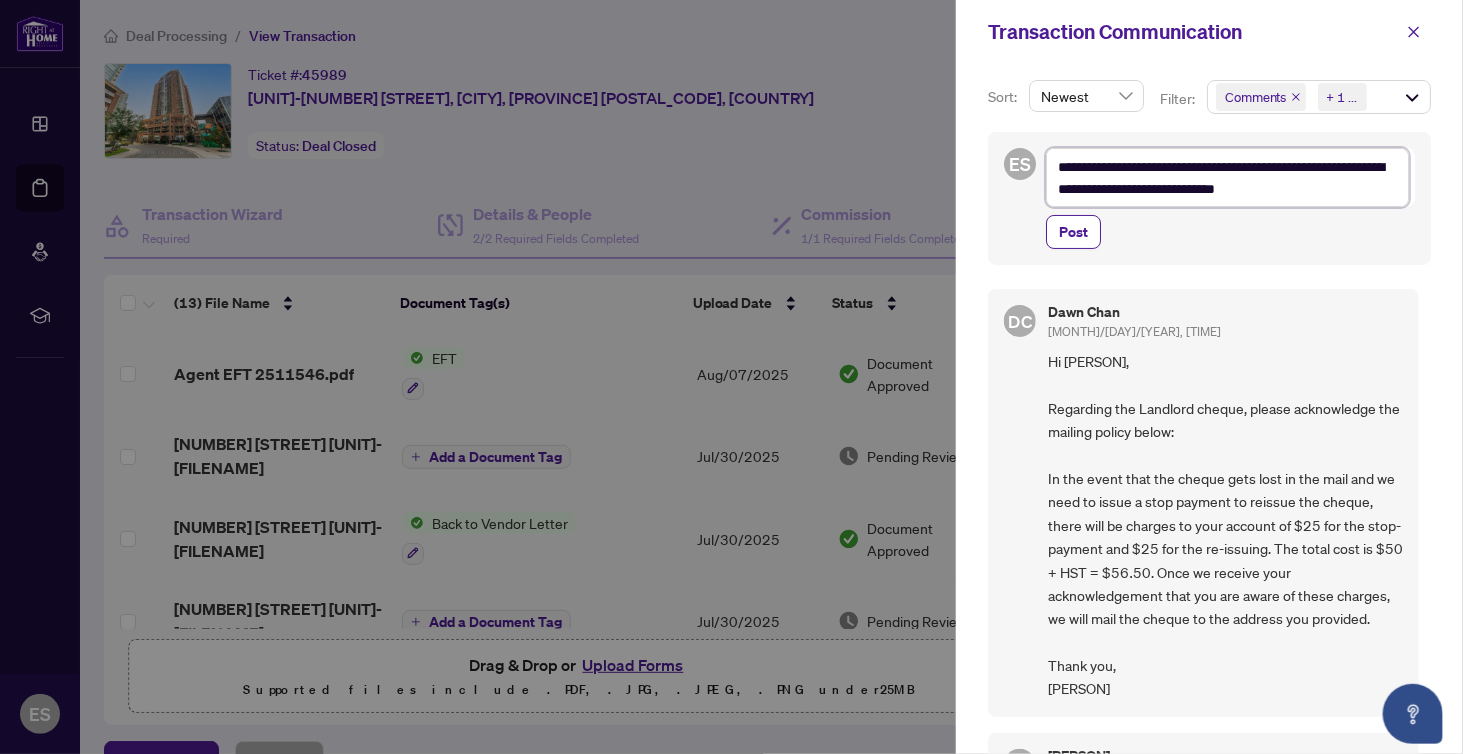 type on "**********" 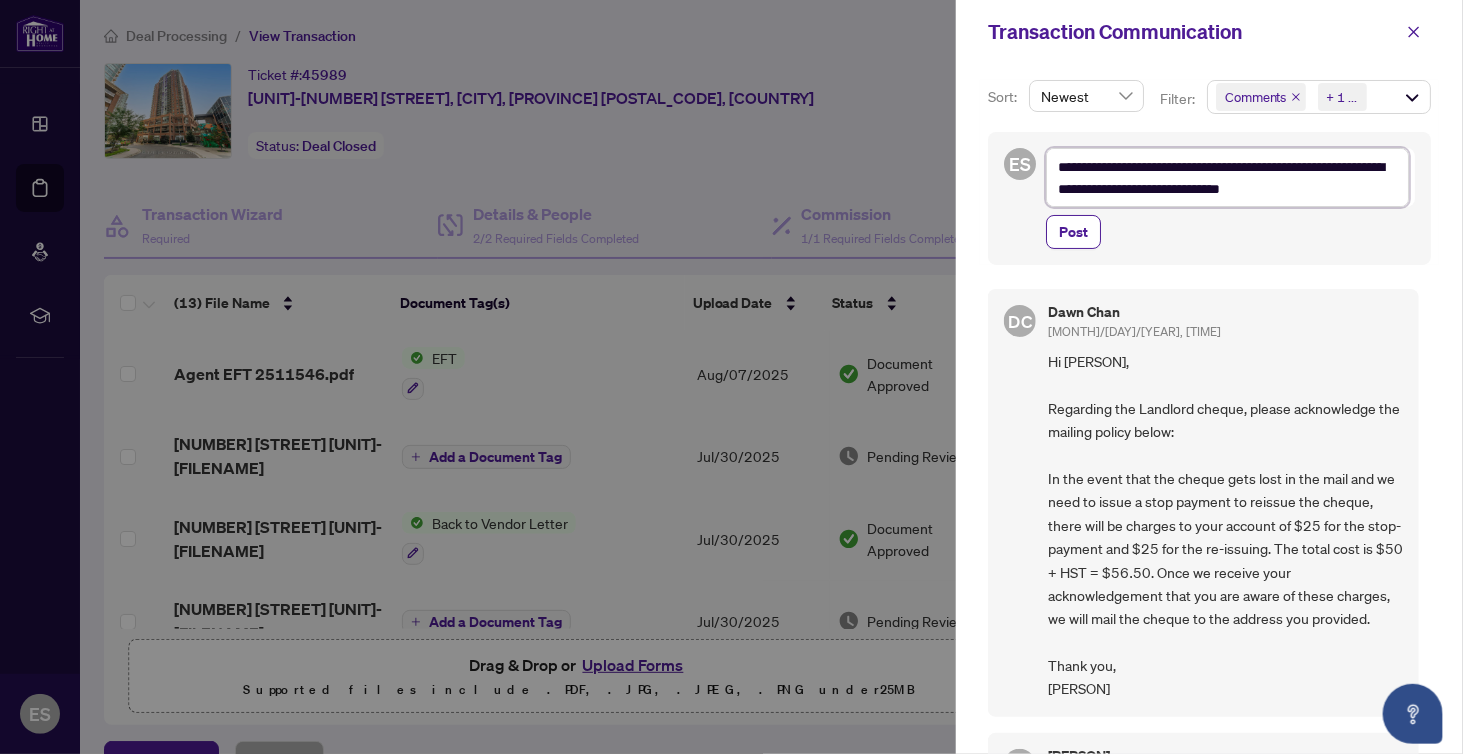 type on "**********" 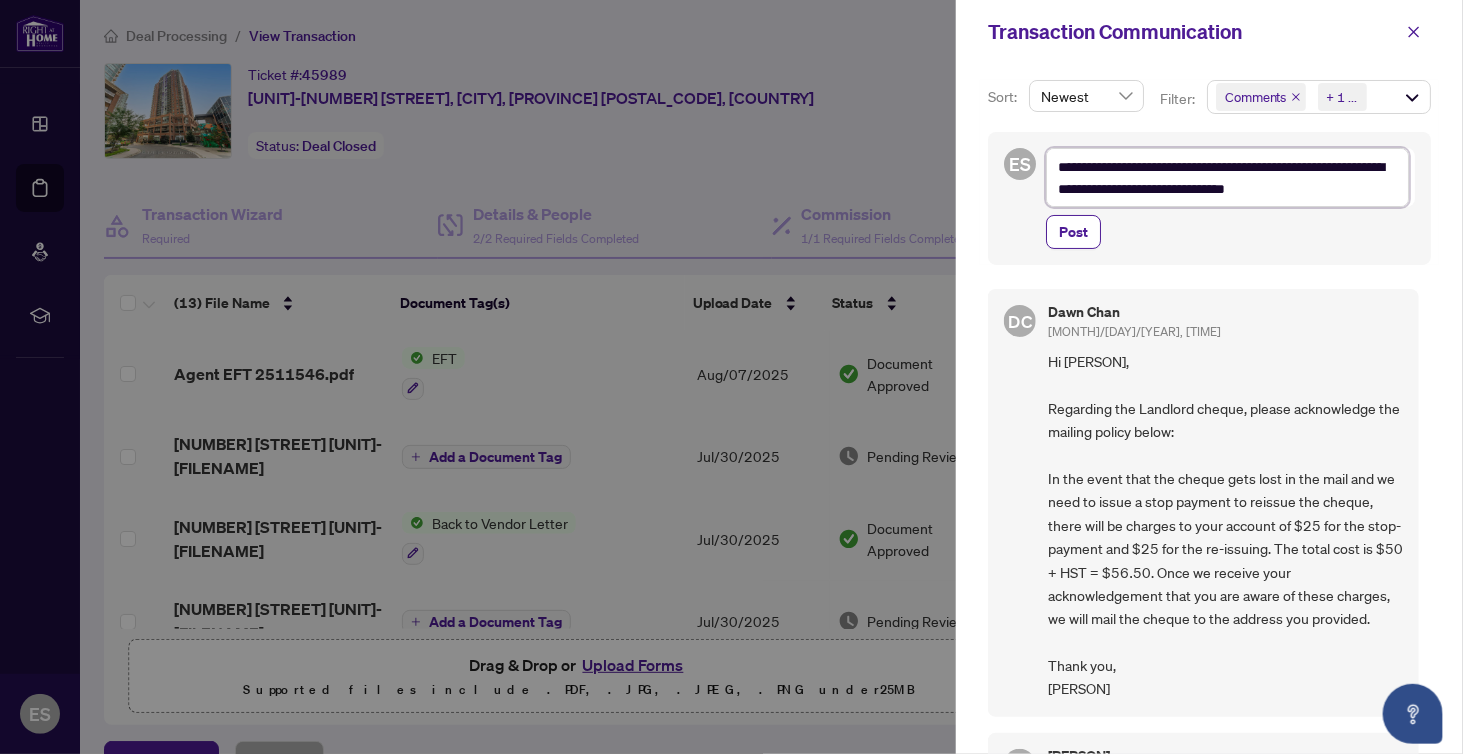 type 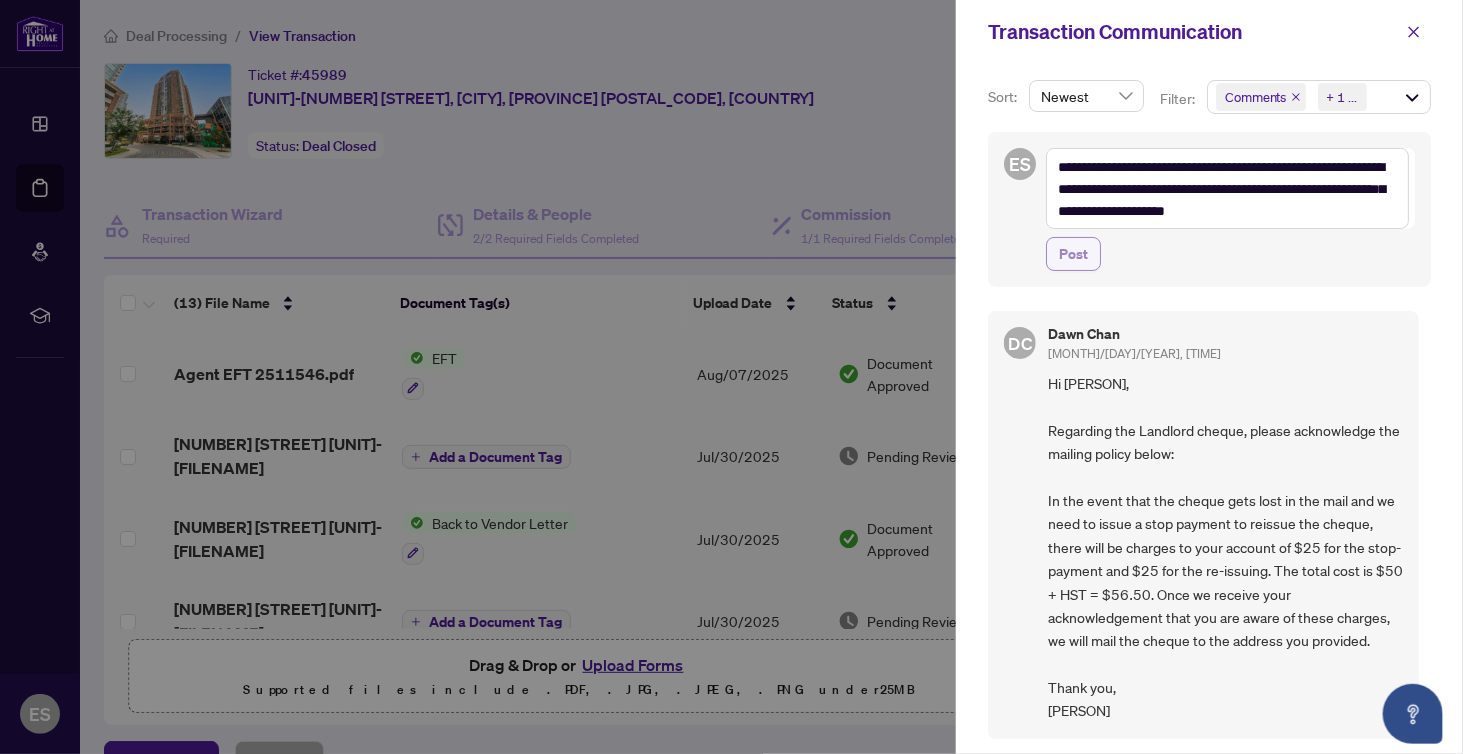 click on "Post" at bounding box center [1073, 254] 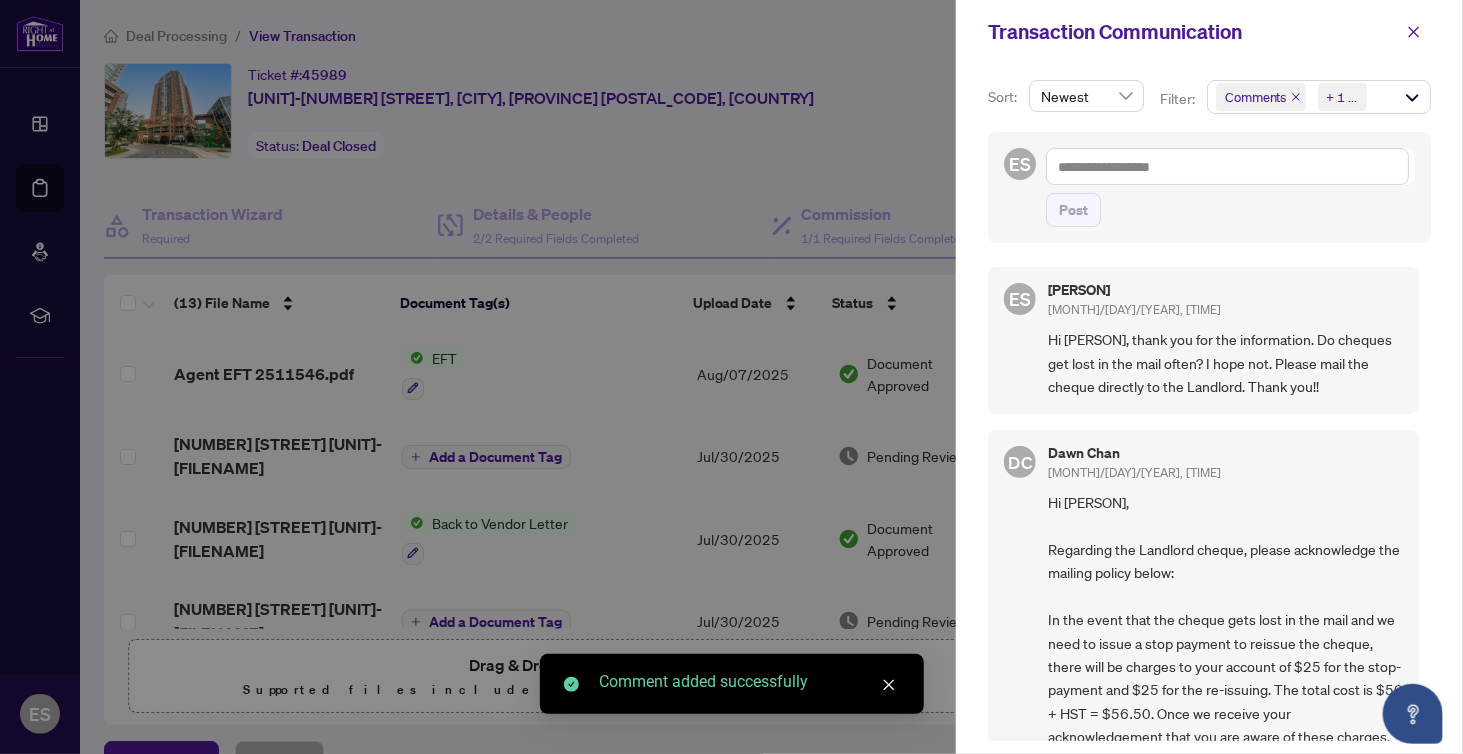 click at bounding box center [731, 377] 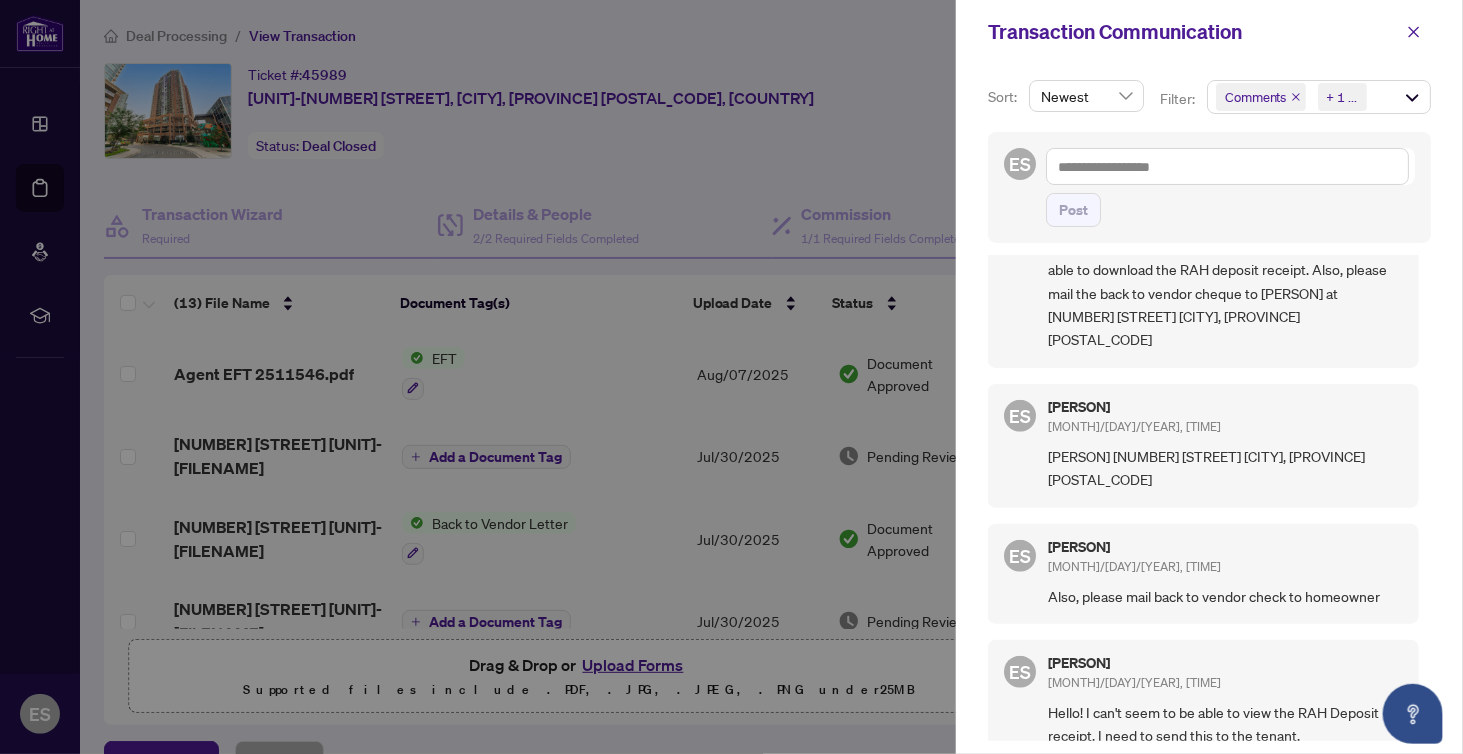 scroll, scrollTop: 800, scrollLeft: 0, axis: vertical 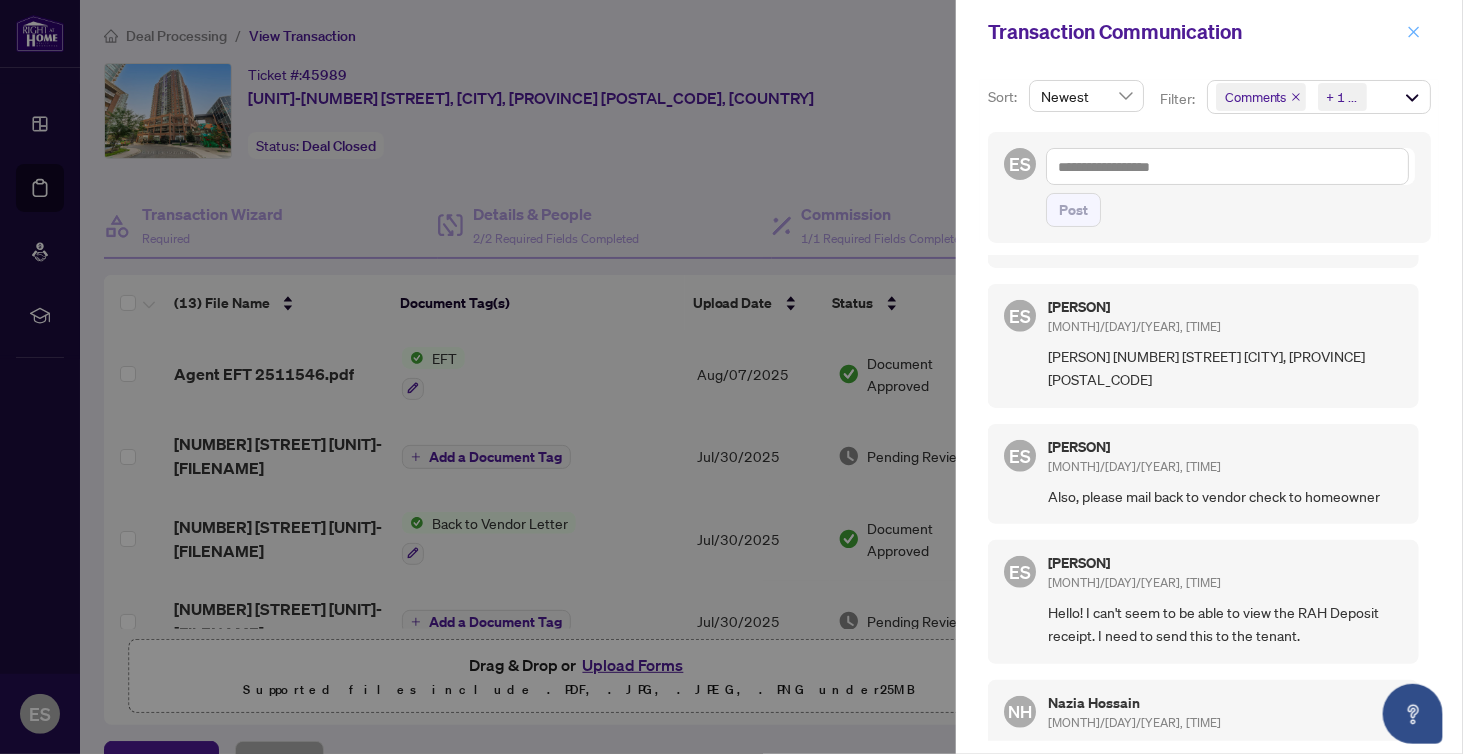 click at bounding box center [1414, 32] 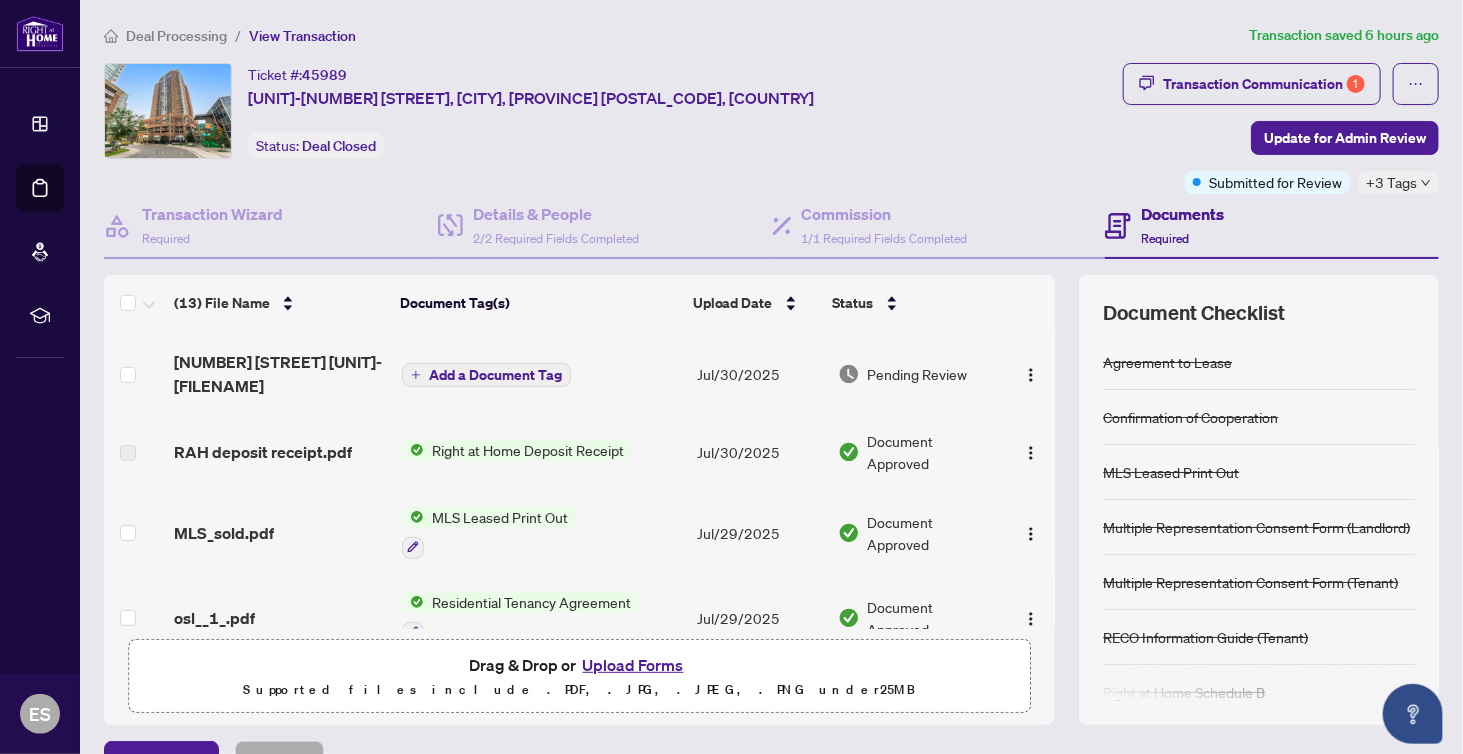 scroll, scrollTop: 0, scrollLeft: 0, axis: both 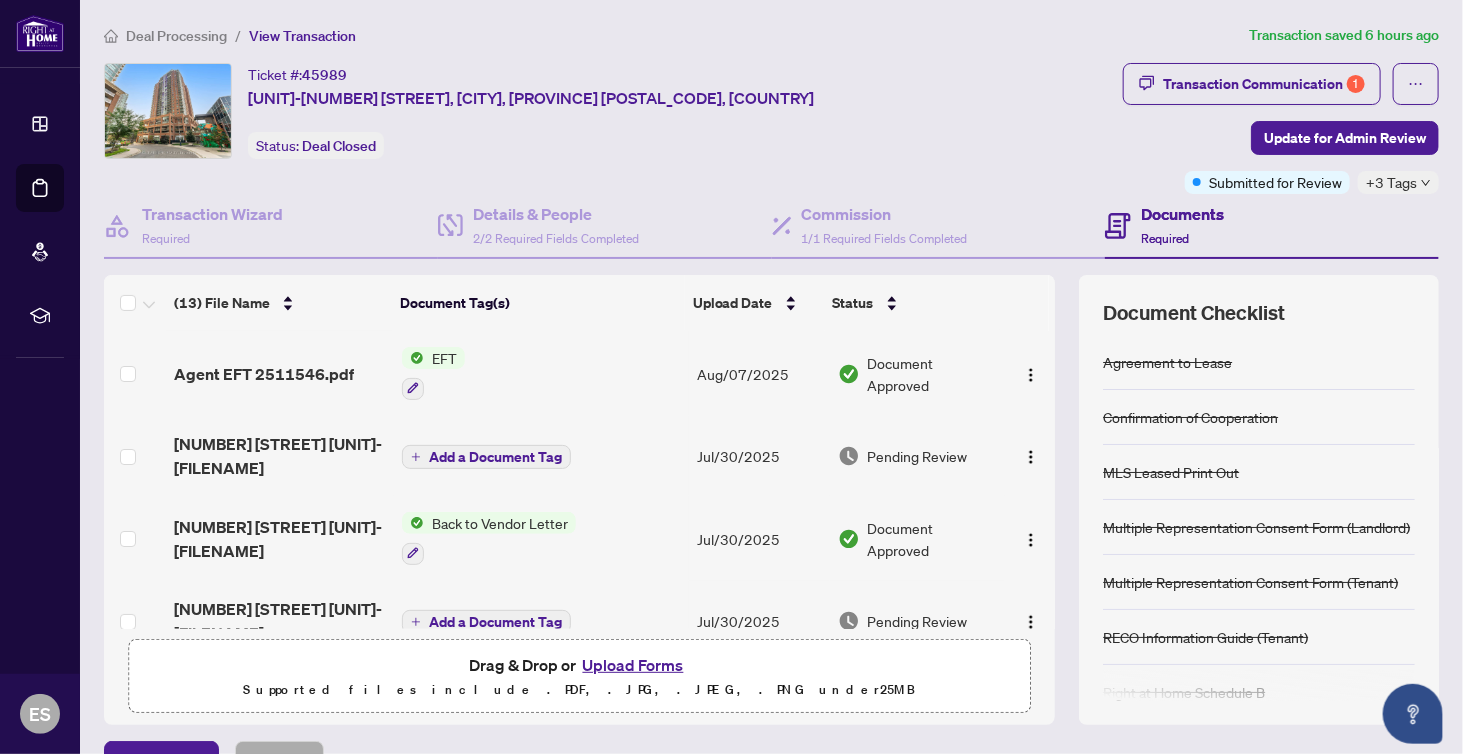 click on "EFT" at bounding box center [444, 358] 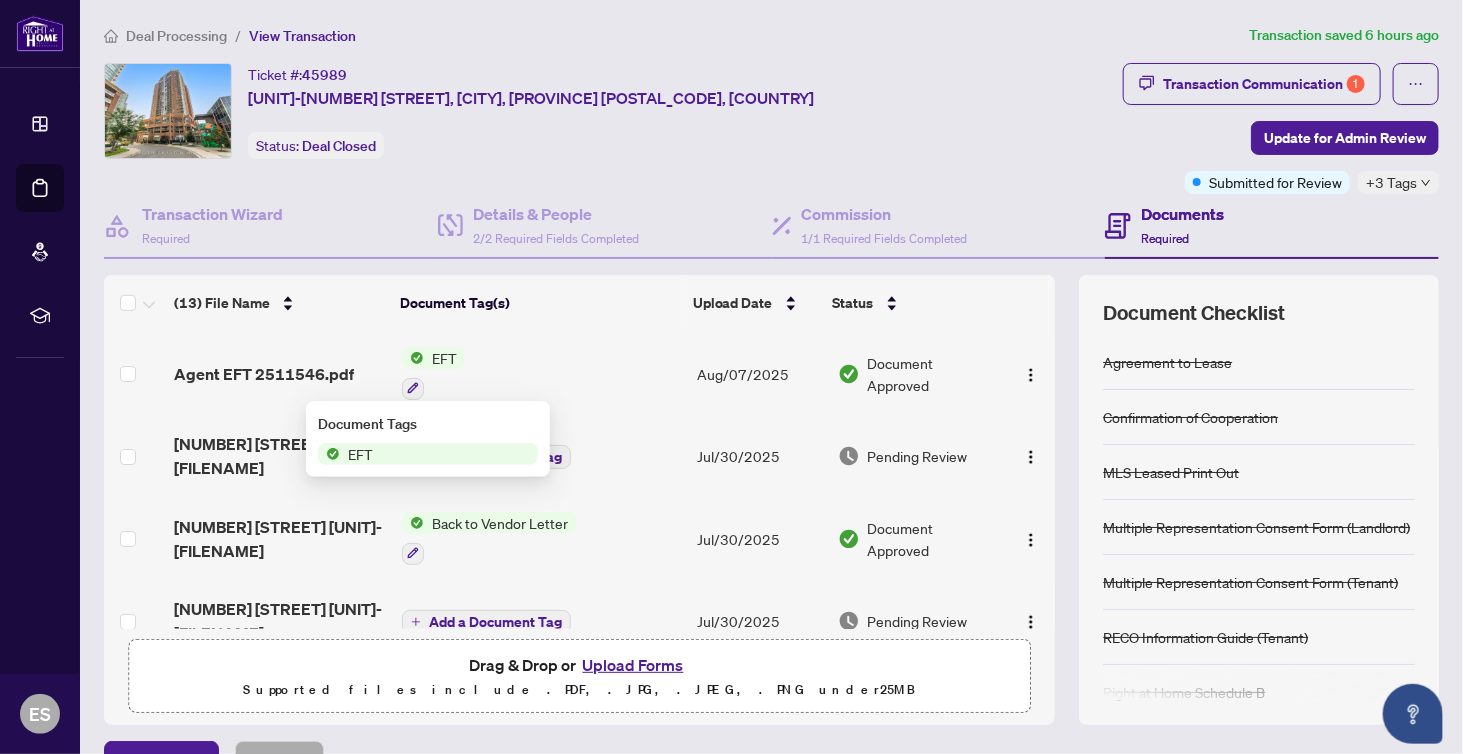 click on "EFT" at bounding box center (428, 454) 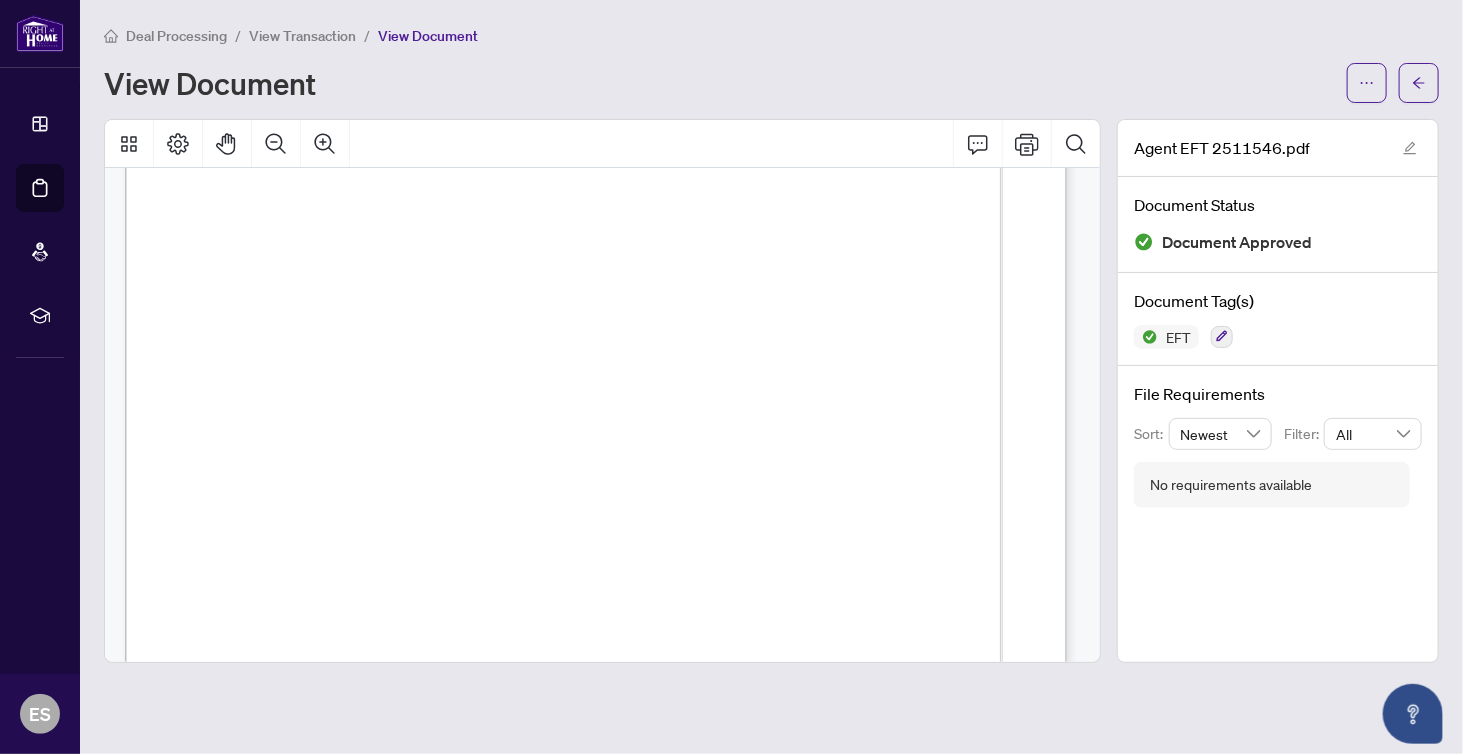 scroll, scrollTop: 0, scrollLeft: 0, axis: both 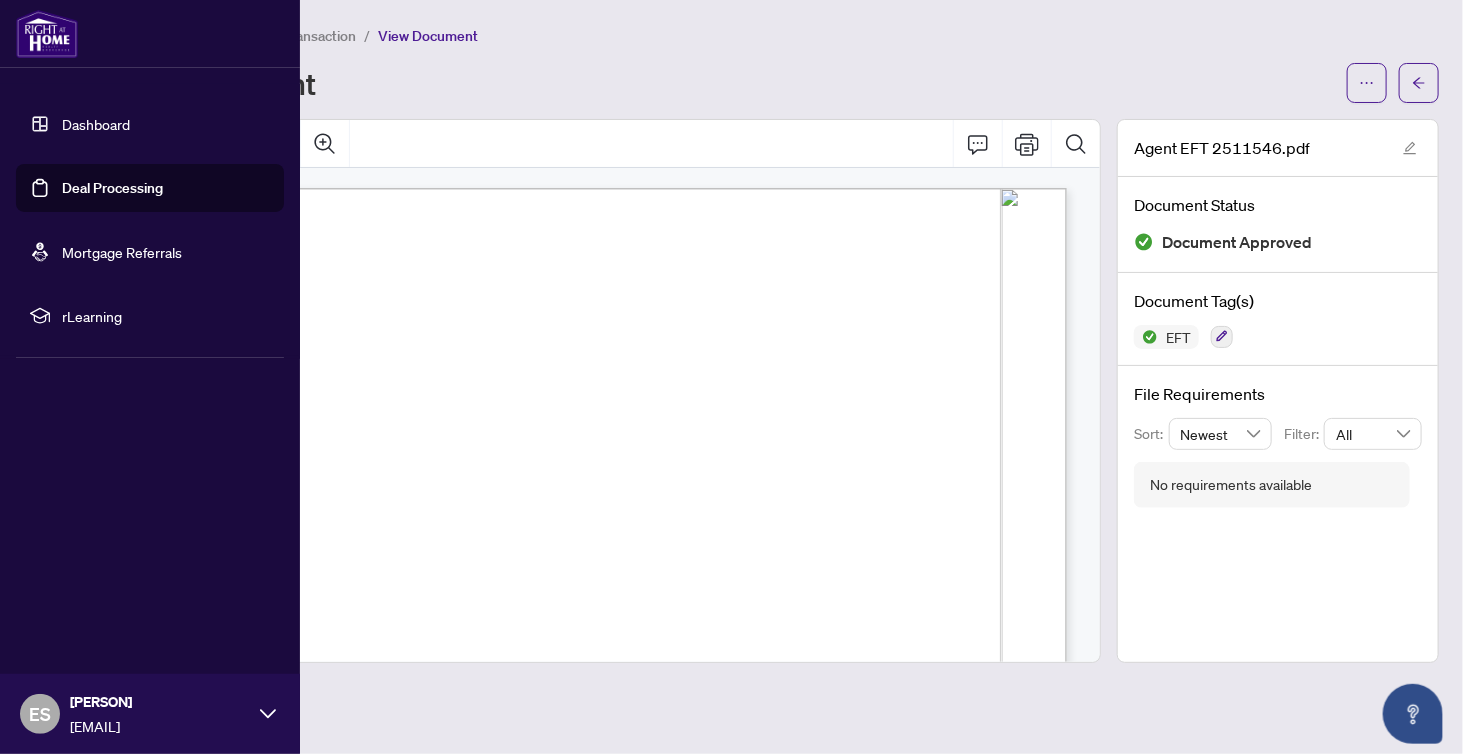 click on "Deal Processing" at bounding box center (112, 188) 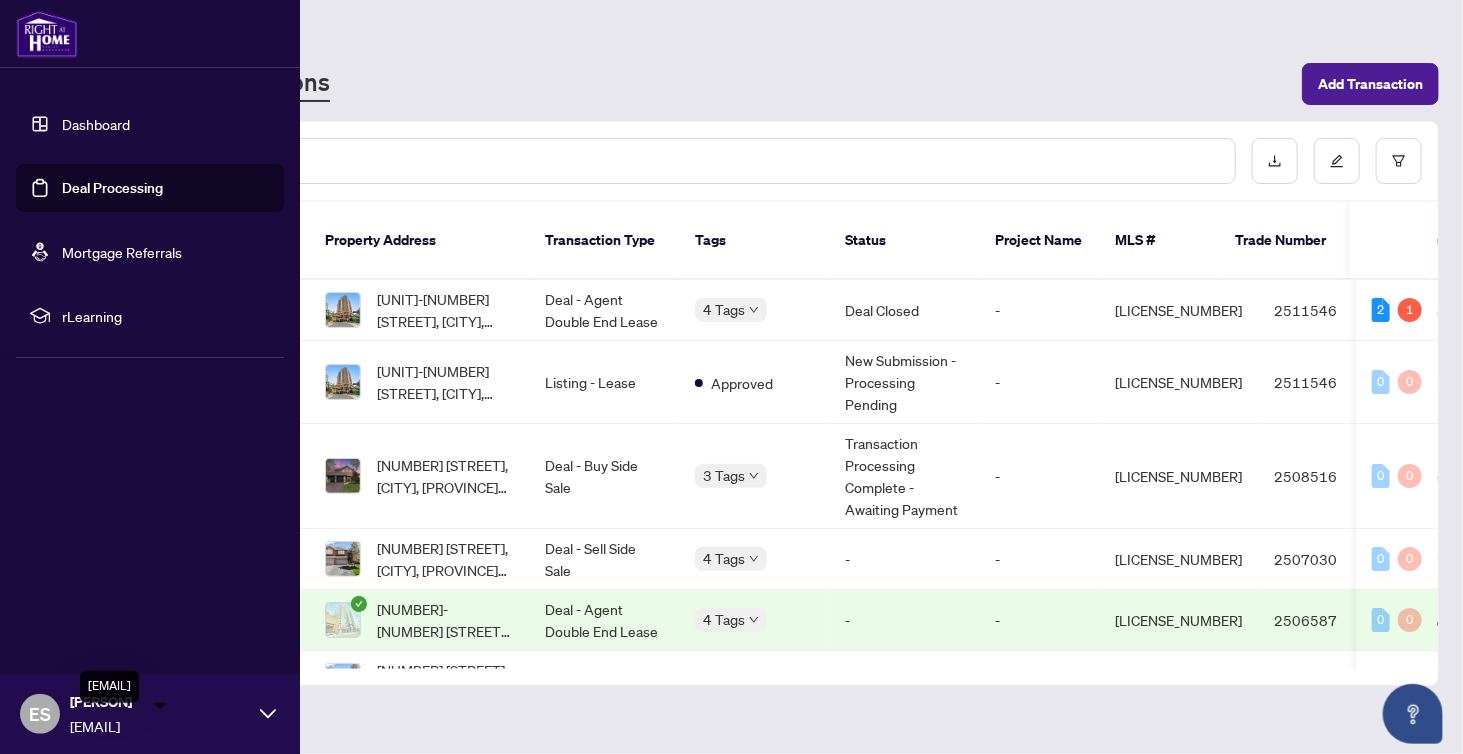 click on "[EMAIL]" at bounding box center (160, 726) 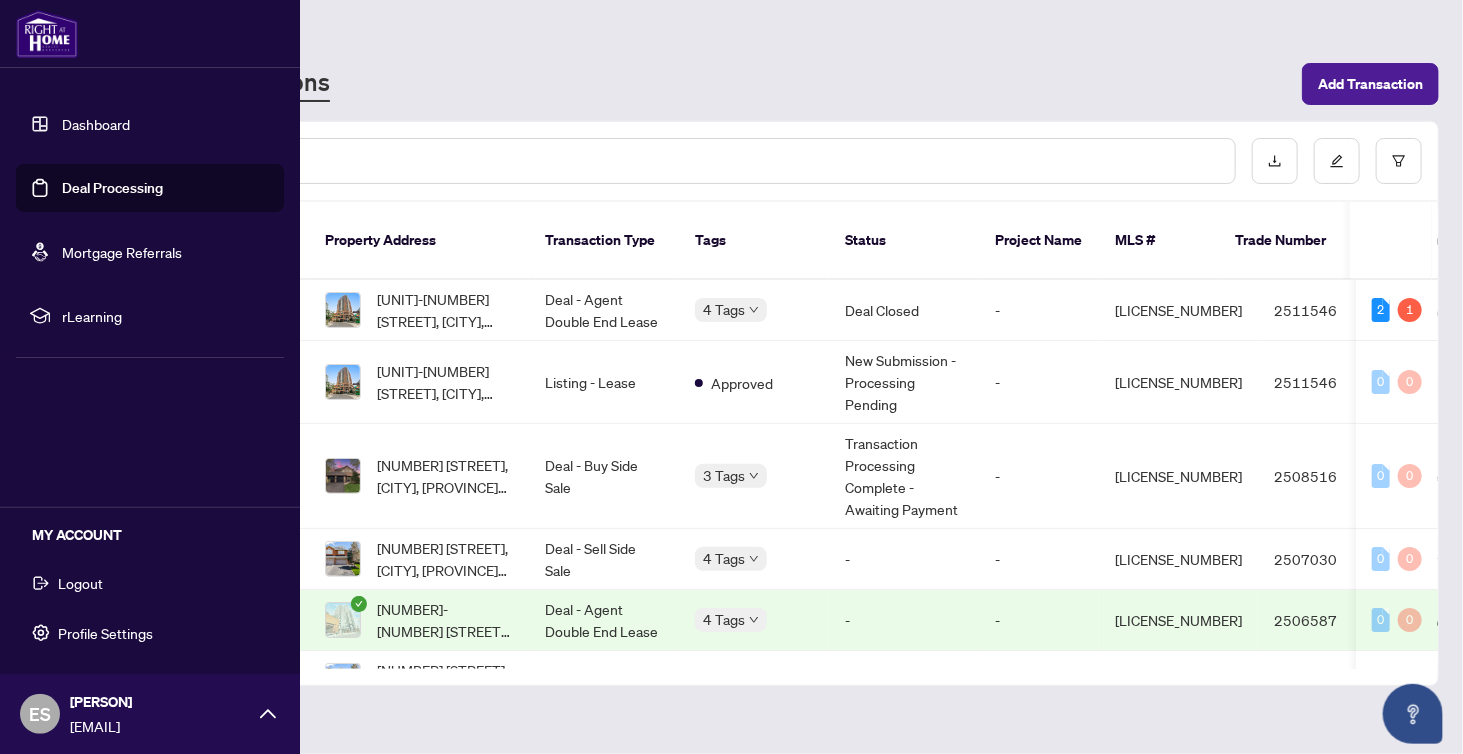 click on "Logout" at bounding box center (150, 583) 